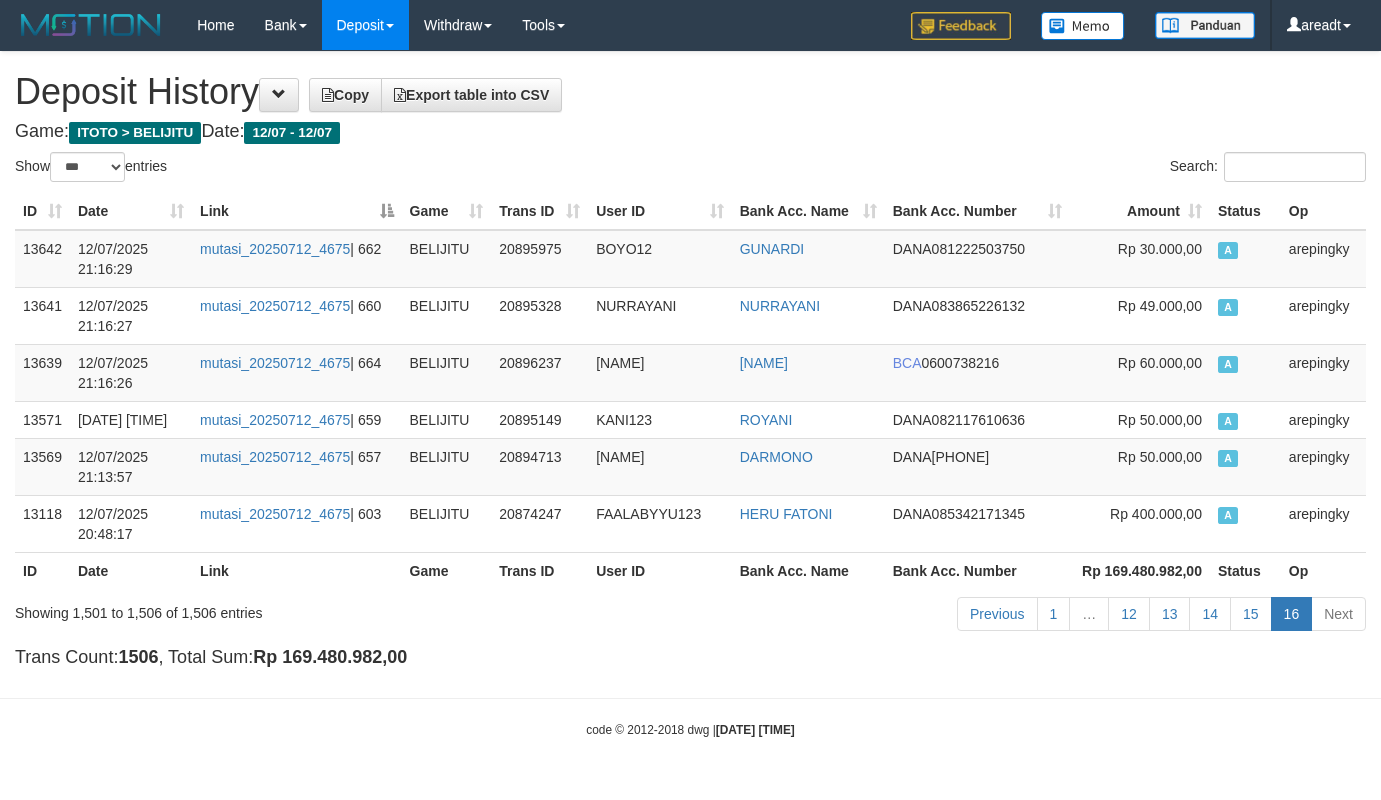 select on "***" 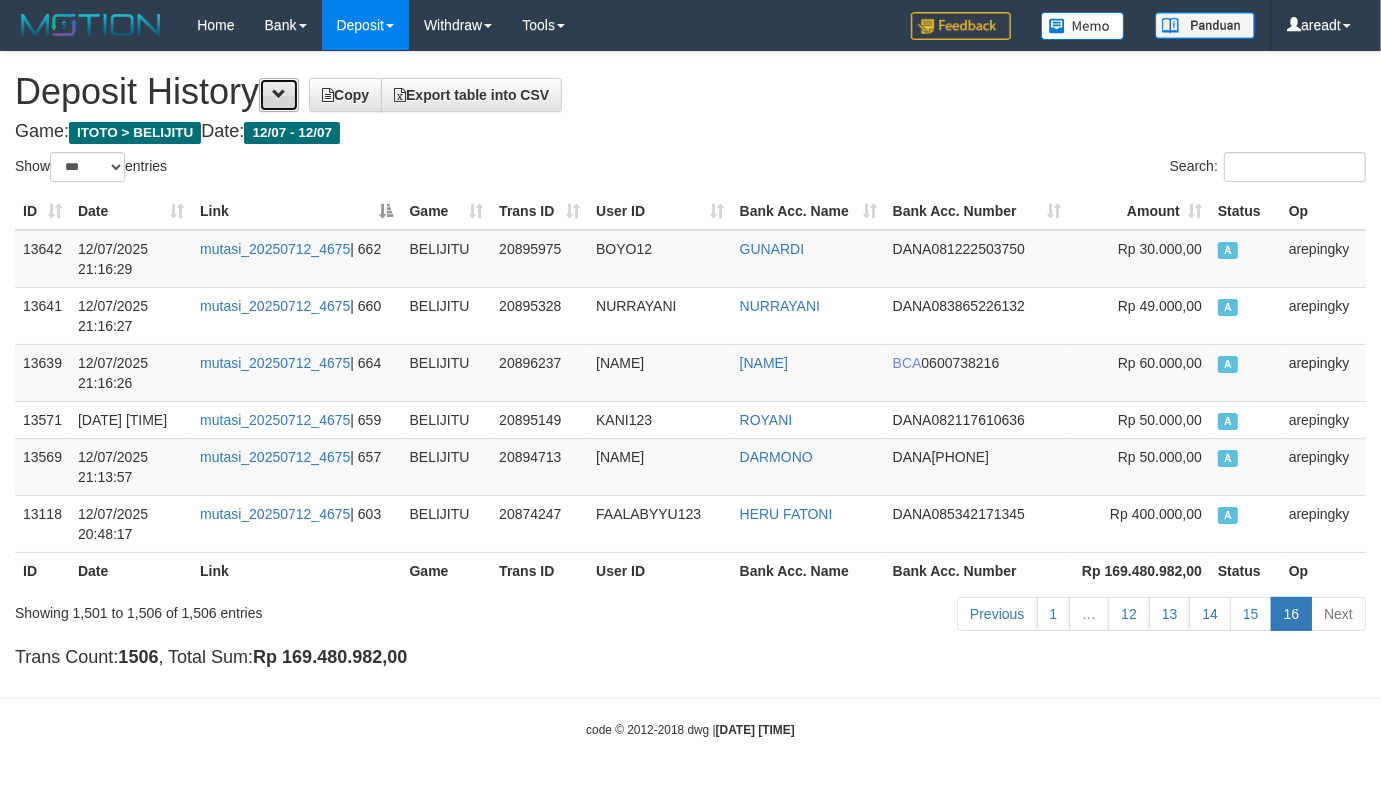 click at bounding box center (279, 95) 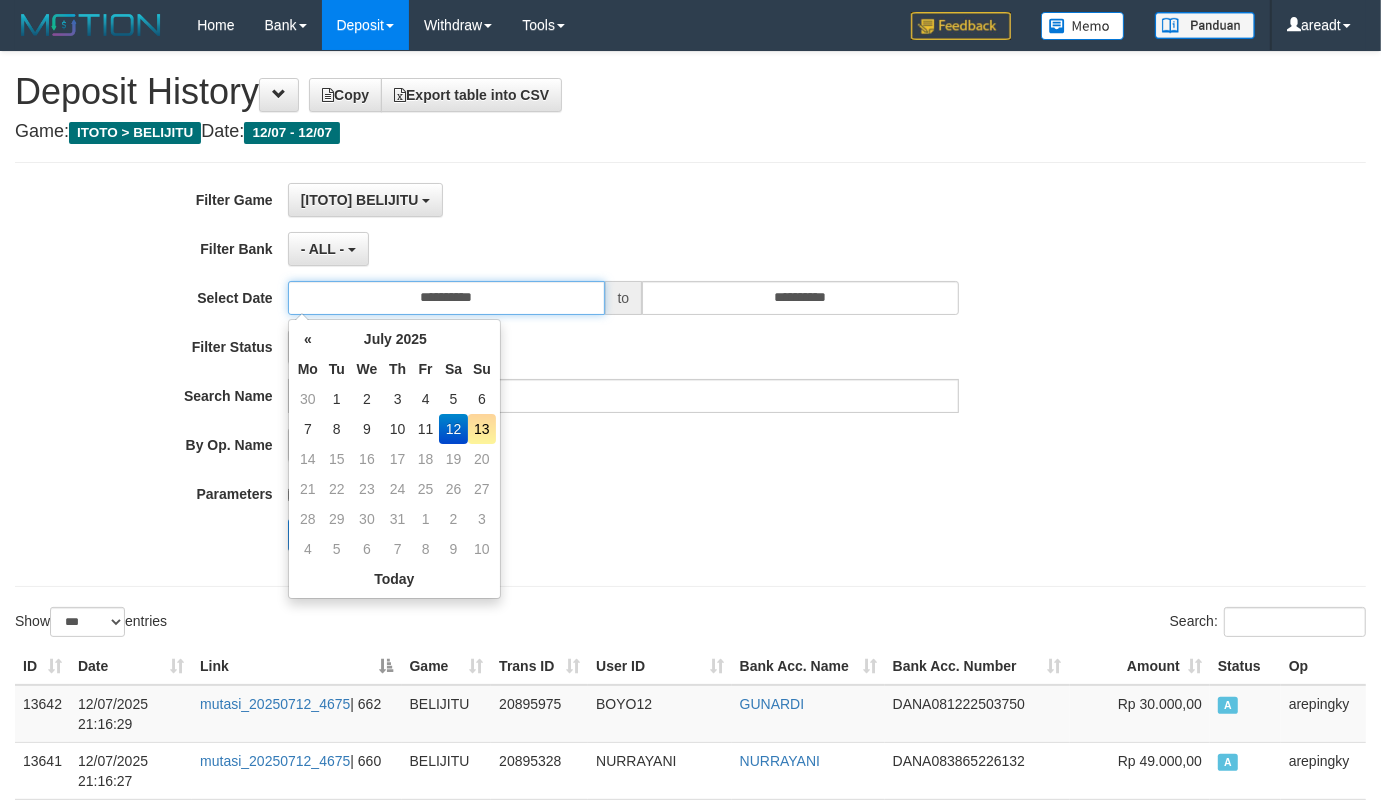 click on "**********" at bounding box center [446, 298] 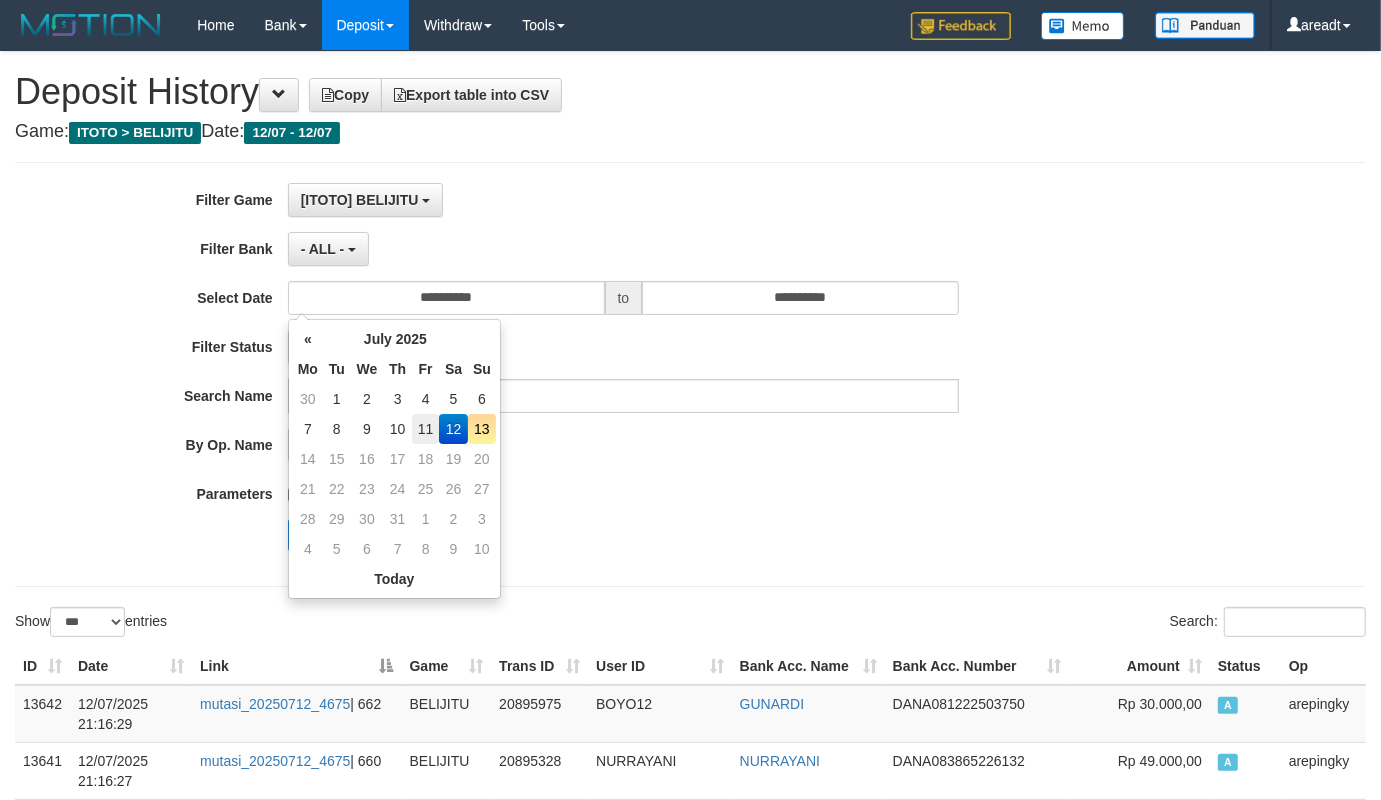click on "11" at bounding box center [425, 429] 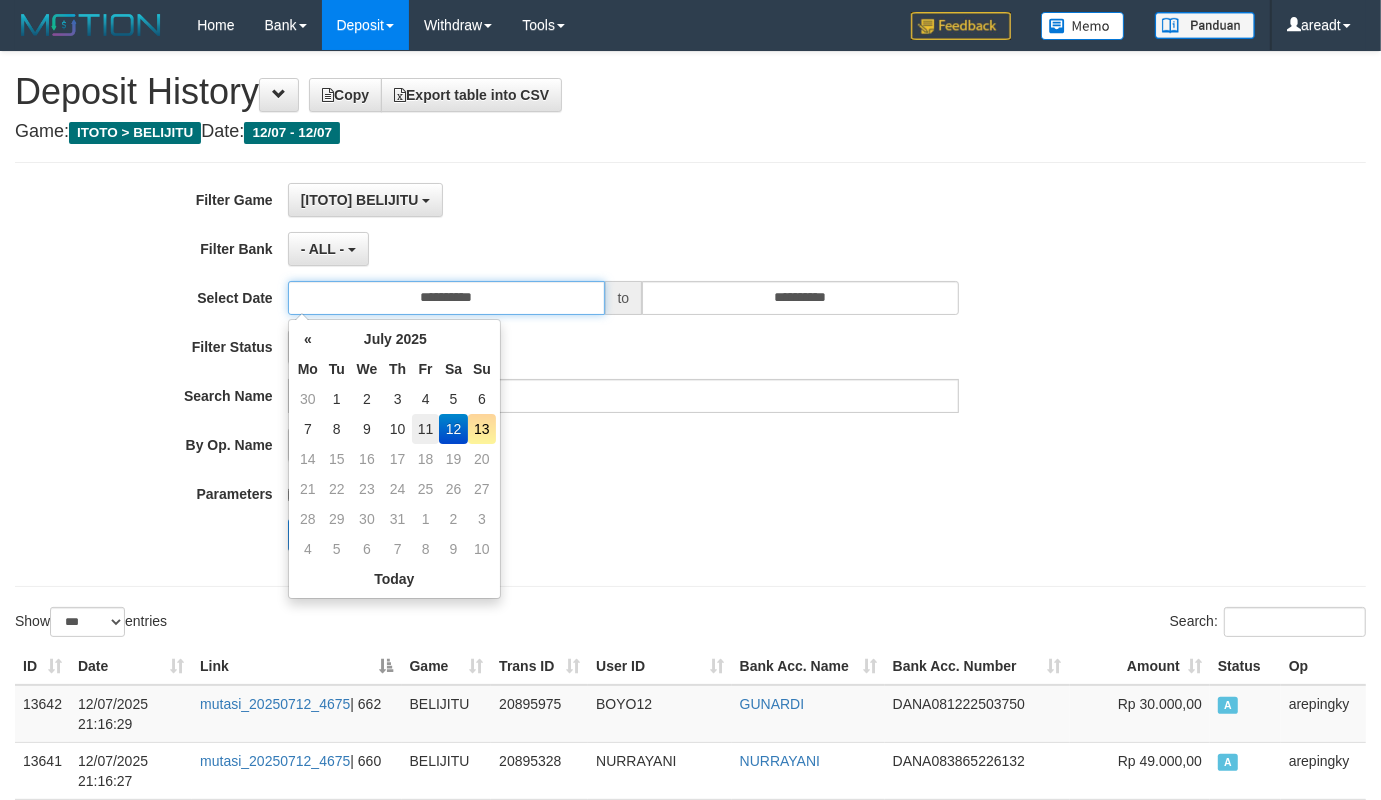 type on "**********" 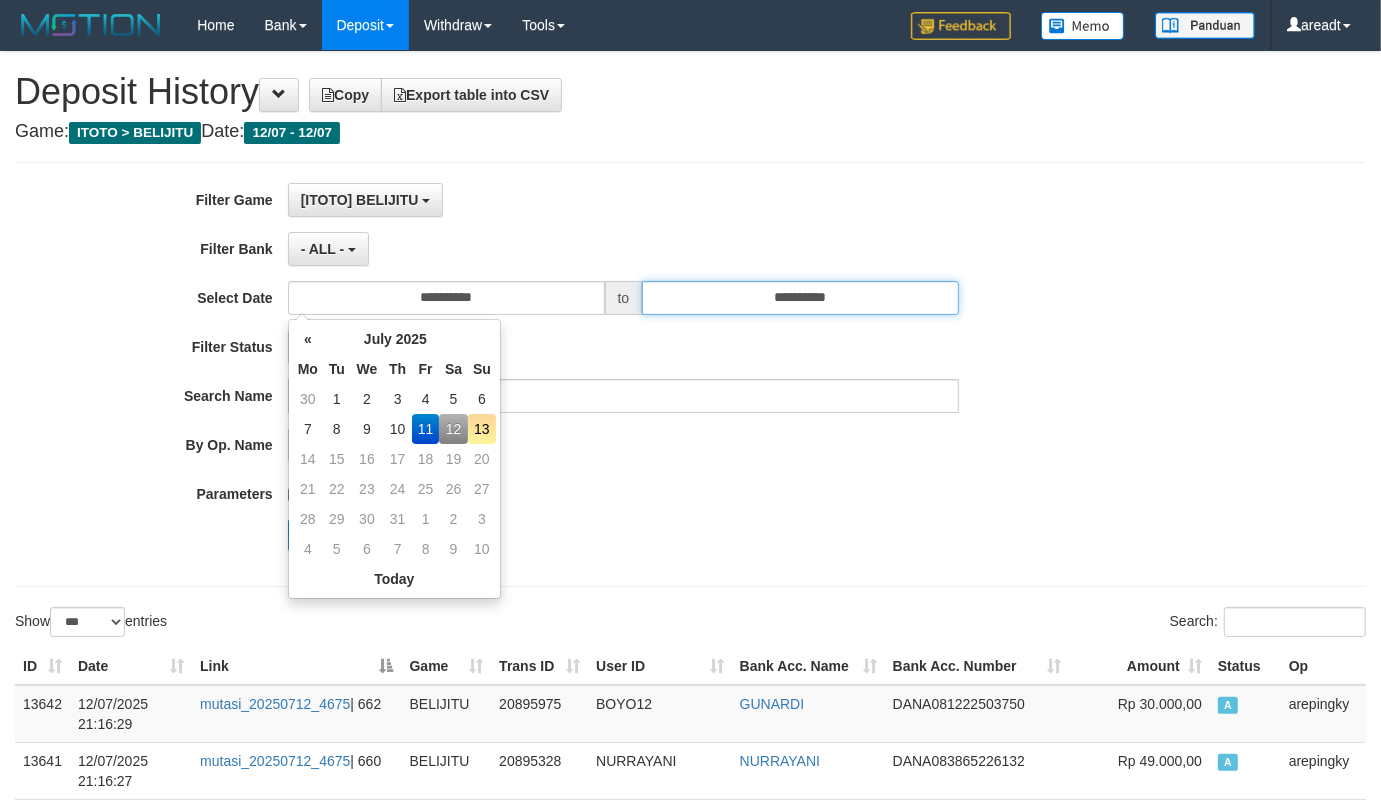 click on "**********" at bounding box center [800, 298] 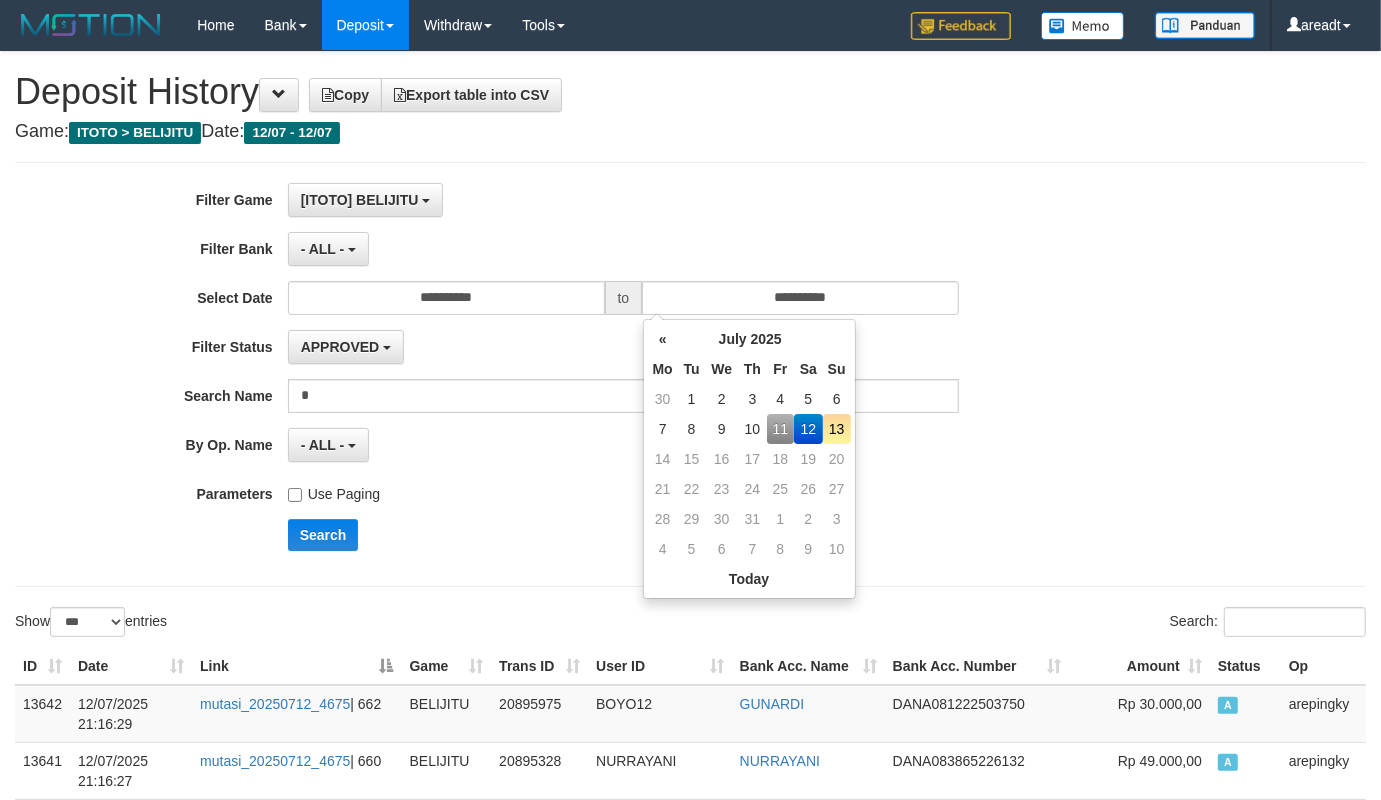 click on "13" at bounding box center (837, 429) 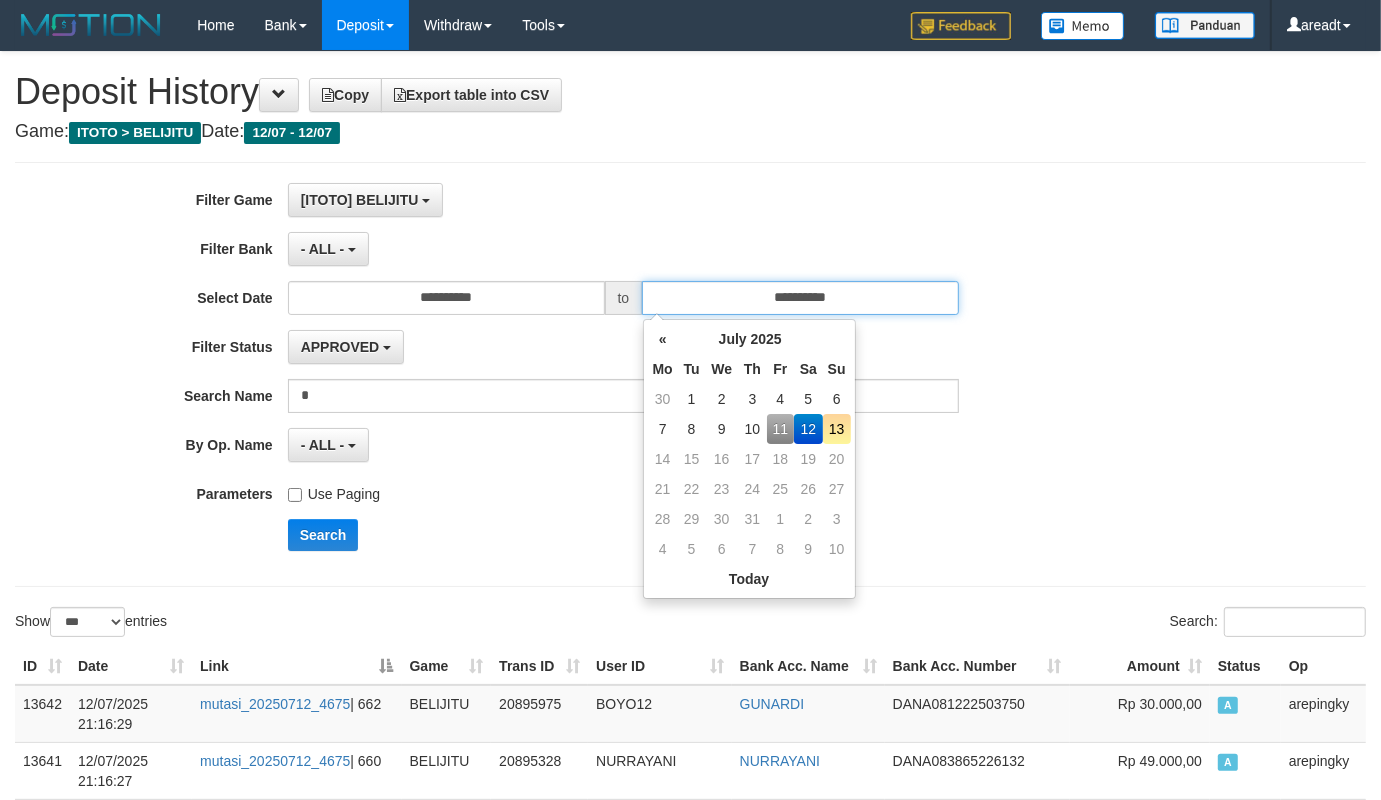 type on "**********" 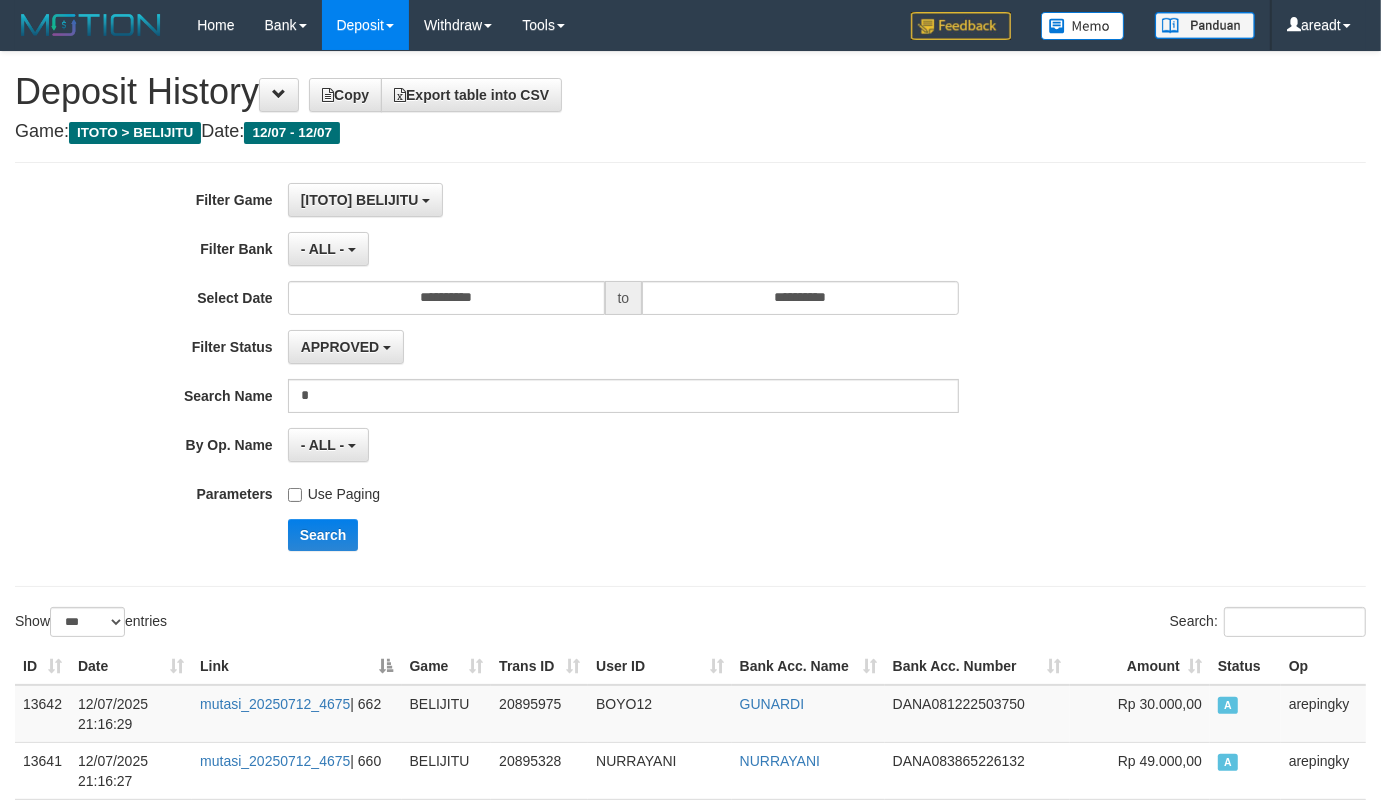 drag, startPoint x: 573, startPoint y: 495, endPoint x: 404, endPoint y: 528, distance: 172.19176 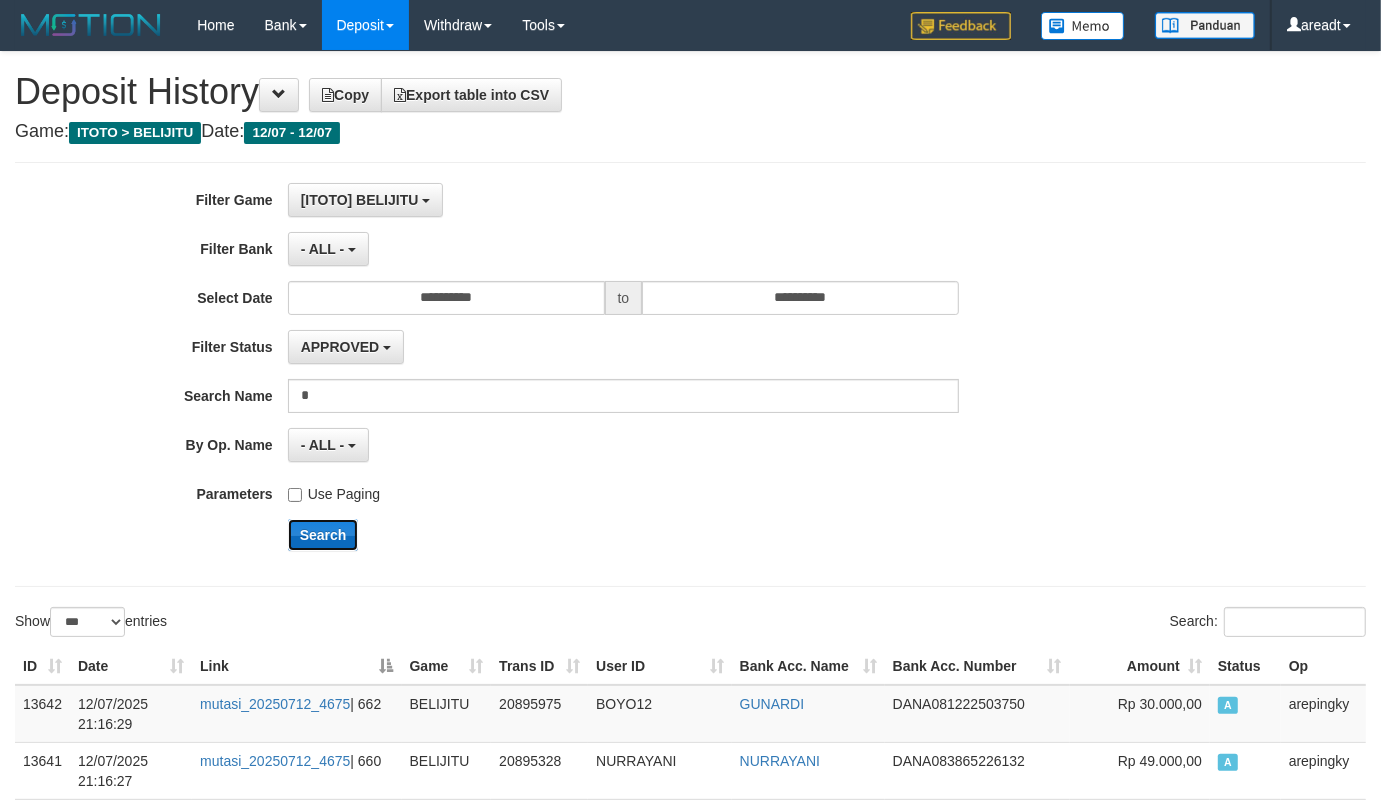 click on "Search" at bounding box center [323, 535] 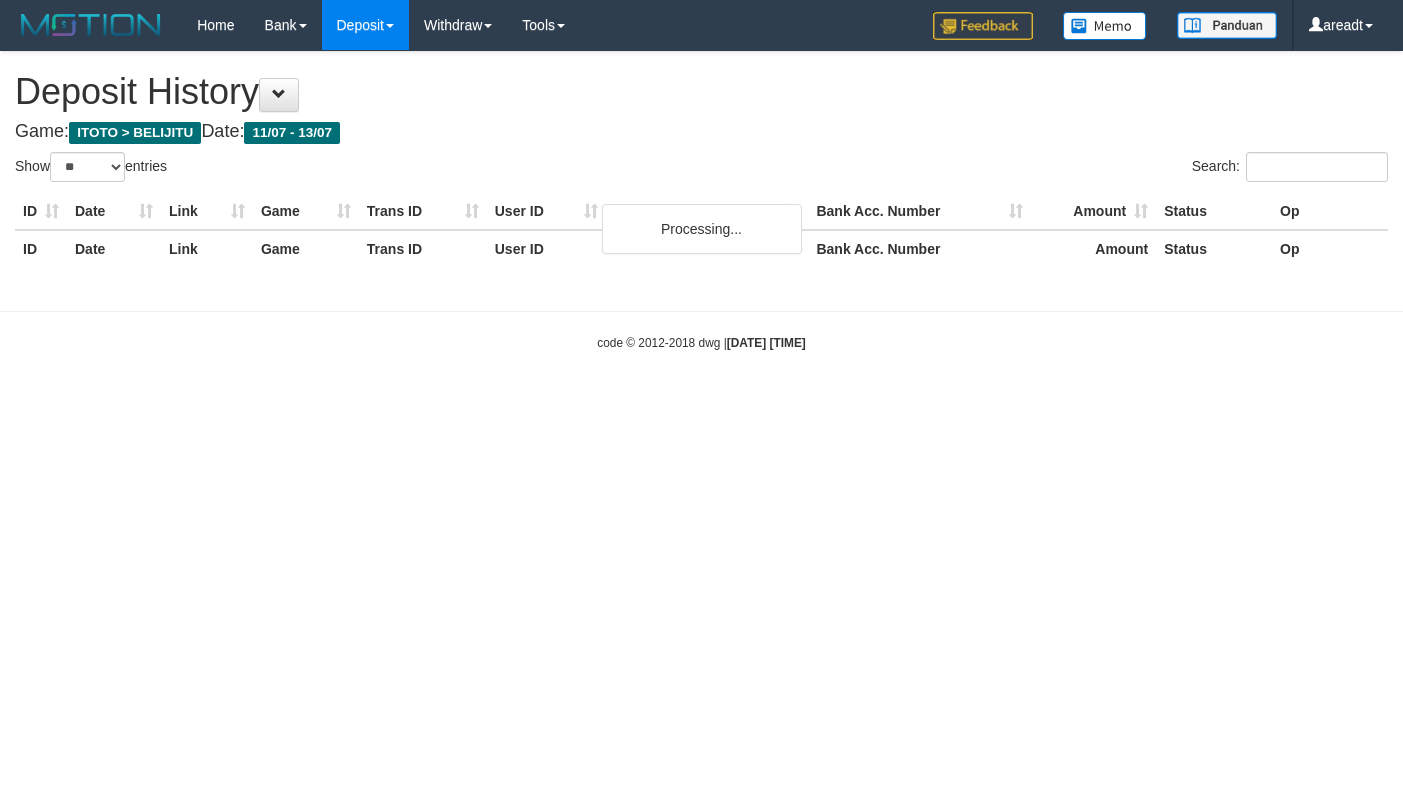 select on "**" 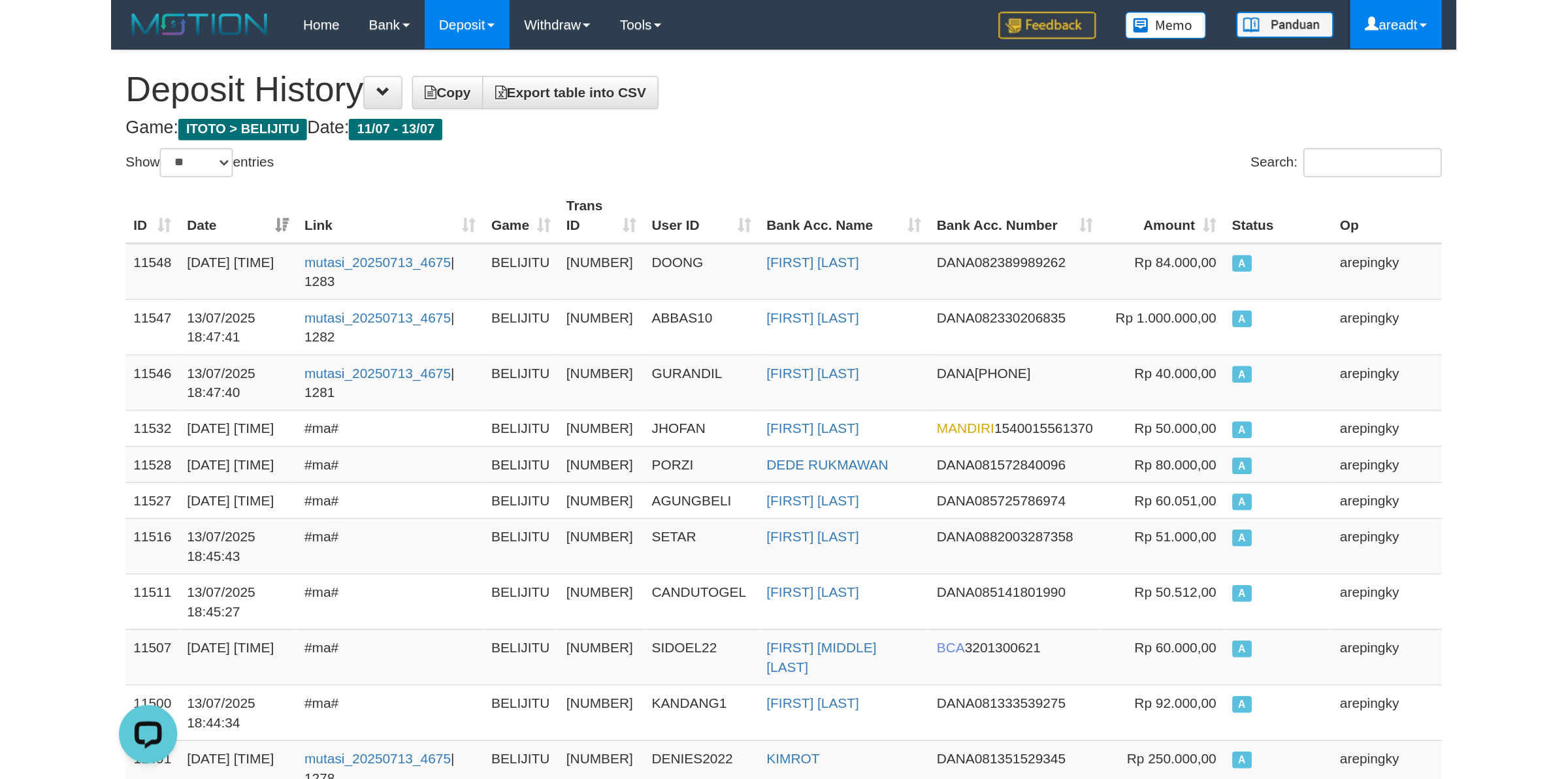 scroll, scrollTop: 0, scrollLeft: 0, axis: both 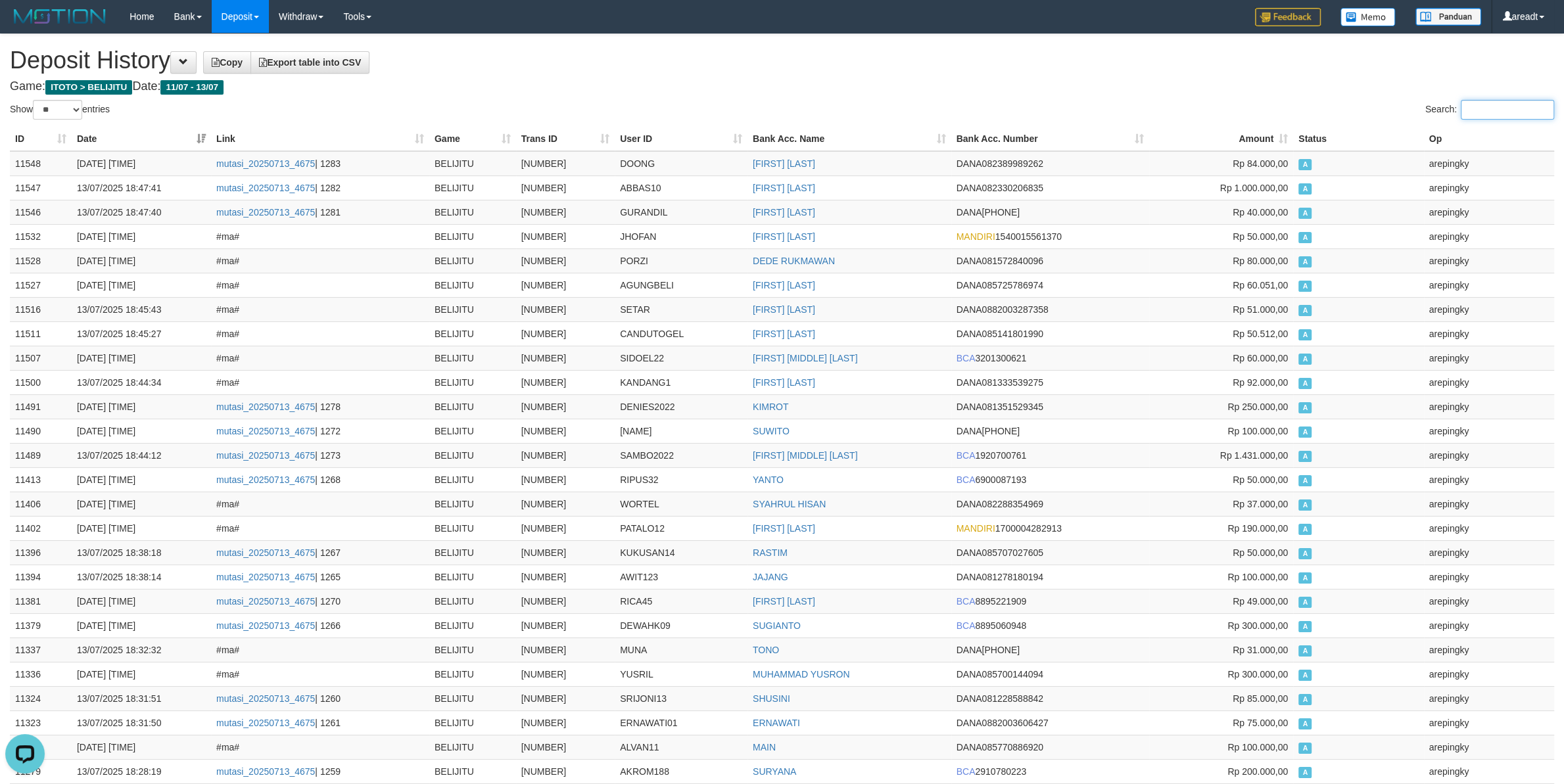 click on "Search:" at bounding box center (1507, 110) 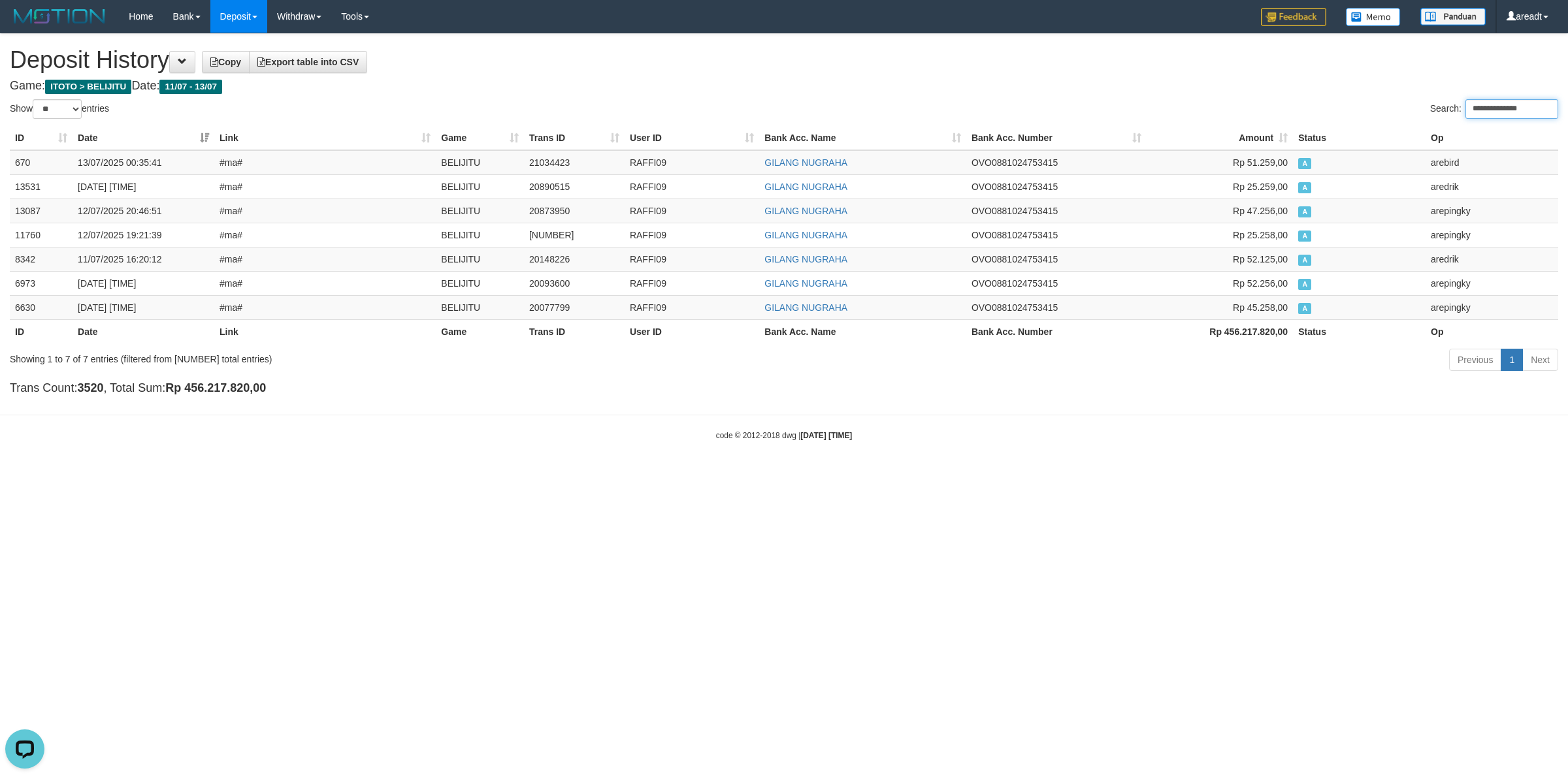 click on "**********" at bounding box center [1512, 109] 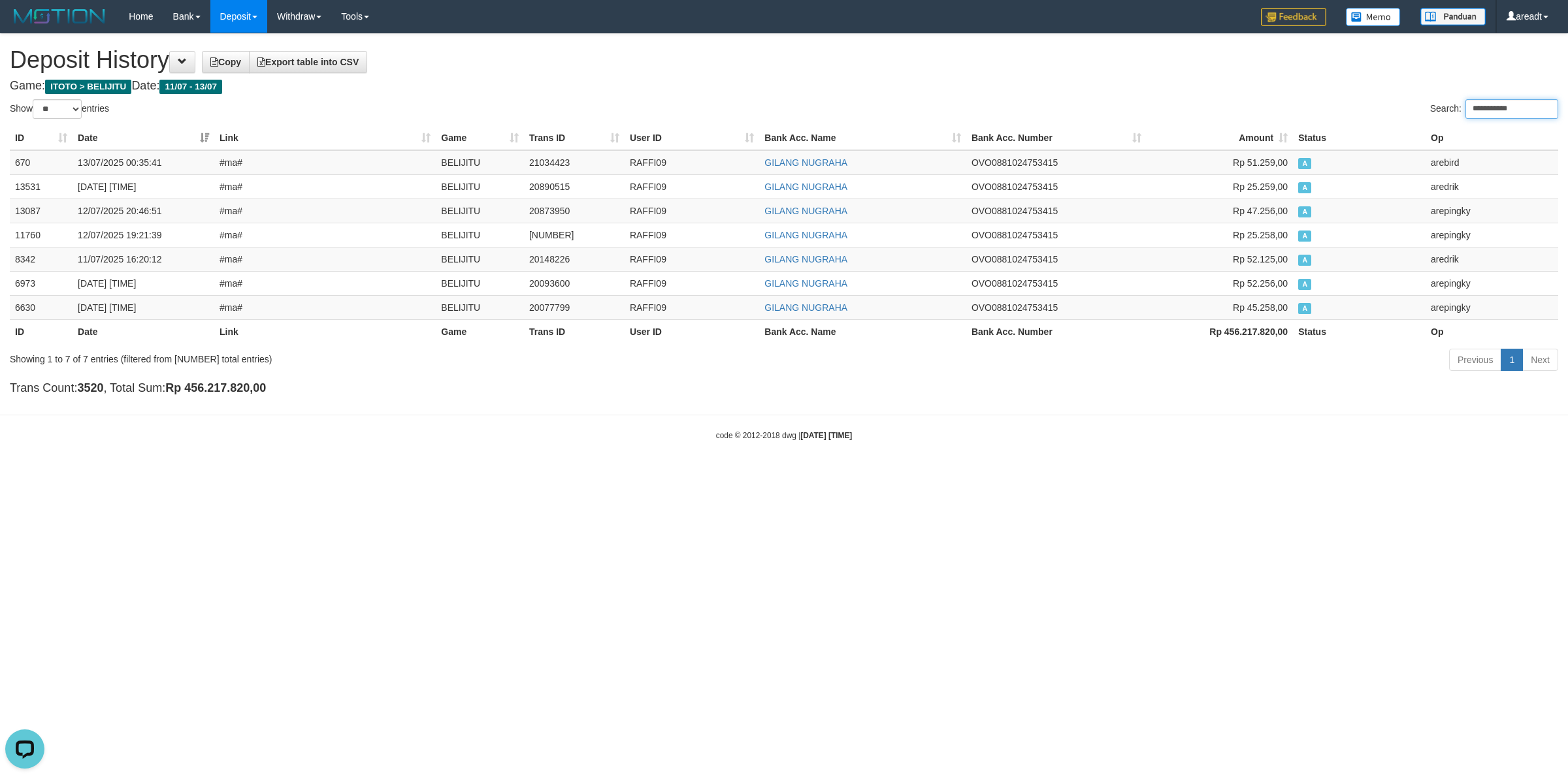 click on "**********" at bounding box center (1512, 109) 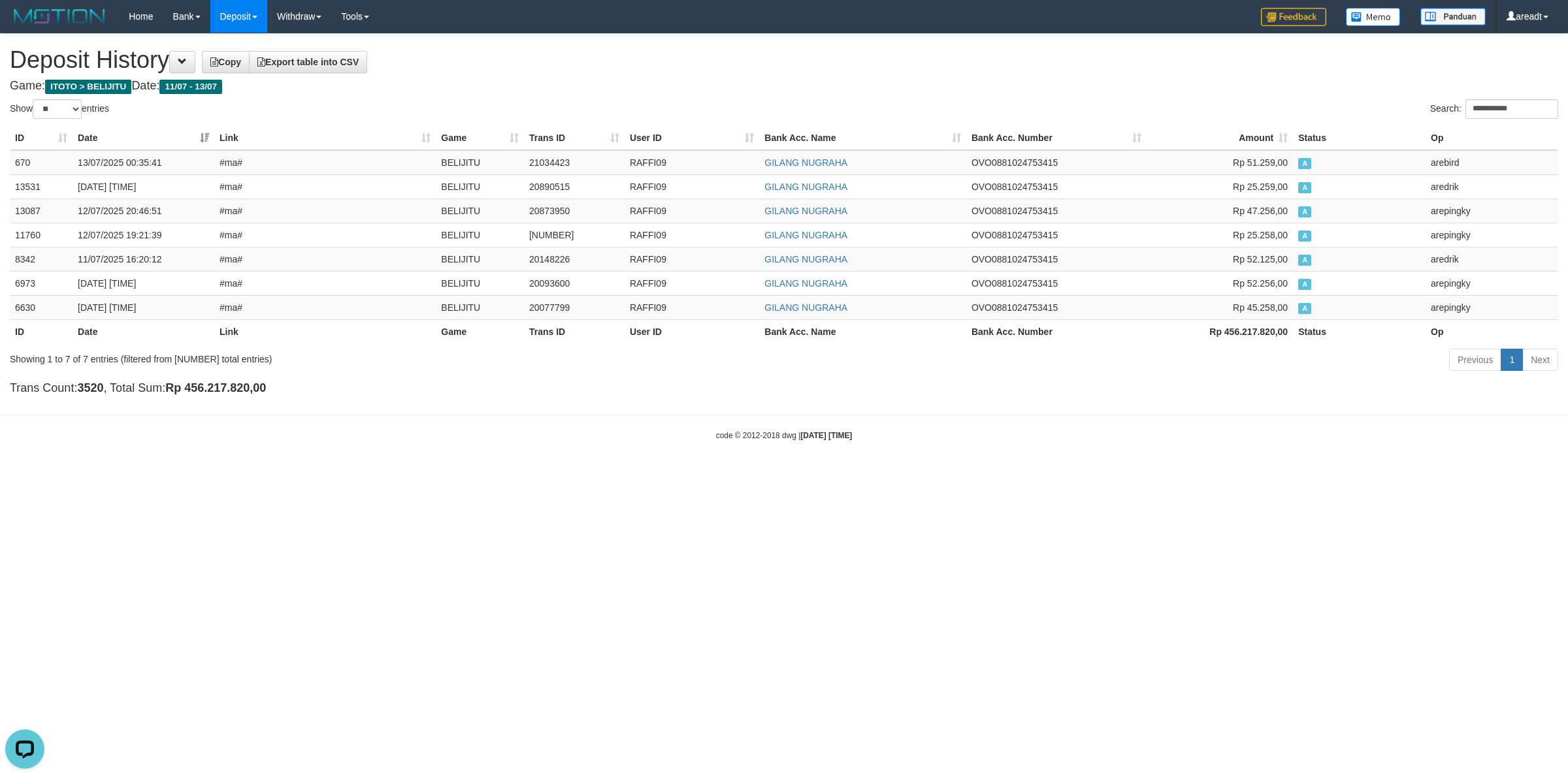 click on "Toggle navigation
Home
Bank
Account List
Load
By Website
Group
[ITOTO]													BELIJITU
By Load Group (DPS)
Group are-20
Group are-30
Mutasi Bank
Search
Sync
-" at bounding box center [784, 237] 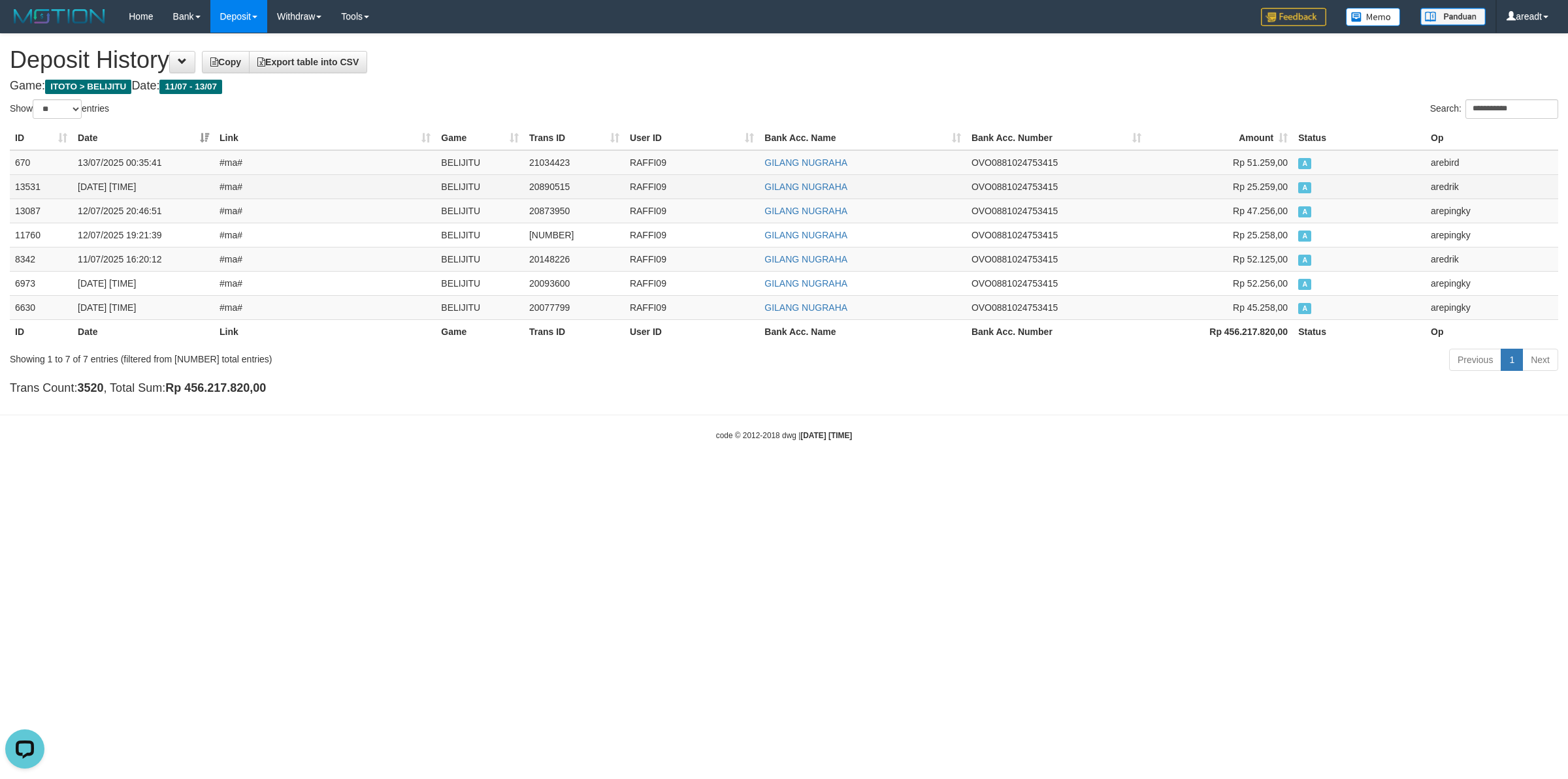 click on "RAFFI09" at bounding box center (692, 186) 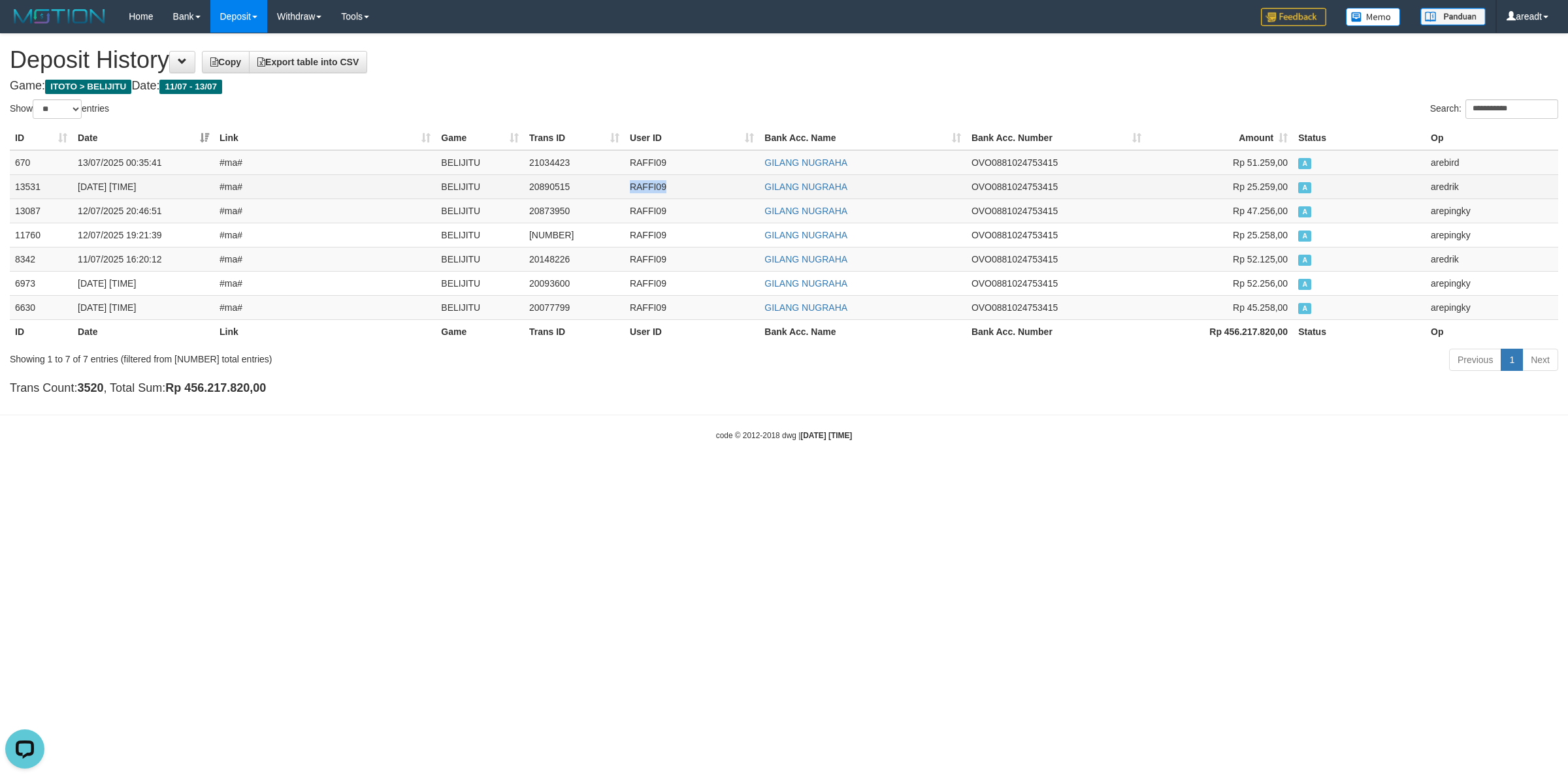 click on "RAFFI09" at bounding box center (692, 186) 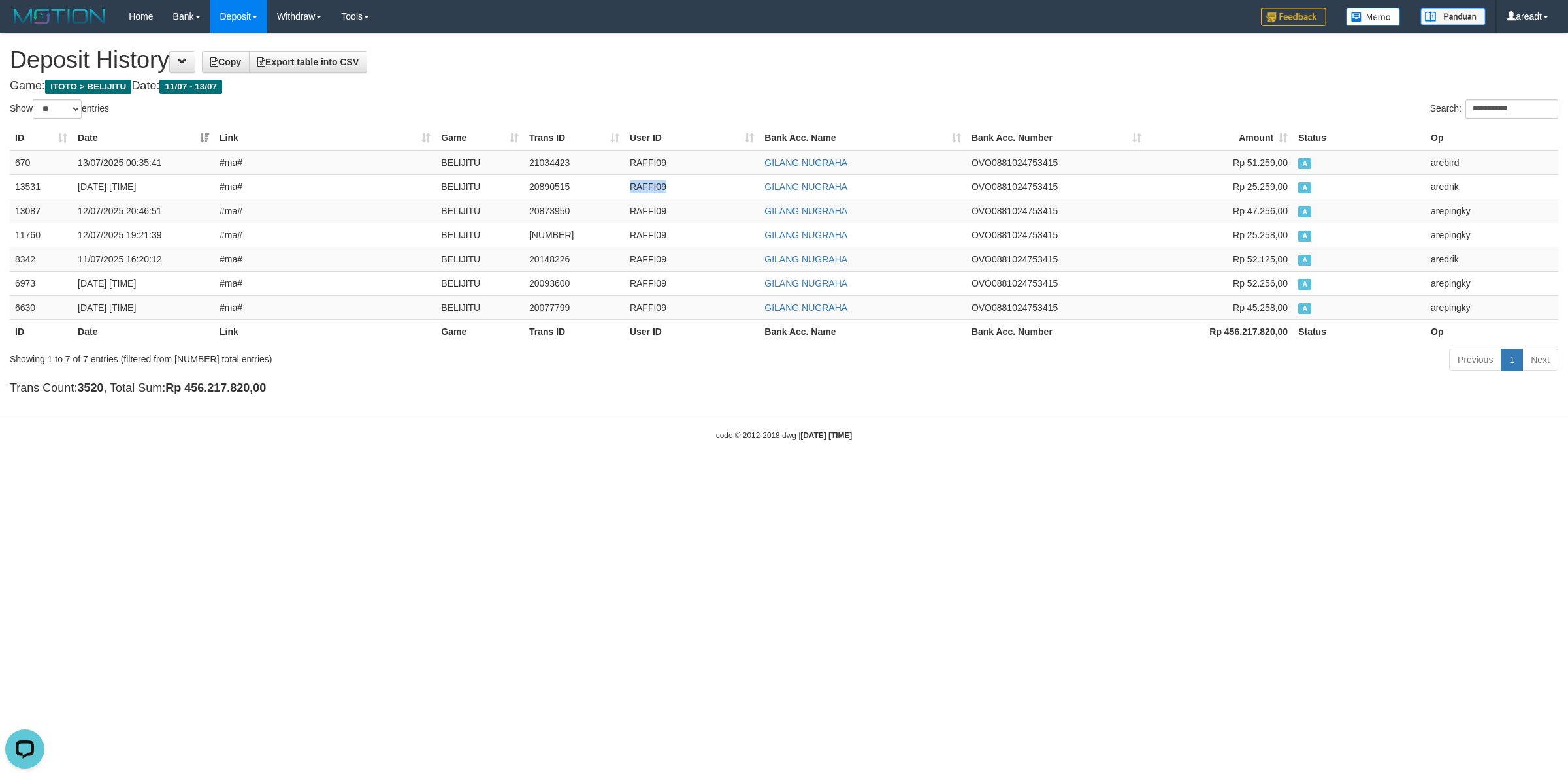 copy on "RAFFI09" 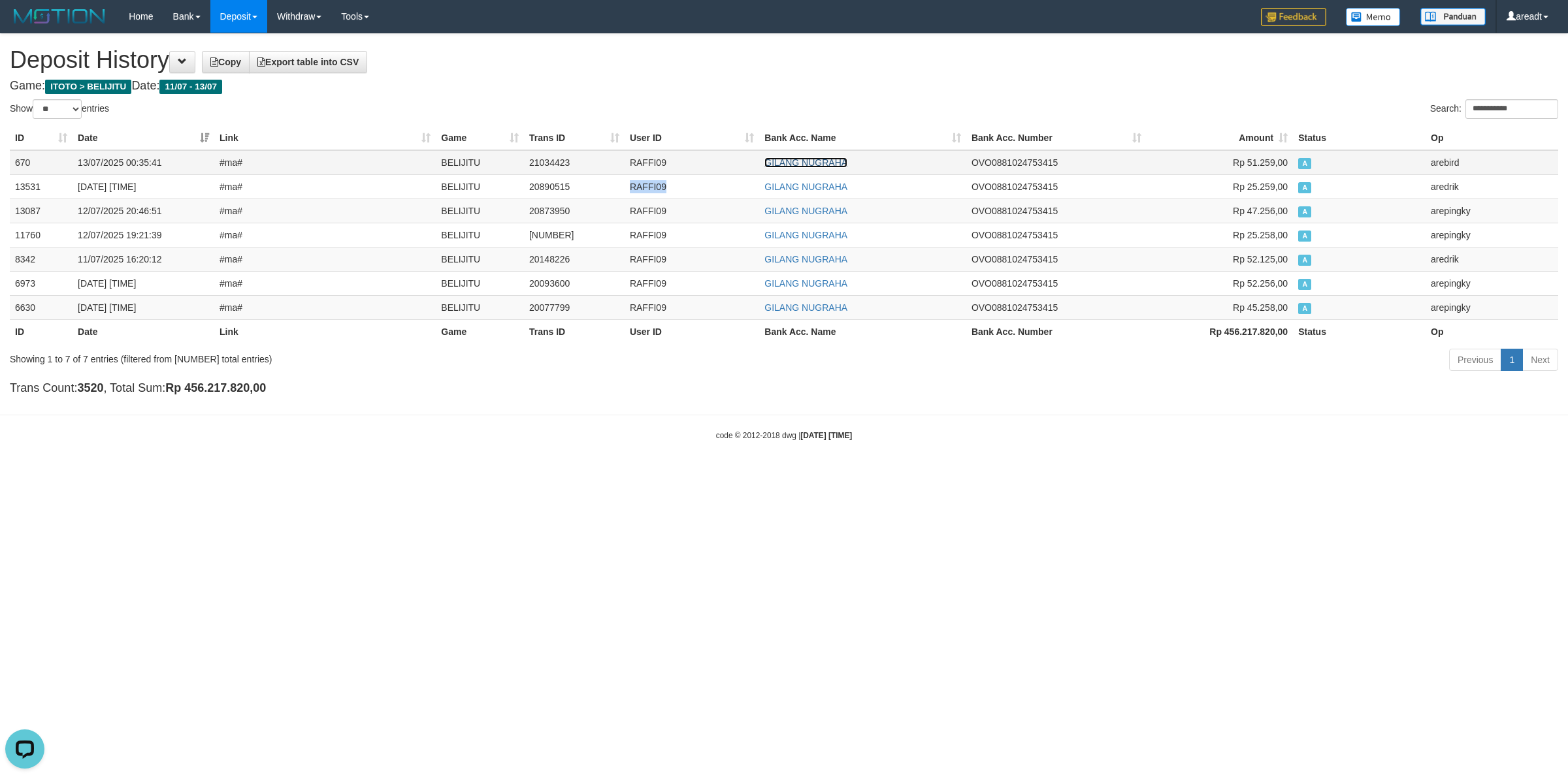 click on "GILANG NUGRAHA" at bounding box center [806, 163] 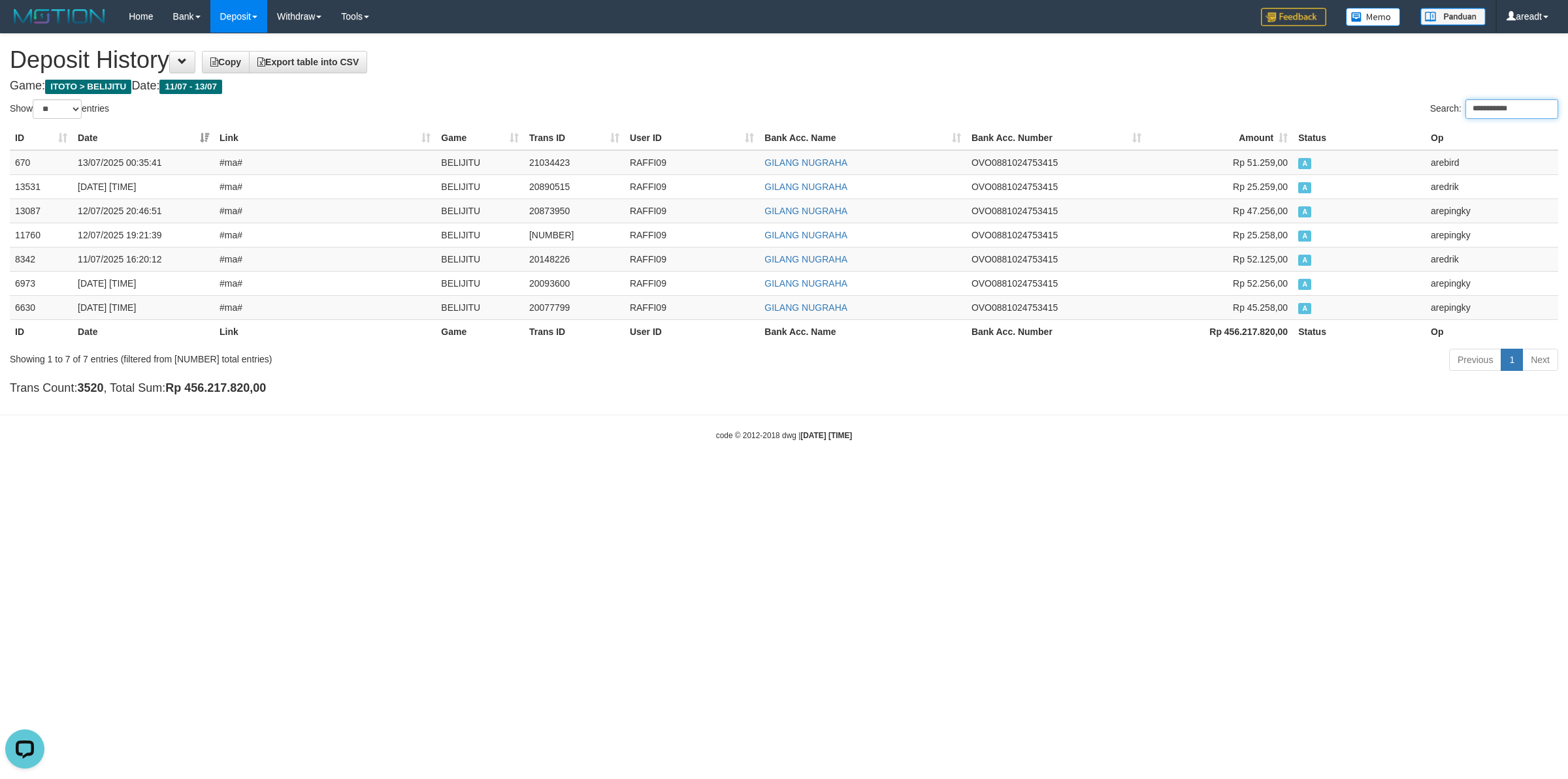 click on "**********" at bounding box center [1512, 109] 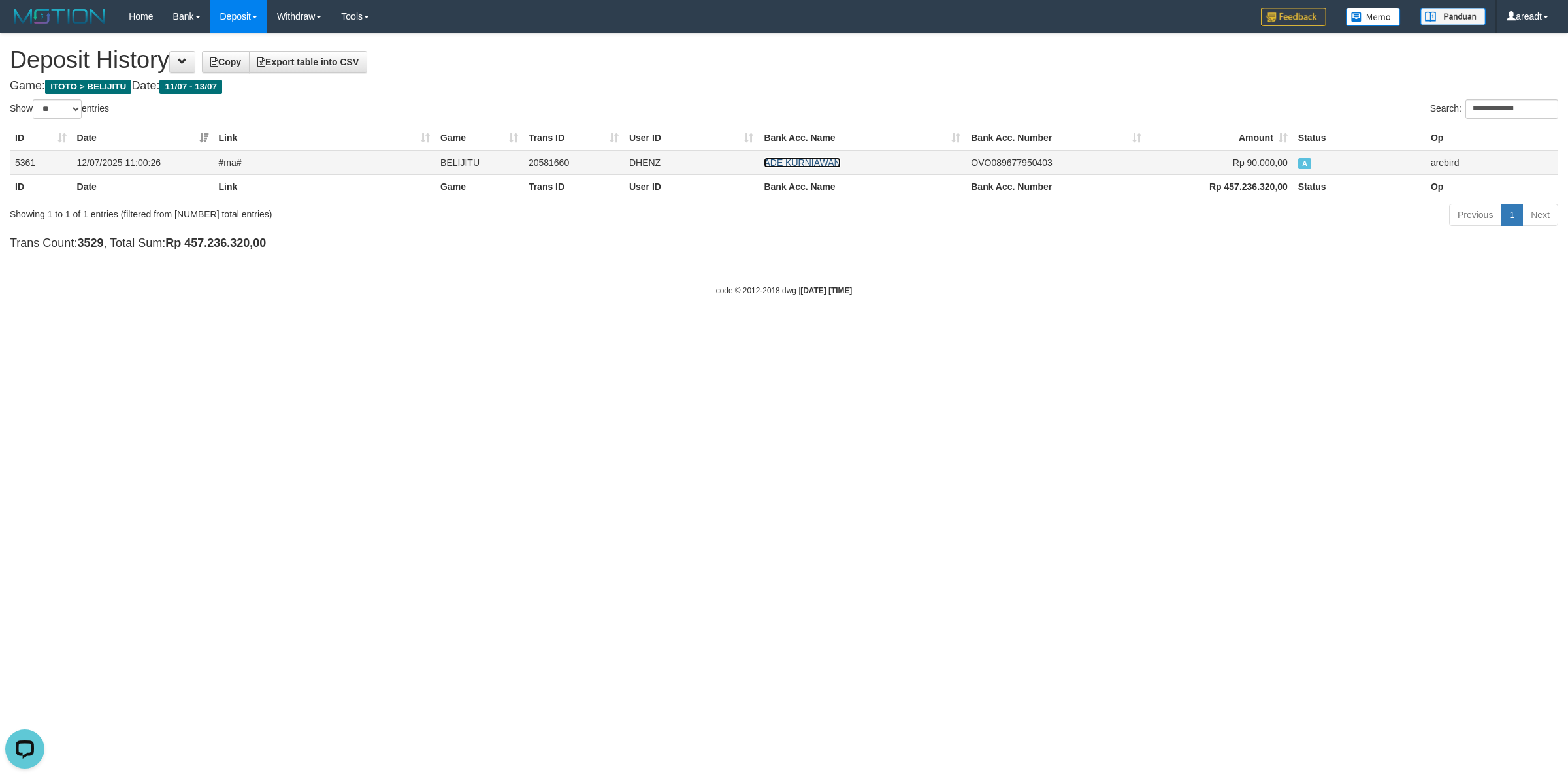 click on "ADE KURNIAWAN" at bounding box center [802, 163] 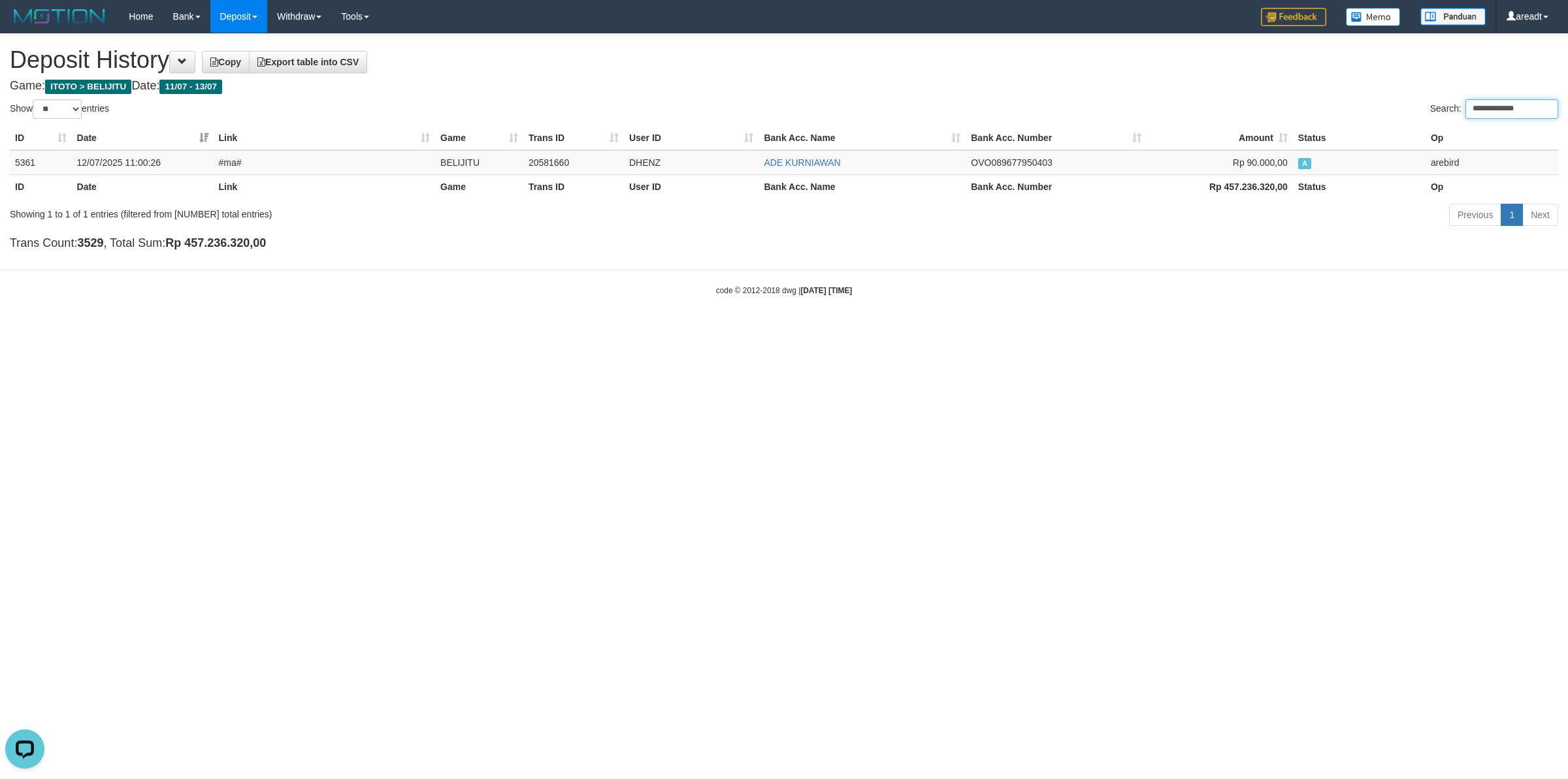 click on "**********" at bounding box center (1512, 109) 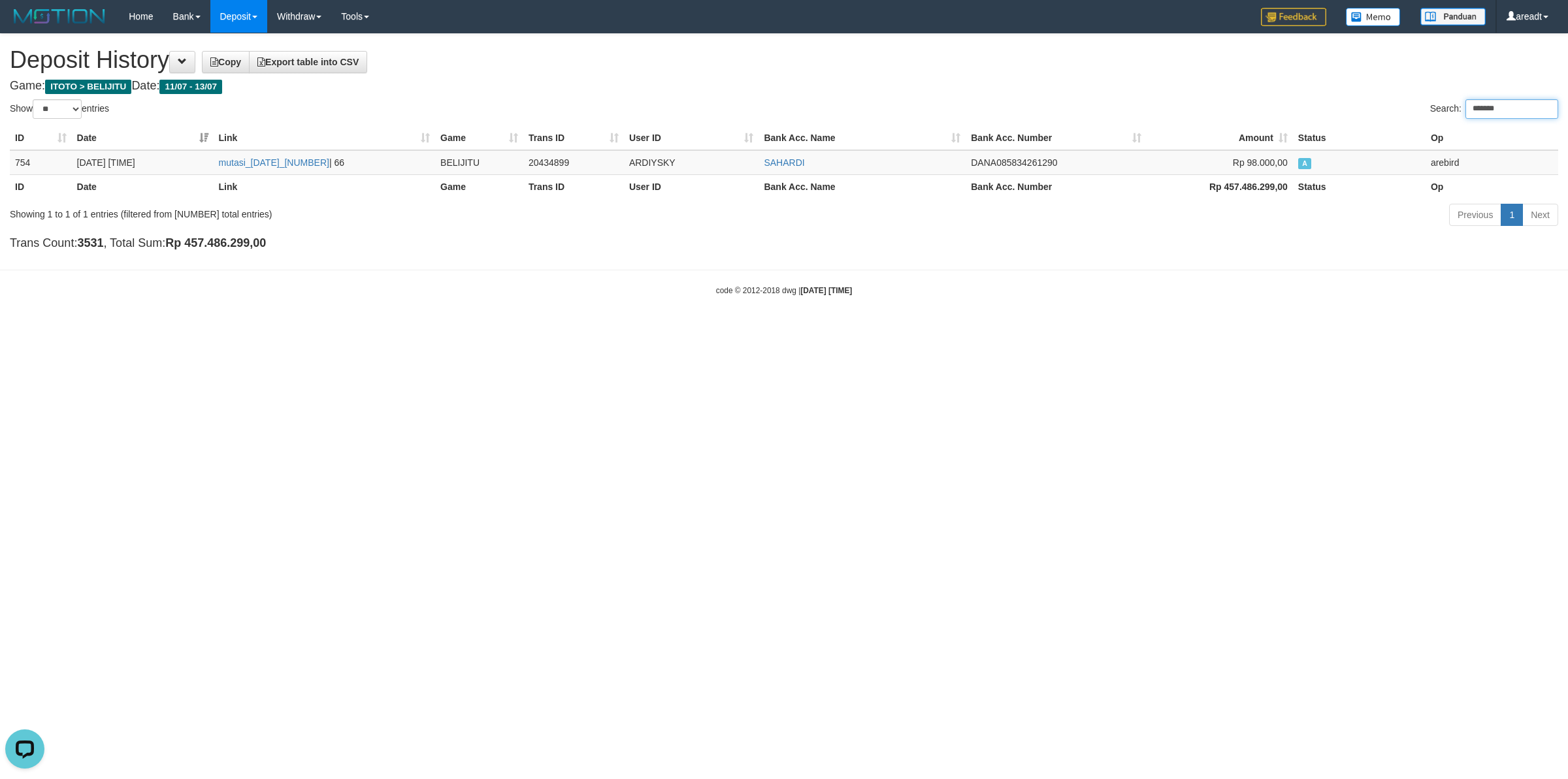 click on "*******" at bounding box center [1512, 109] 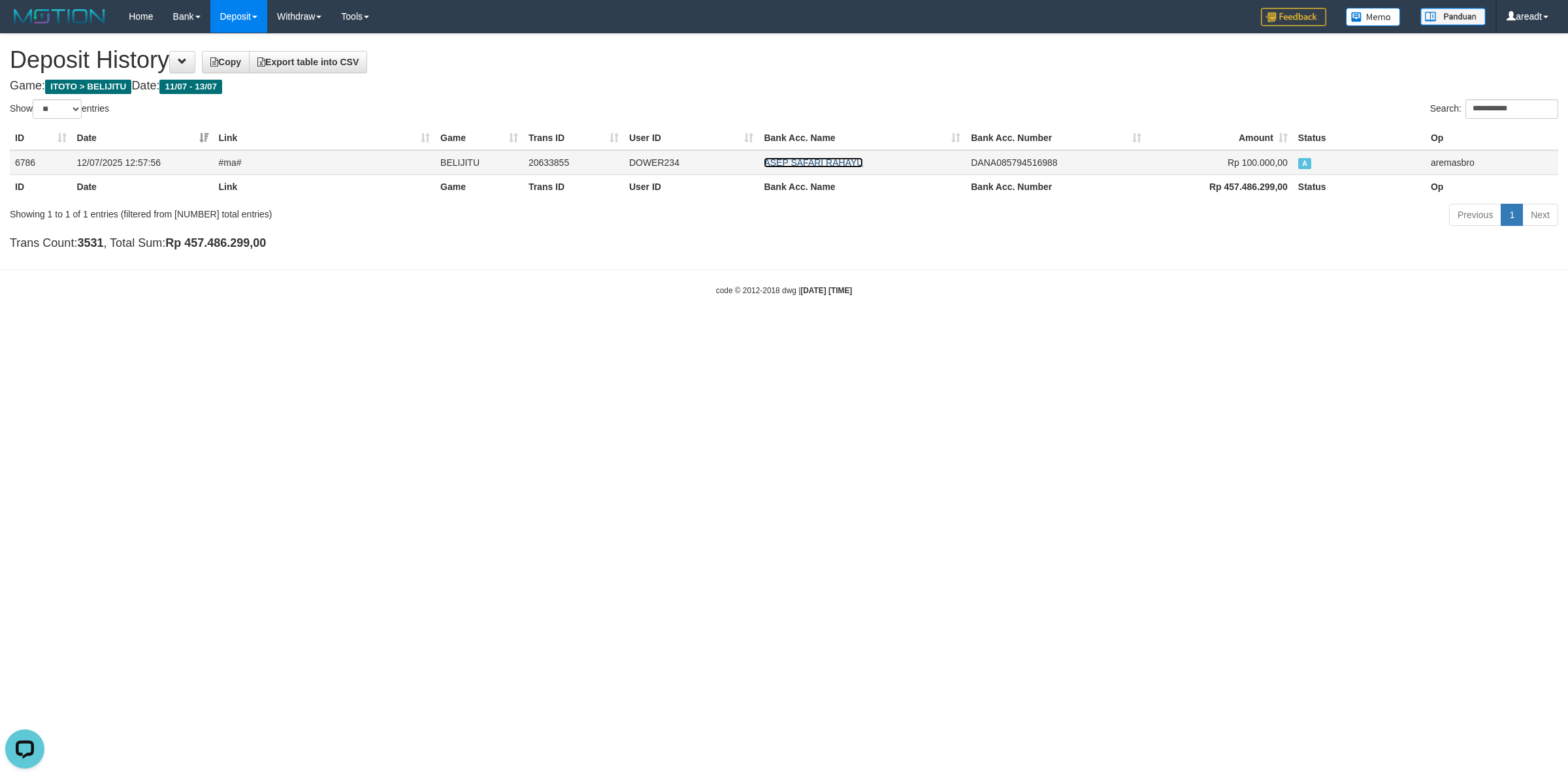 click on "ASEP SAFARI RAHAYU" at bounding box center (813, 163) 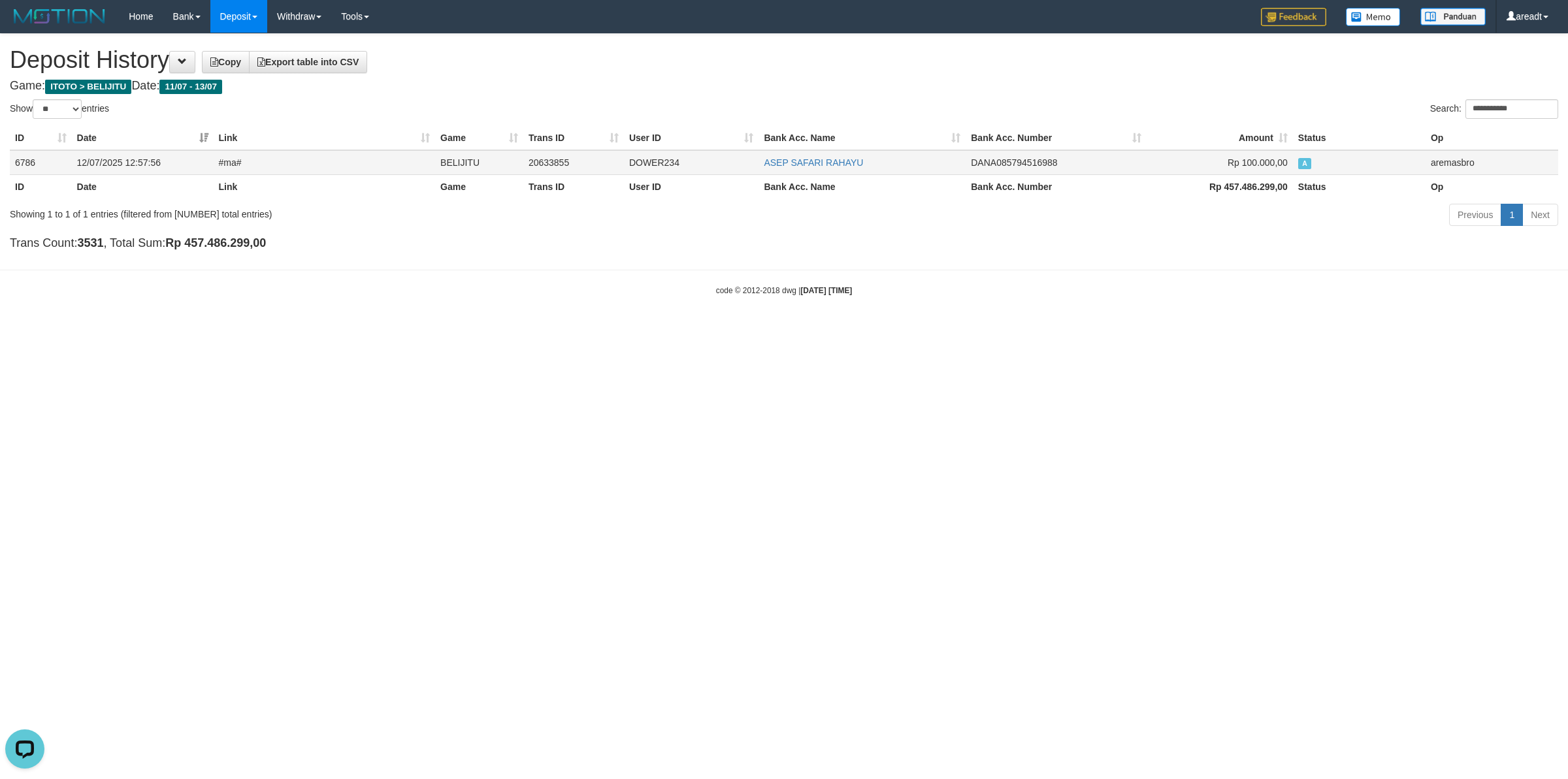 click on "DOWER234" at bounding box center (691, 163) 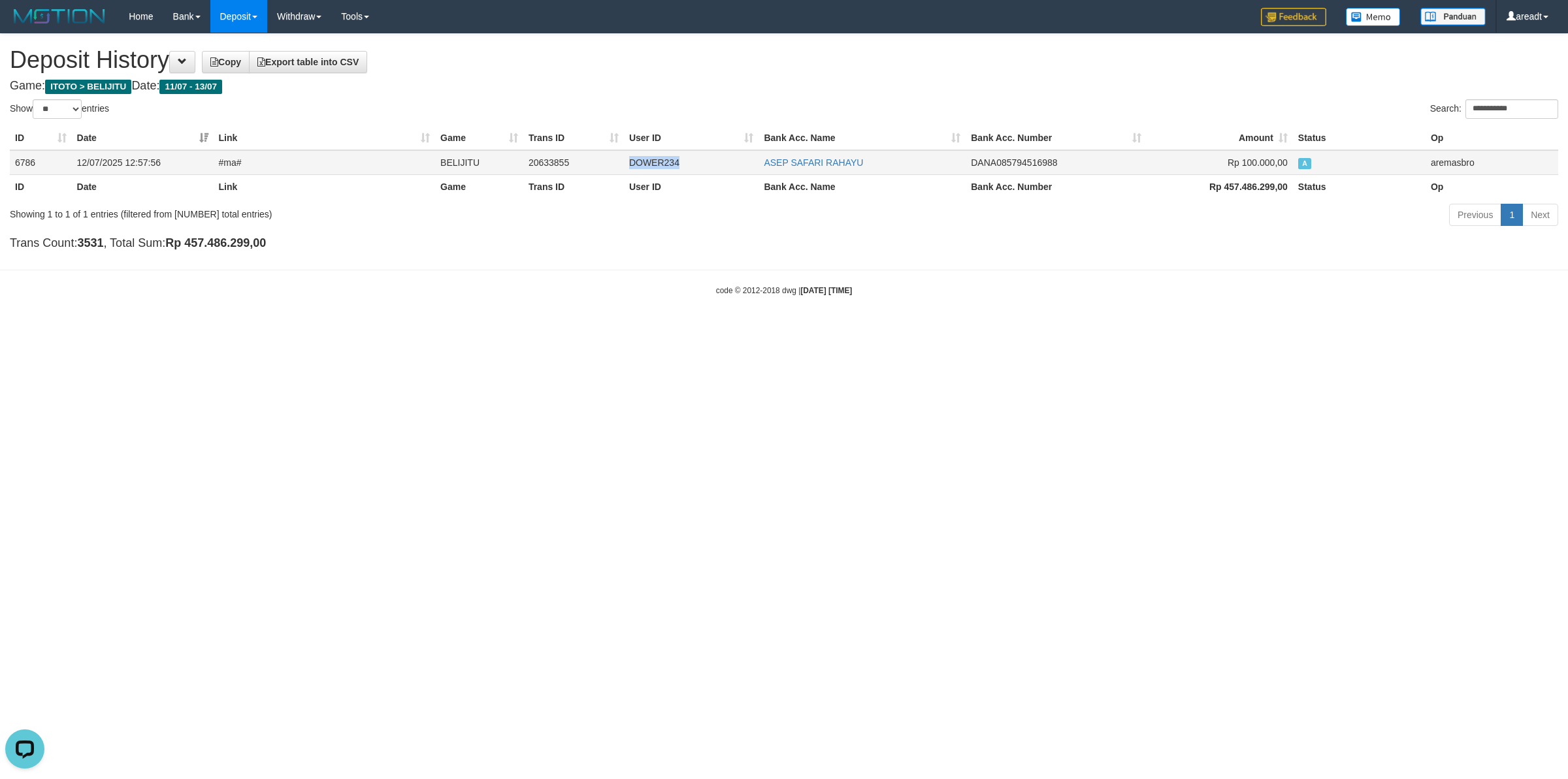 click on "DOWER234" at bounding box center (691, 163) 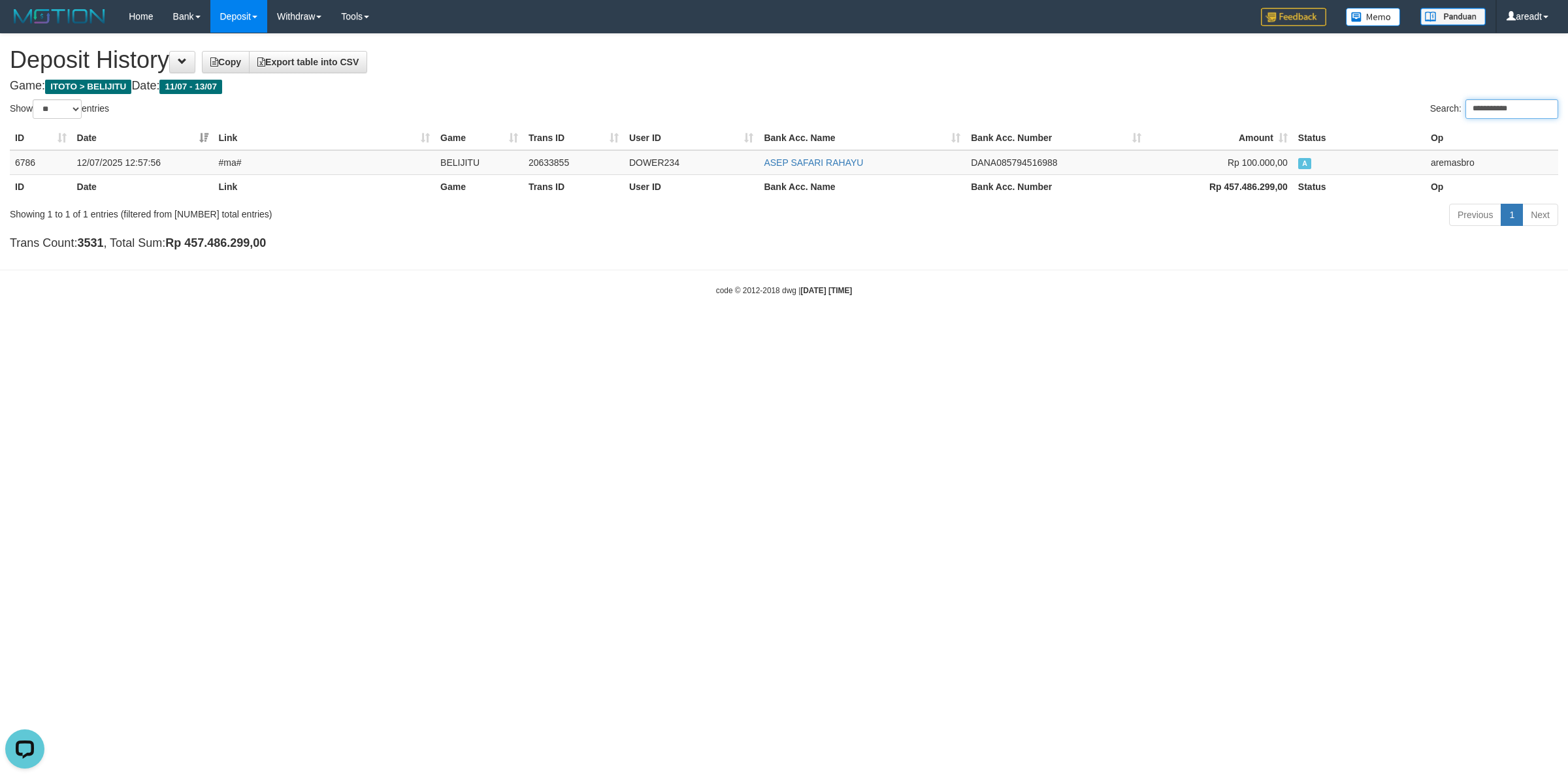 click on "**********" at bounding box center [1512, 109] 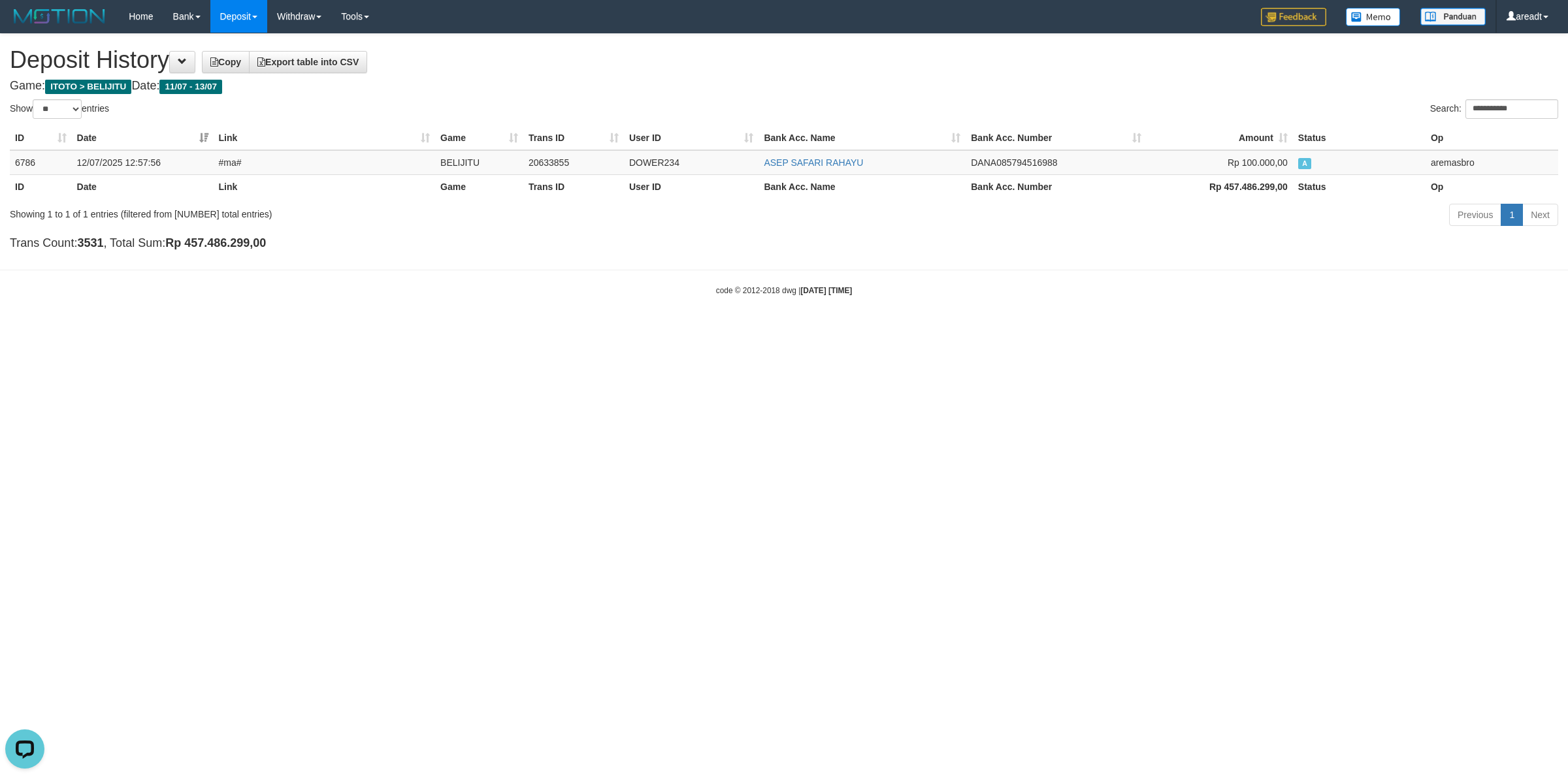 click on "Toggle navigation
Home
Bank
Account List
Load
By Website
Group
[ITOTO]													BELIJITU
By Load Group (DPS)
Group are-20
Group are-30
Mutasi Bank
Search
Sync" at bounding box center [784, 165] 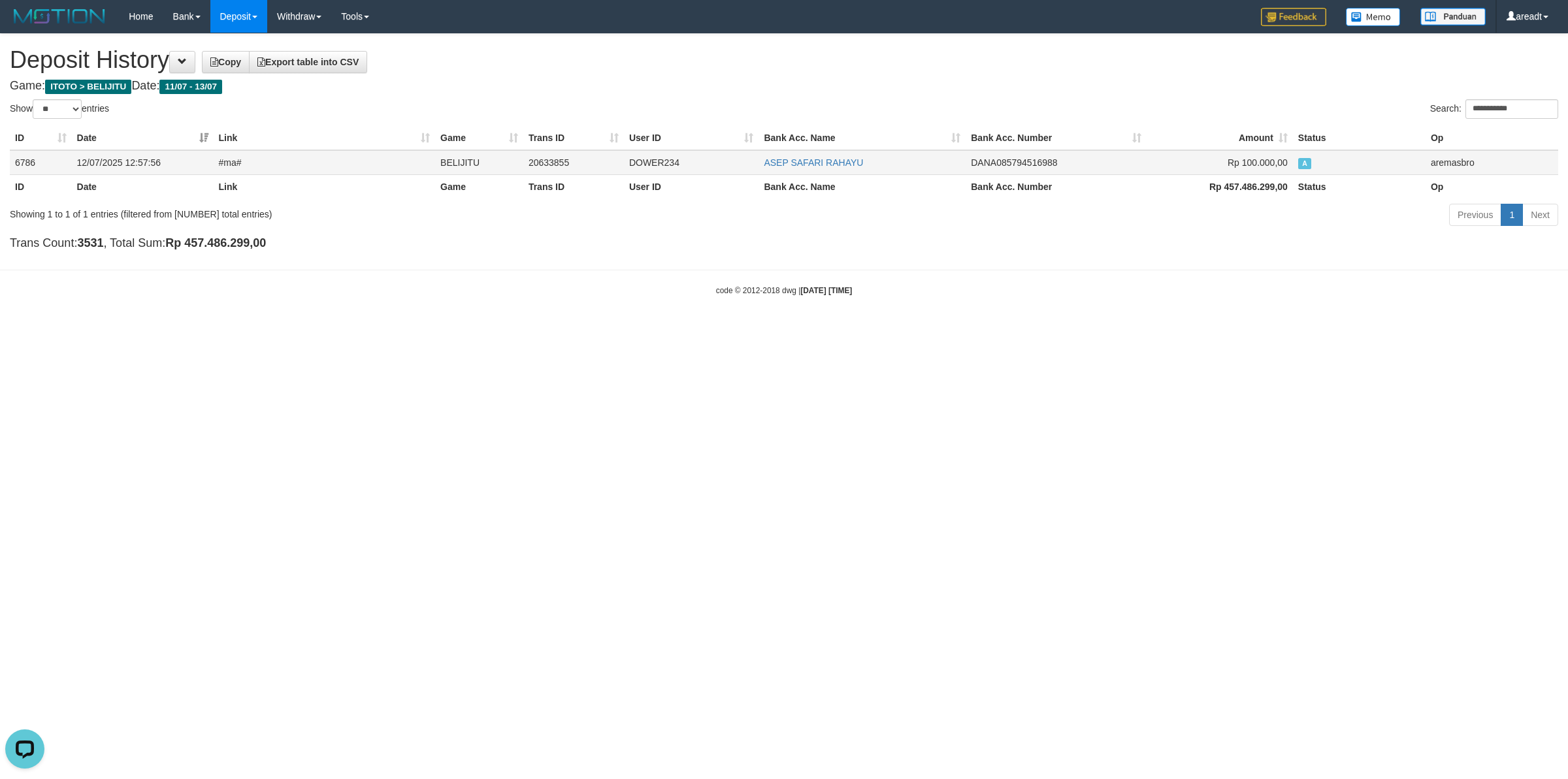 click on "DOWER234" at bounding box center [691, 163] 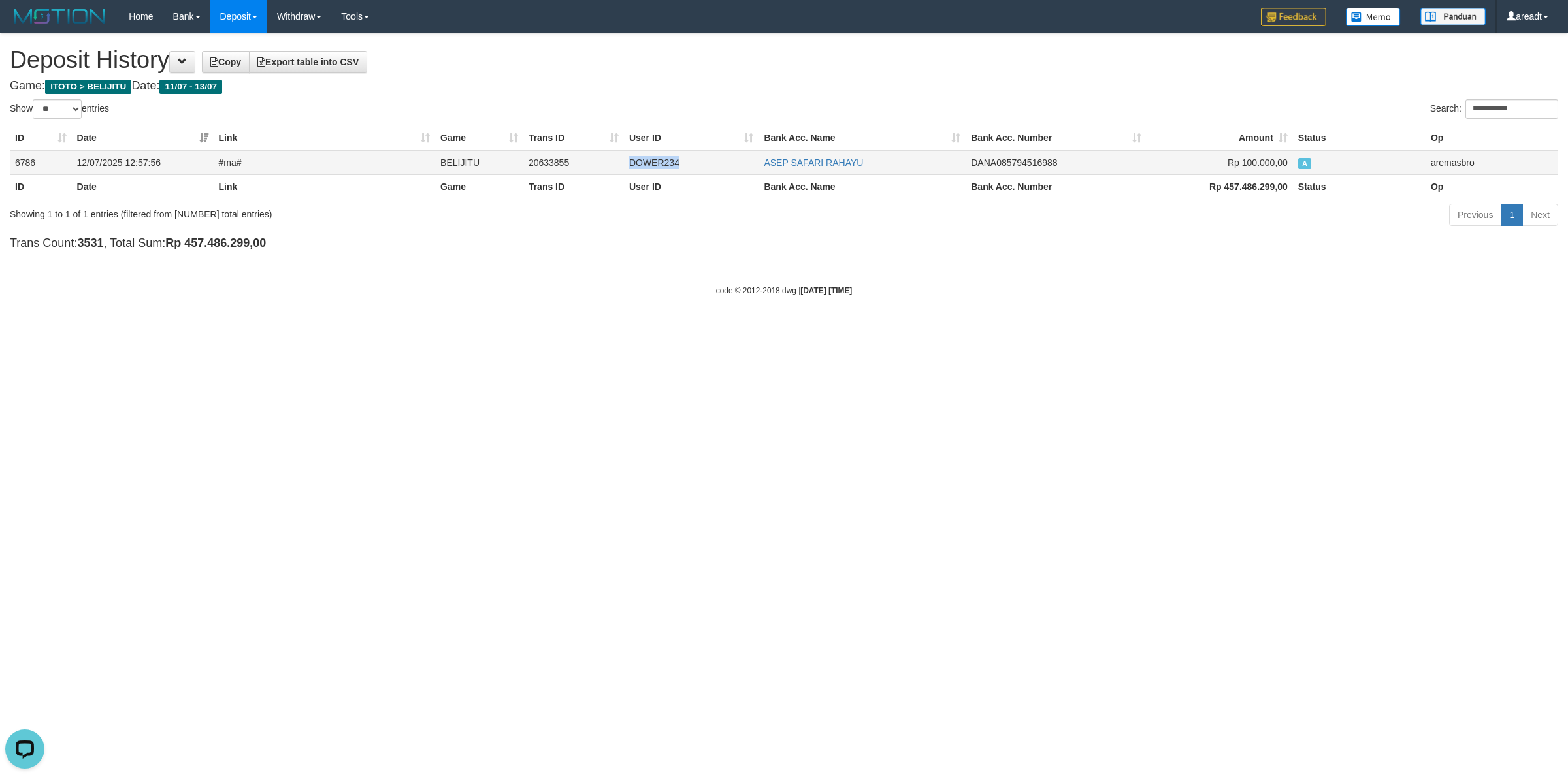 click on "DOWER234" at bounding box center [691, 163] 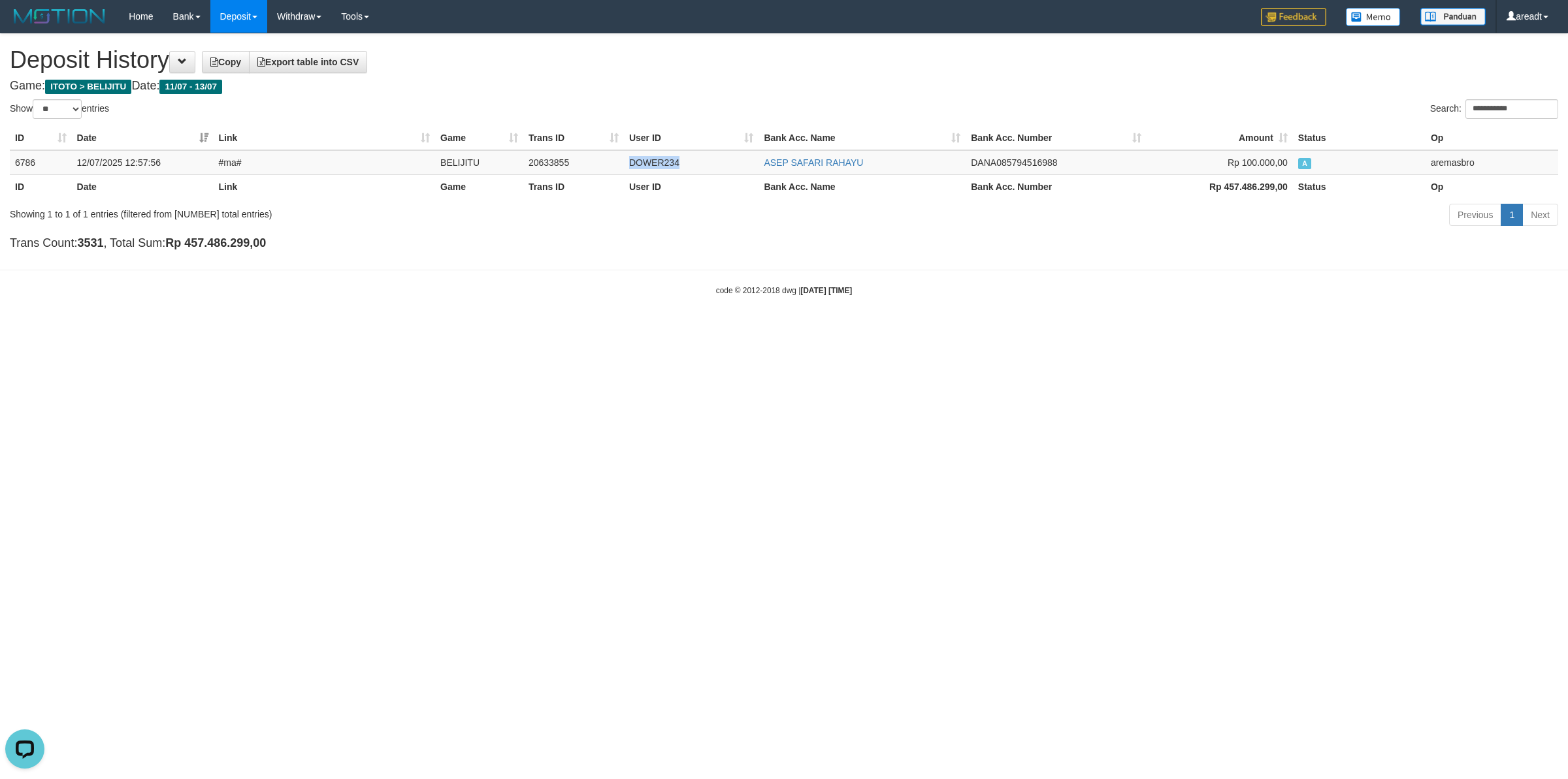 copy on "DOWER234" 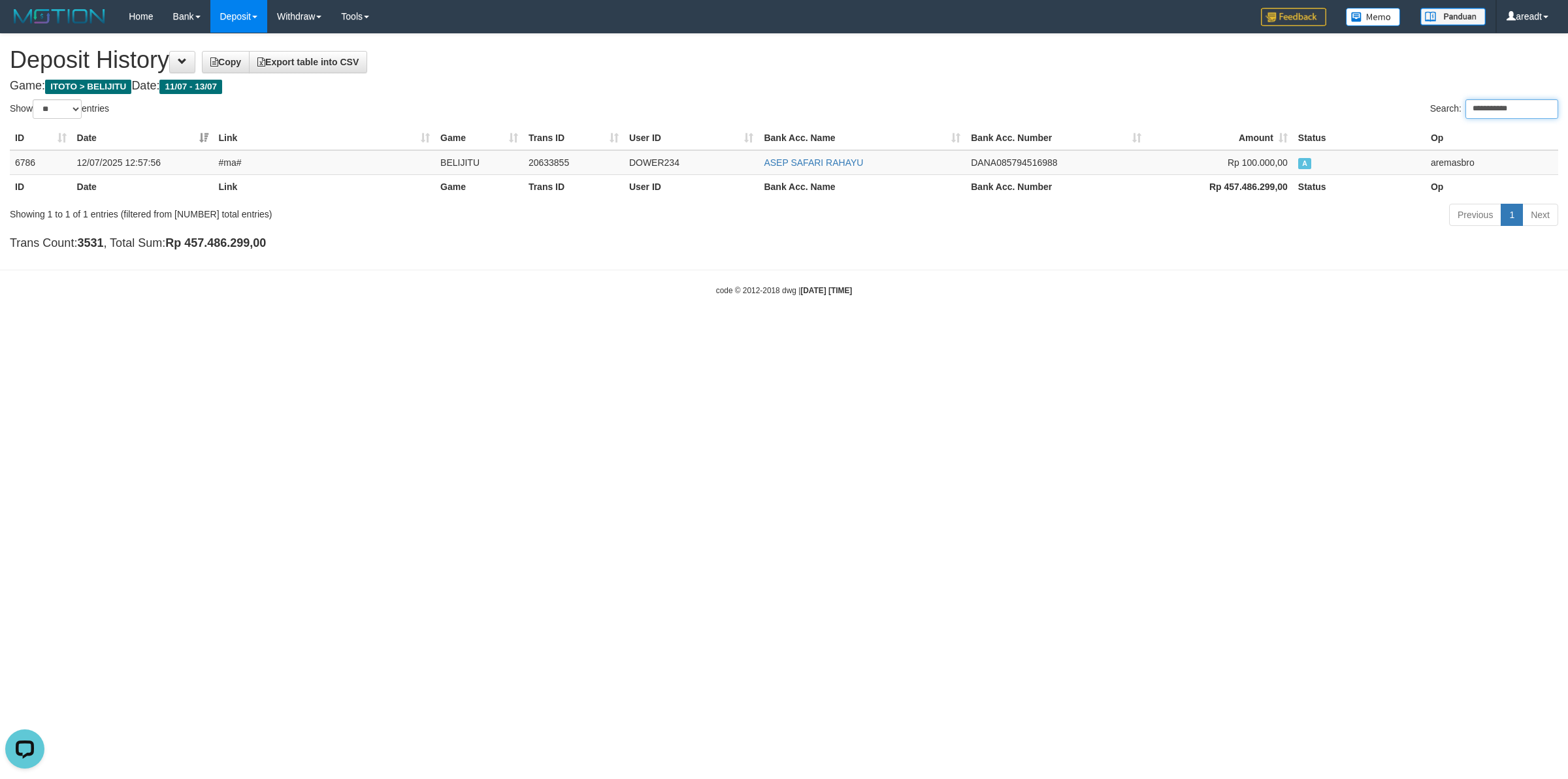 click on "**********" at bounding box center [1512, 109] 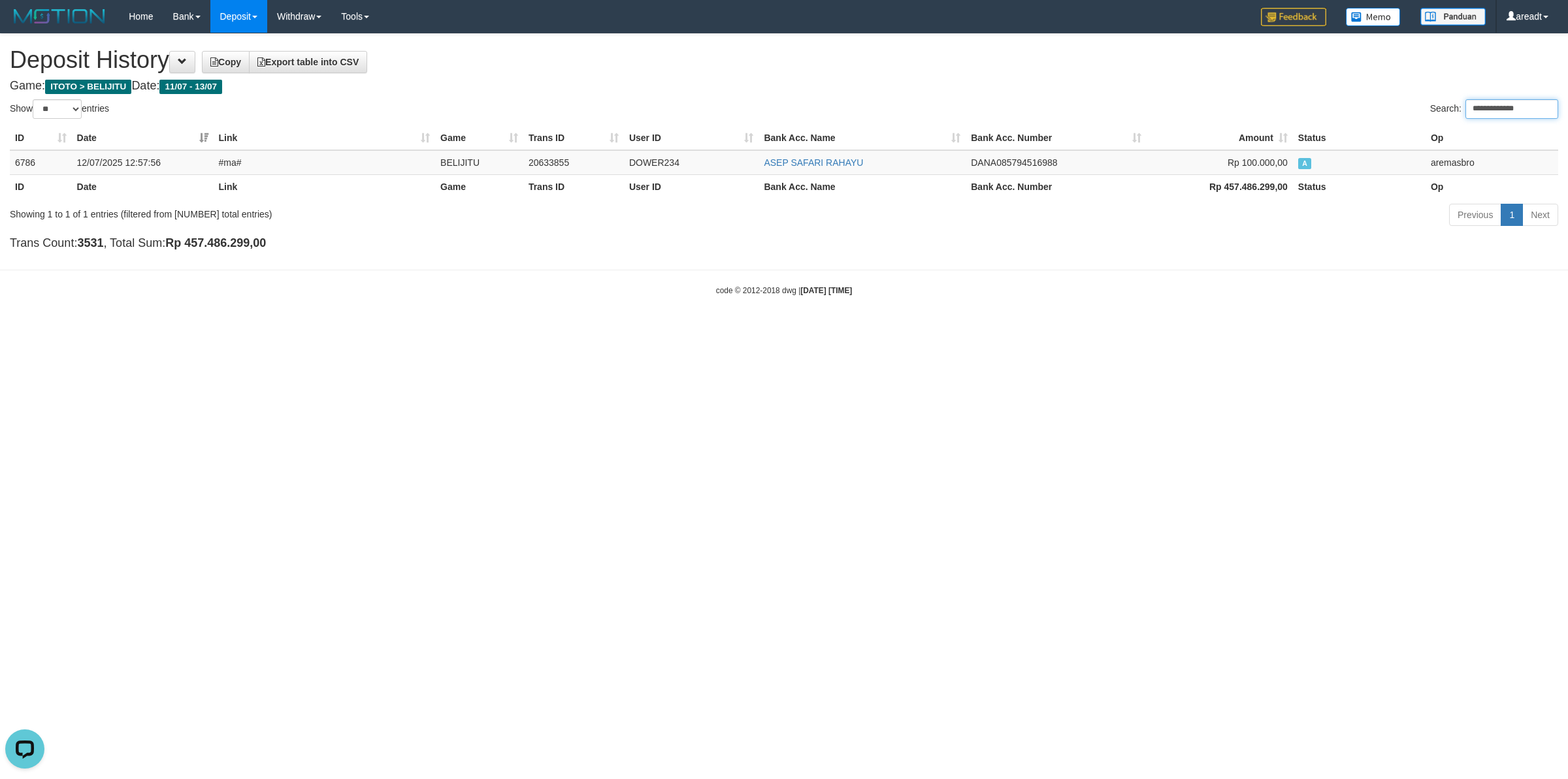 click on "**********" at bounding box center [1512, 109] 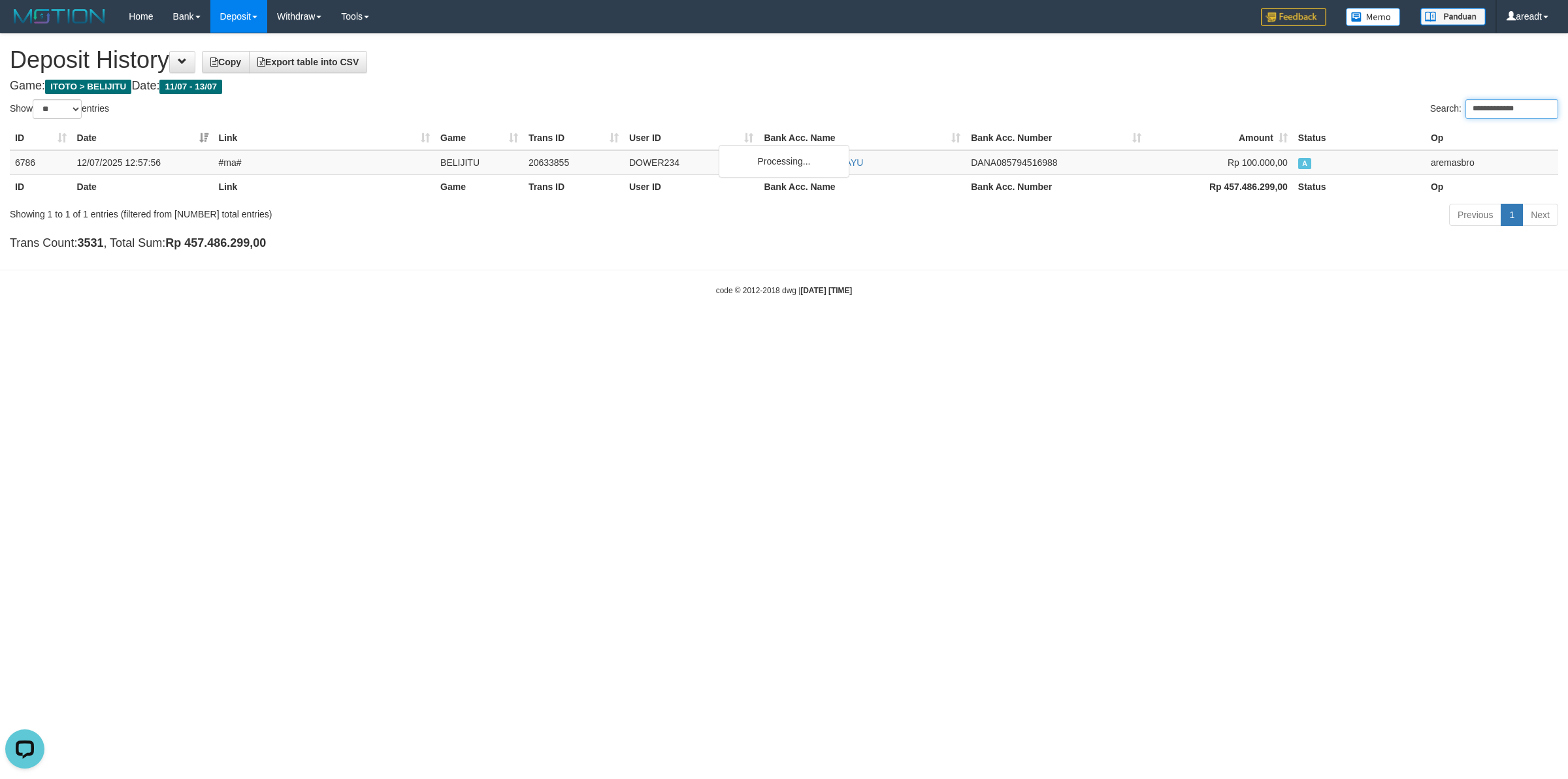 click on "**********" at bounding box center (1512, 109) 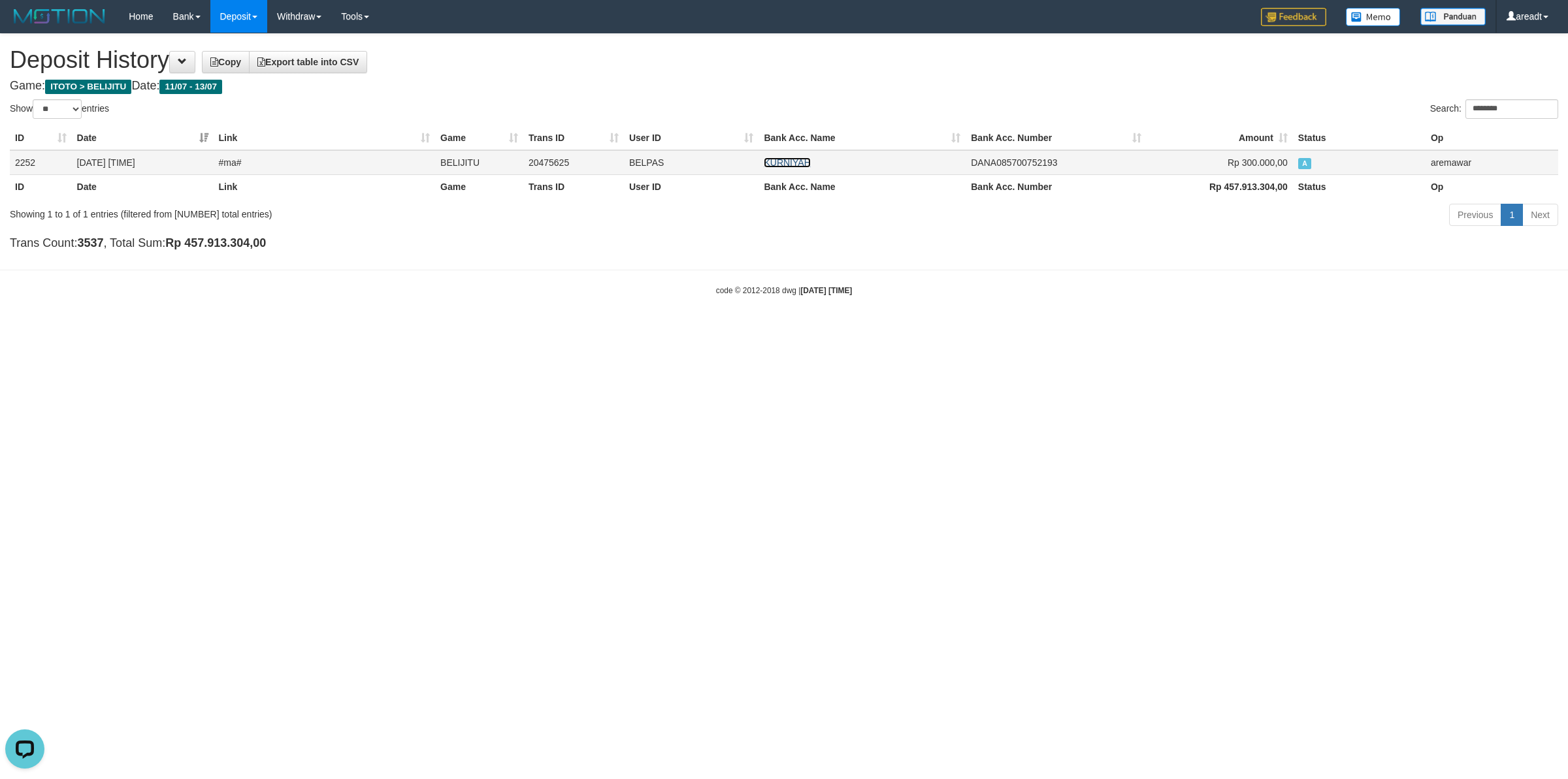 click on "KURNIYAH" at bounding box center (787, 163) 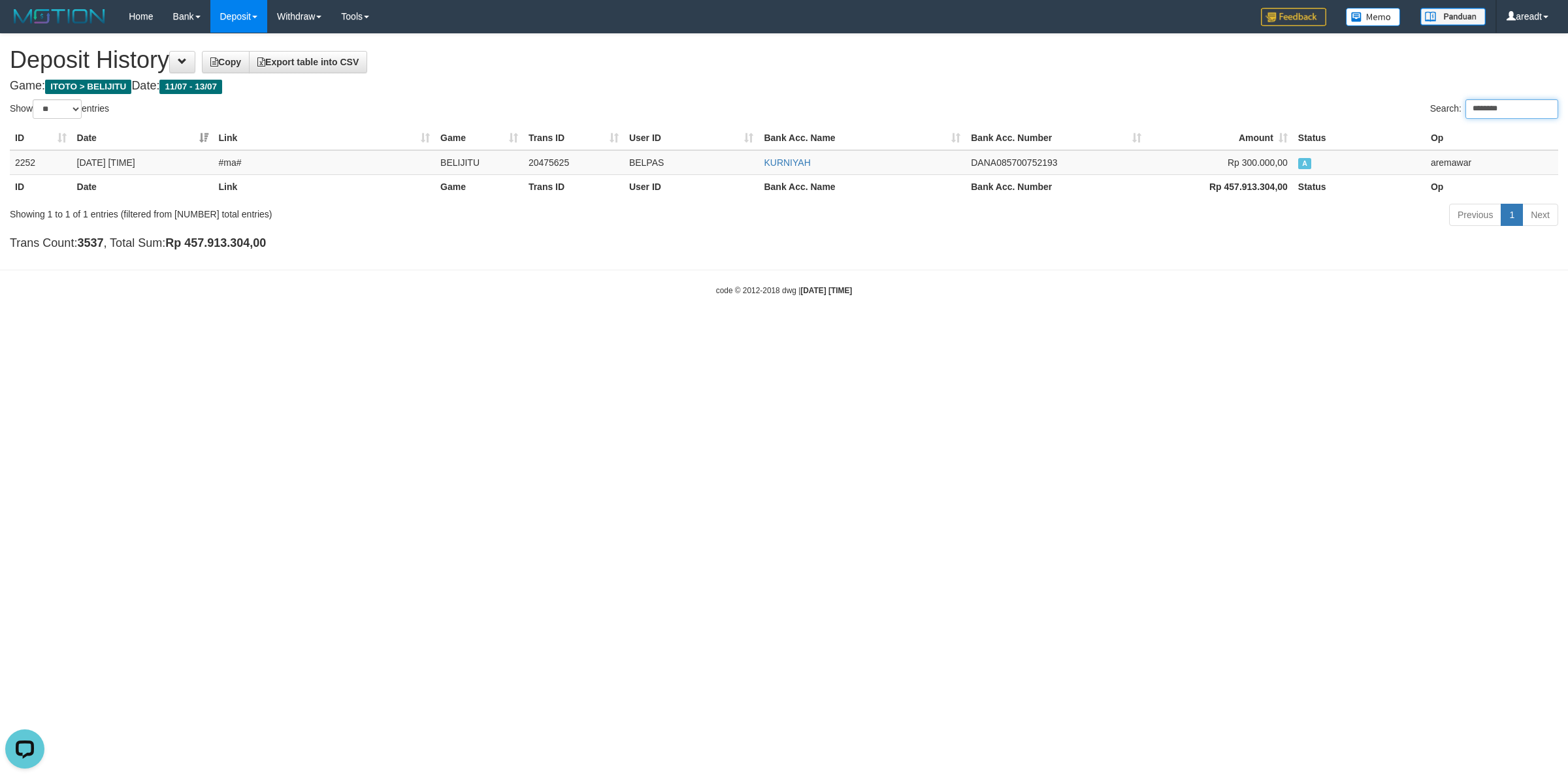 click on "********" at bounding box center [1512, 109] 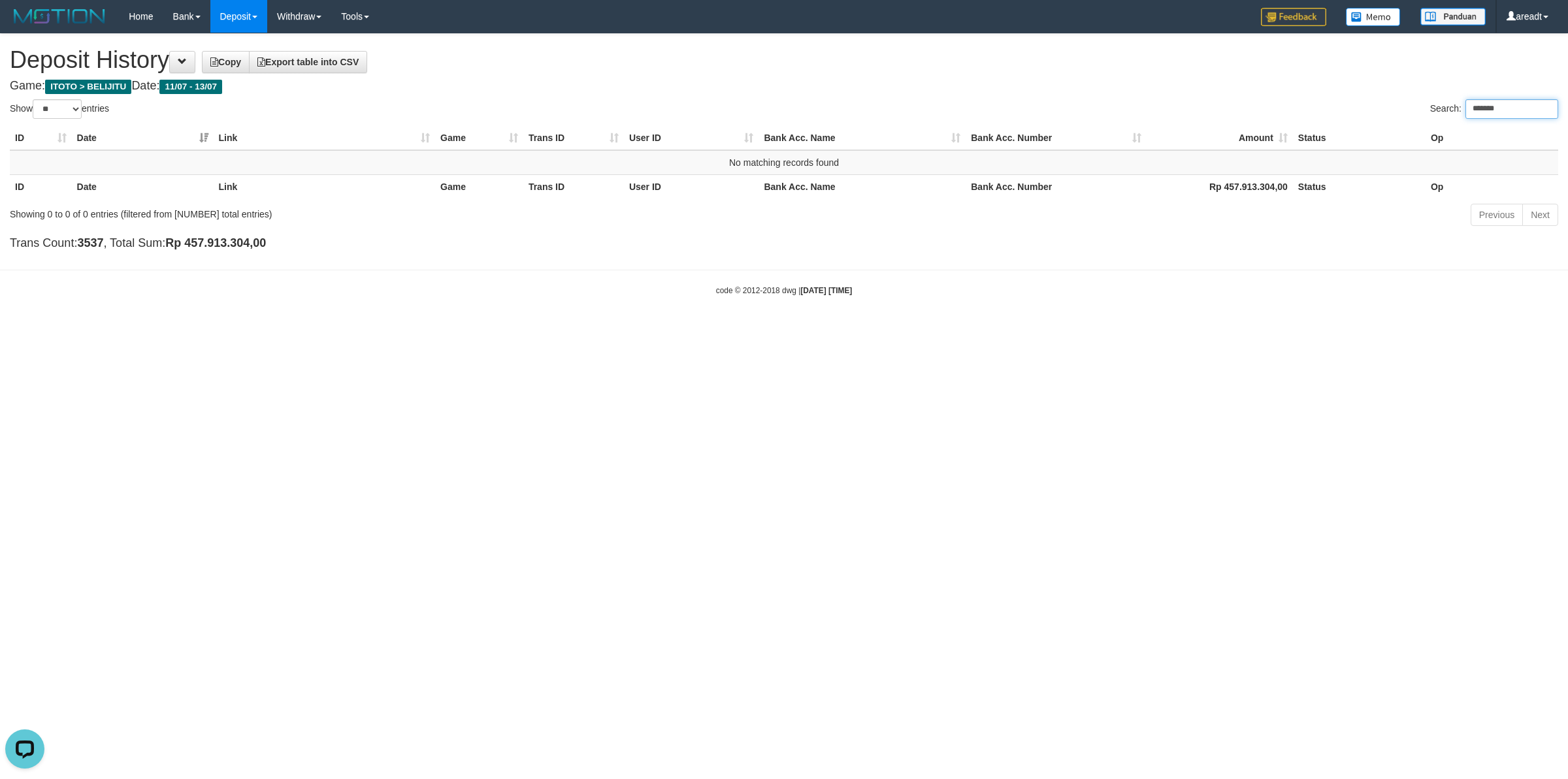 click on "*******" at bounding box center (1512, 109) 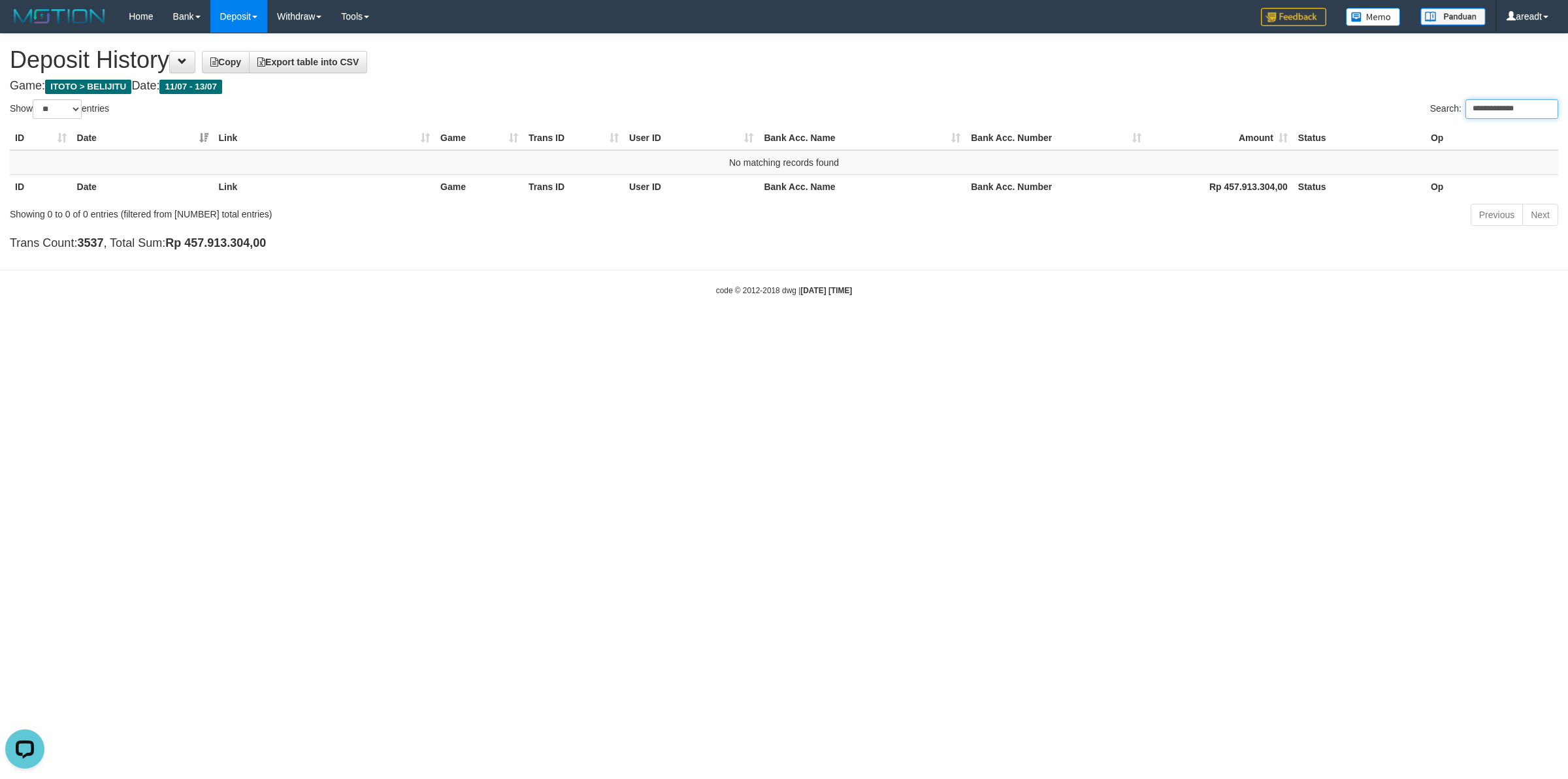 click on "**********" at bounding box center [1512, 109] 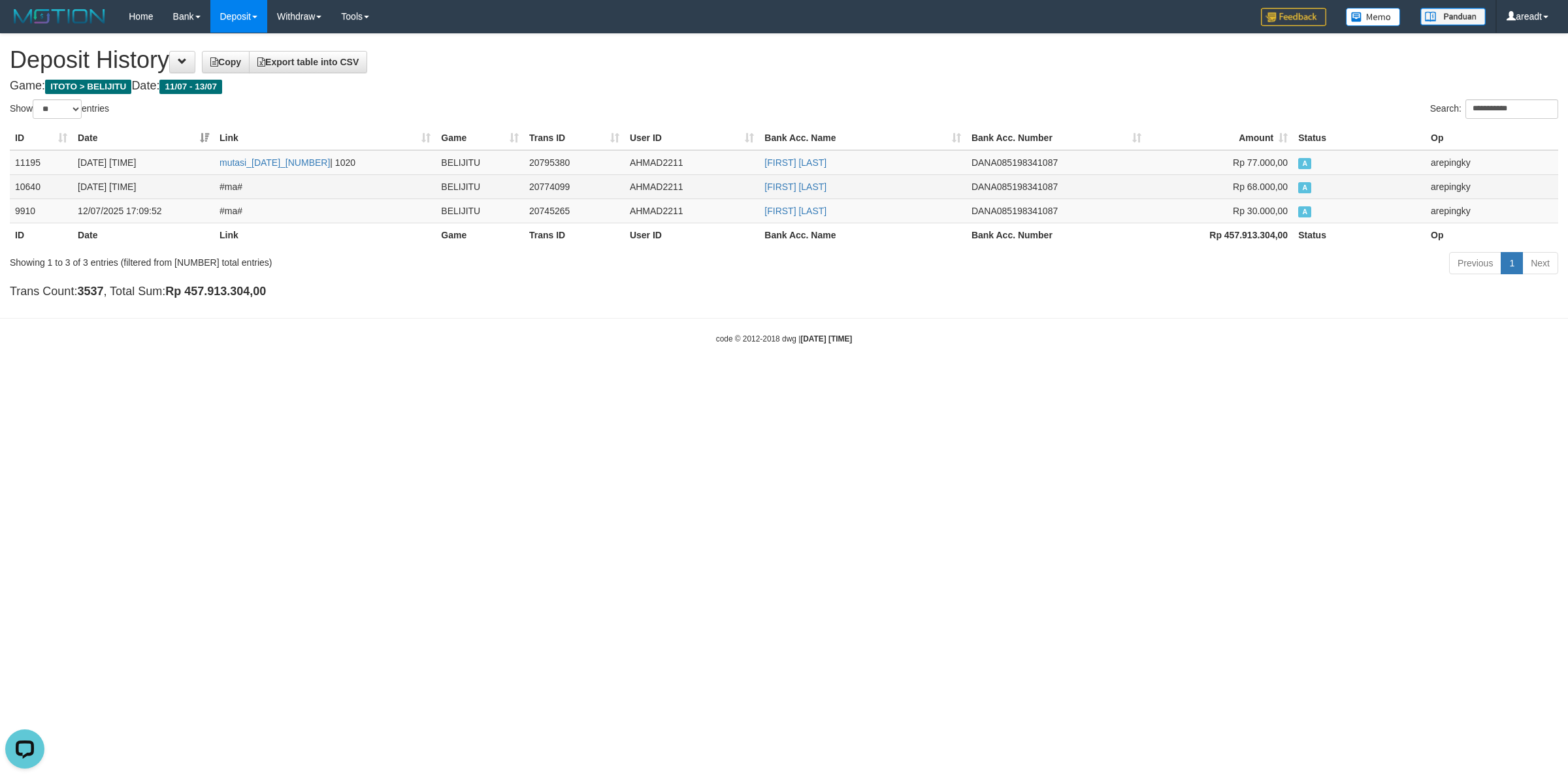 click on "AHMAD2211" at bounding box center [692, 186] 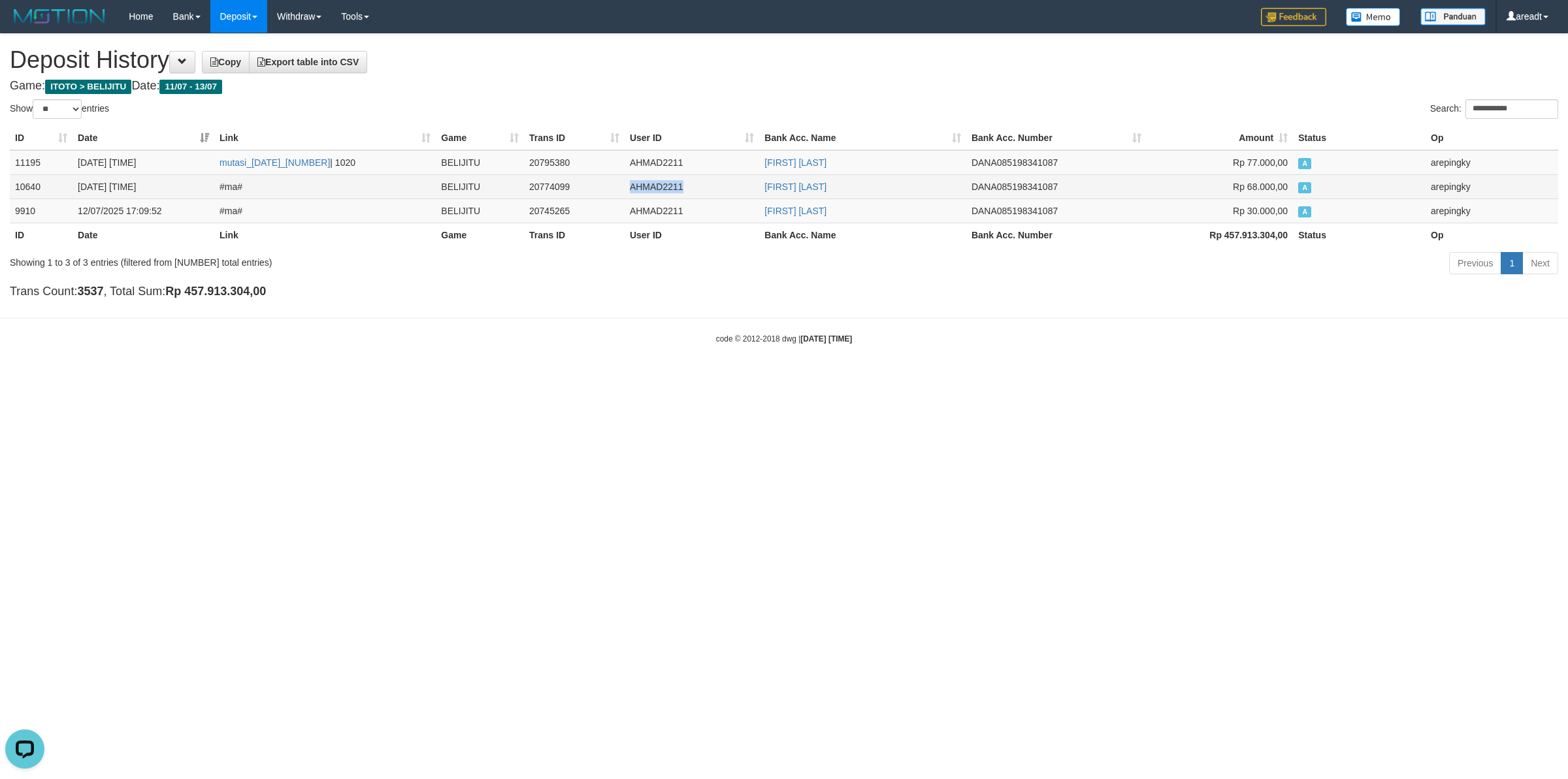 click on "AHMAD2211" at bounding box center [692, 186] 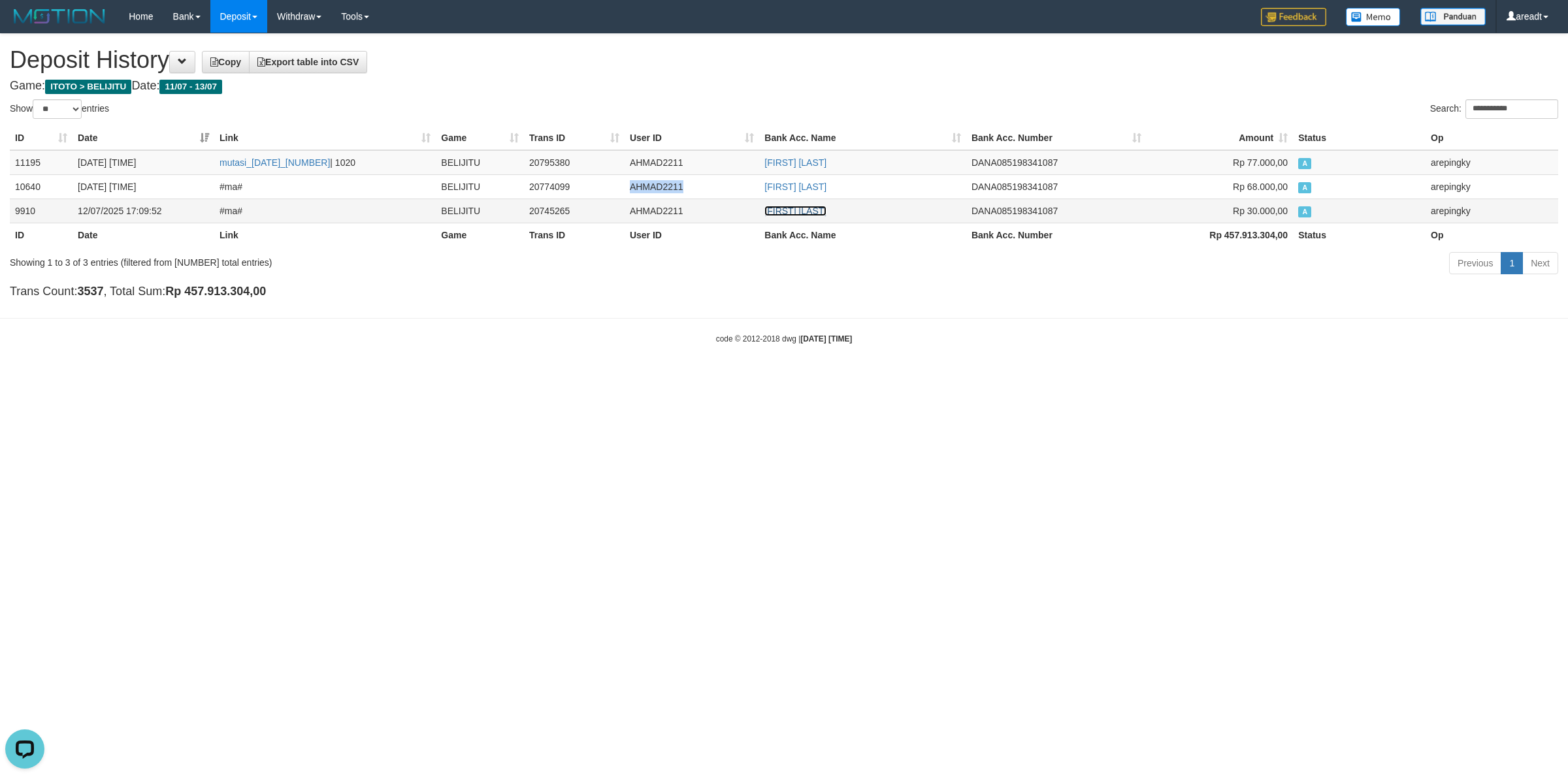 click on "AHMAD HOLEL" at bounding box center [795, 211] 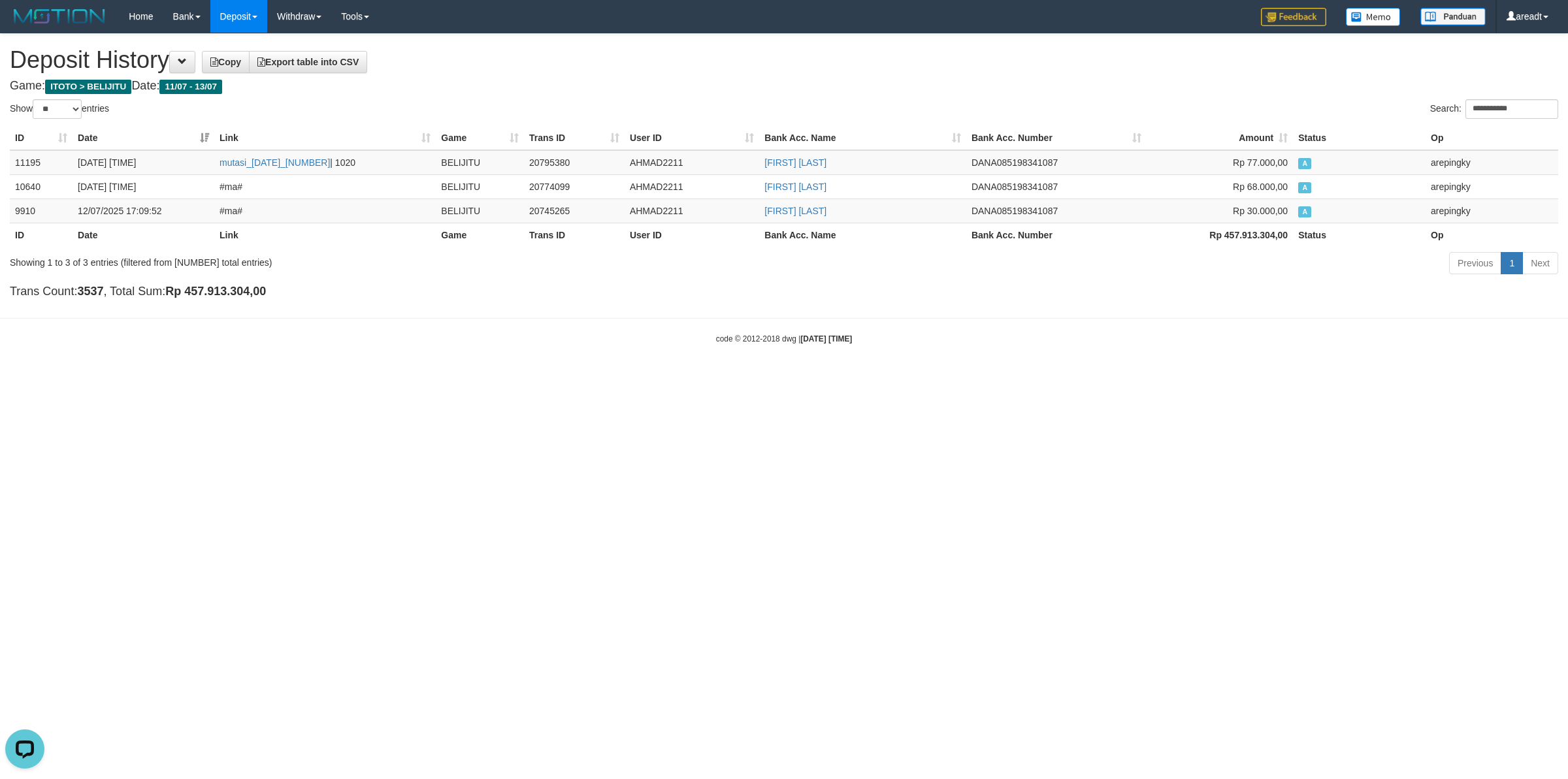 drag, startPoint x: 172, startPoint y: 388, endPoint x: 215, endPoint y: 372, distance: 45.8803 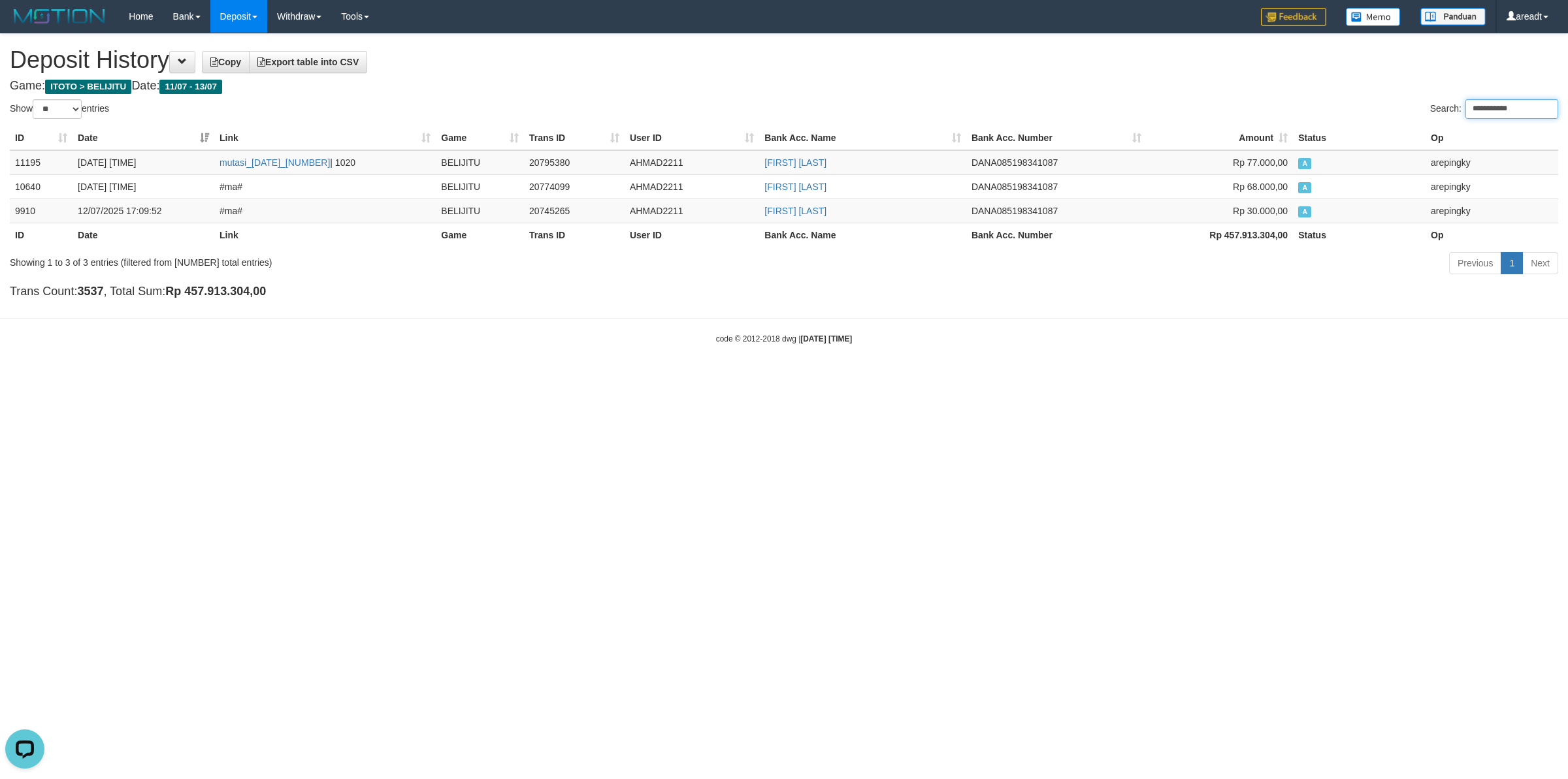 click on "**********" at bounding box center (1512, 109) 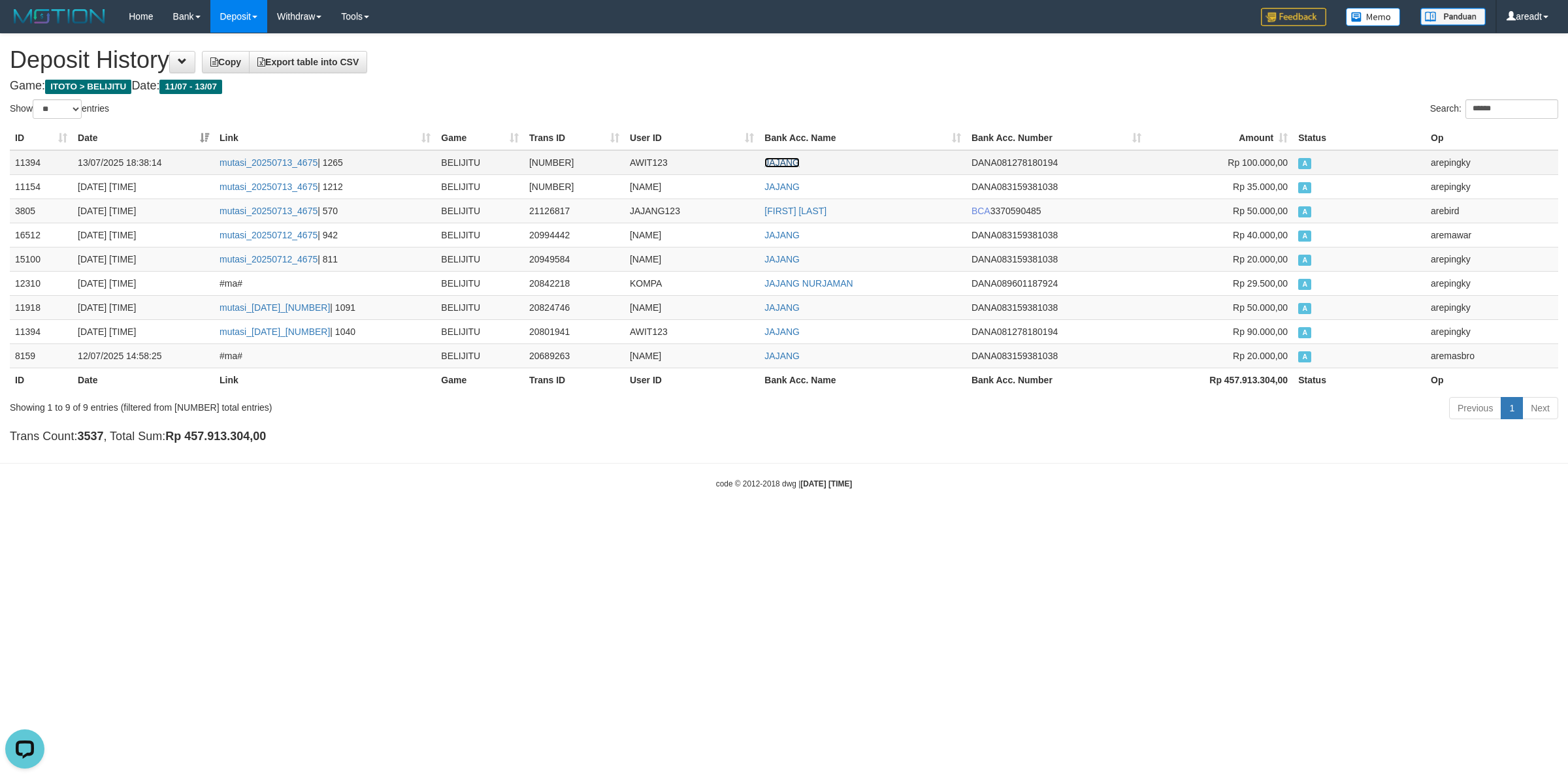 click on "JAJANG" at bounding box center [782, 163] 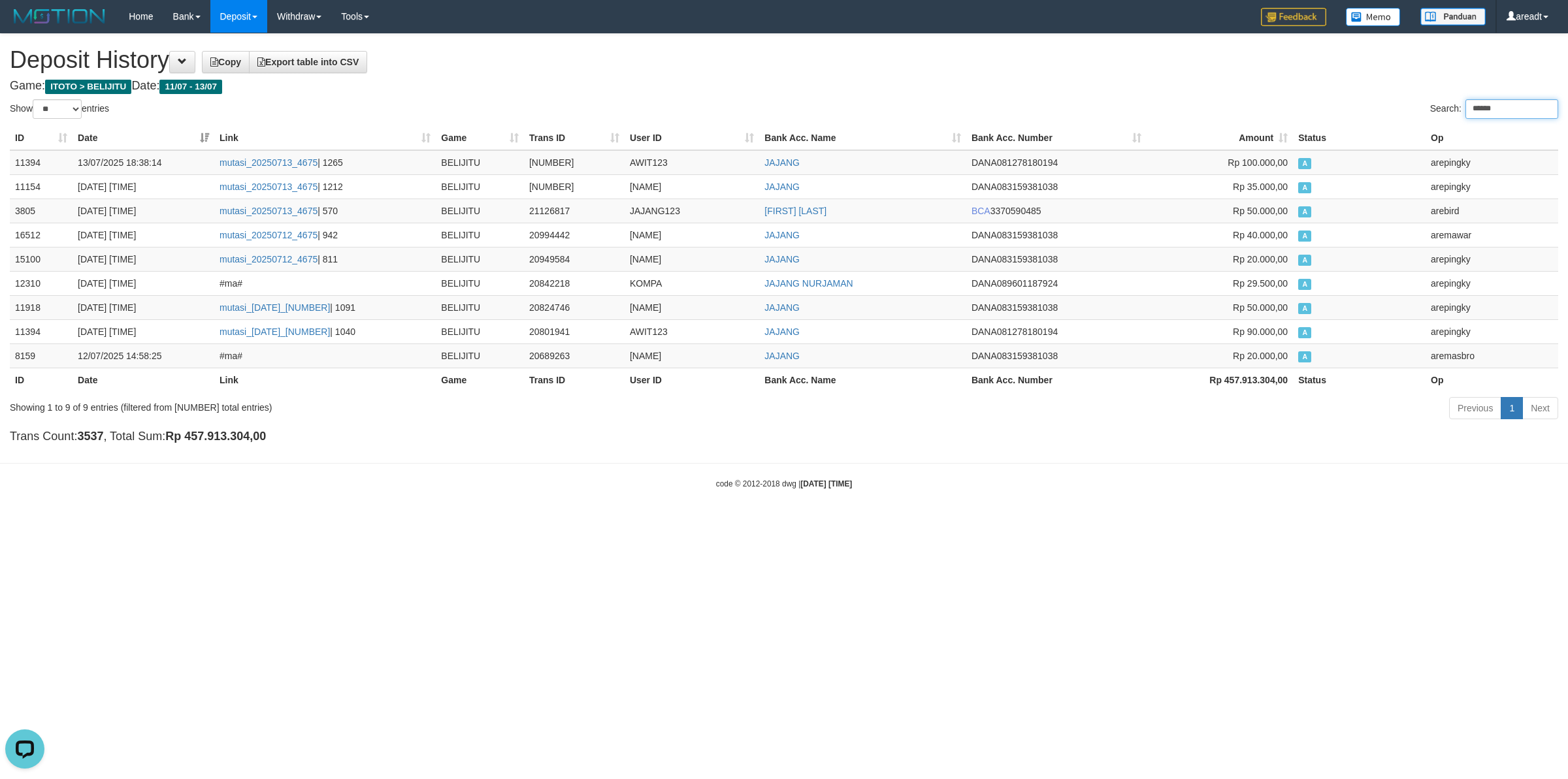 click on "******" at bounding box center [1512, 109] 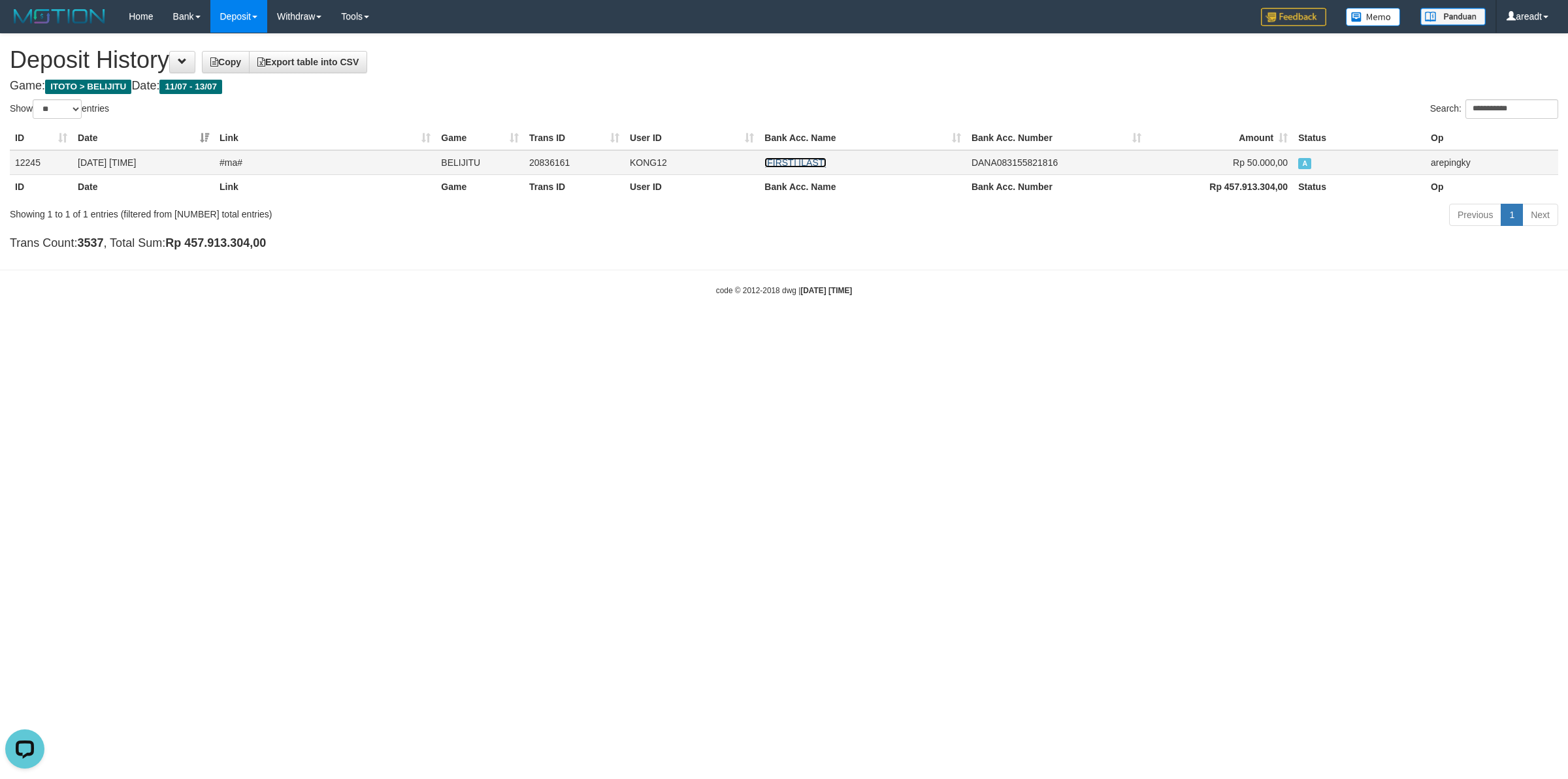 click on "DEDE HERMAN" at bounding box center (795, 163) 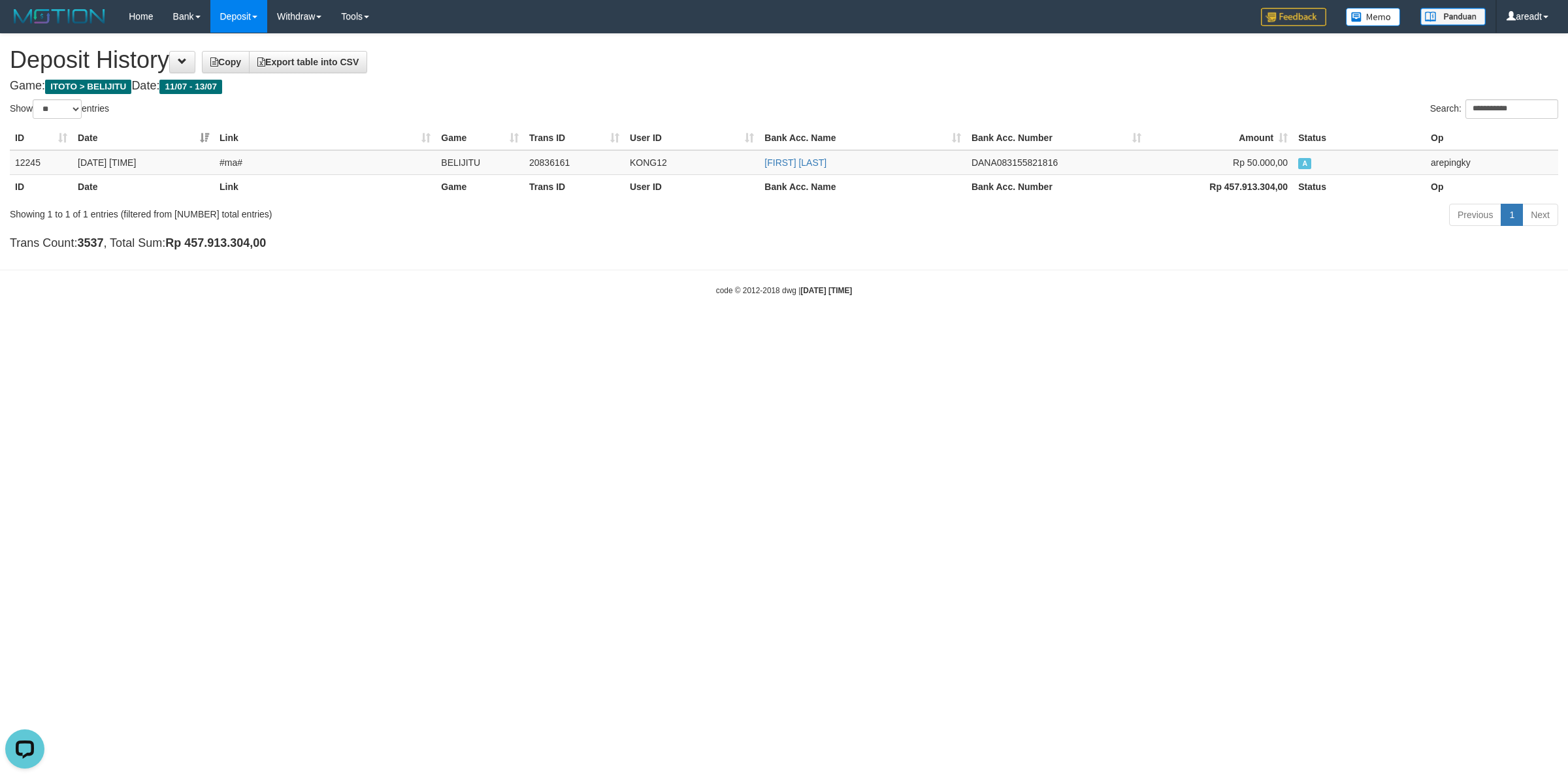 click on "Toggle navigation
Home
Bank
Account List
Load
By Website
Group
[ITOTO]													BELIJITU
By Load Group (DPS)
Group are-20
Group are-30
Mutasi Bank
Search
Sync" at bounding box center [784, 165] 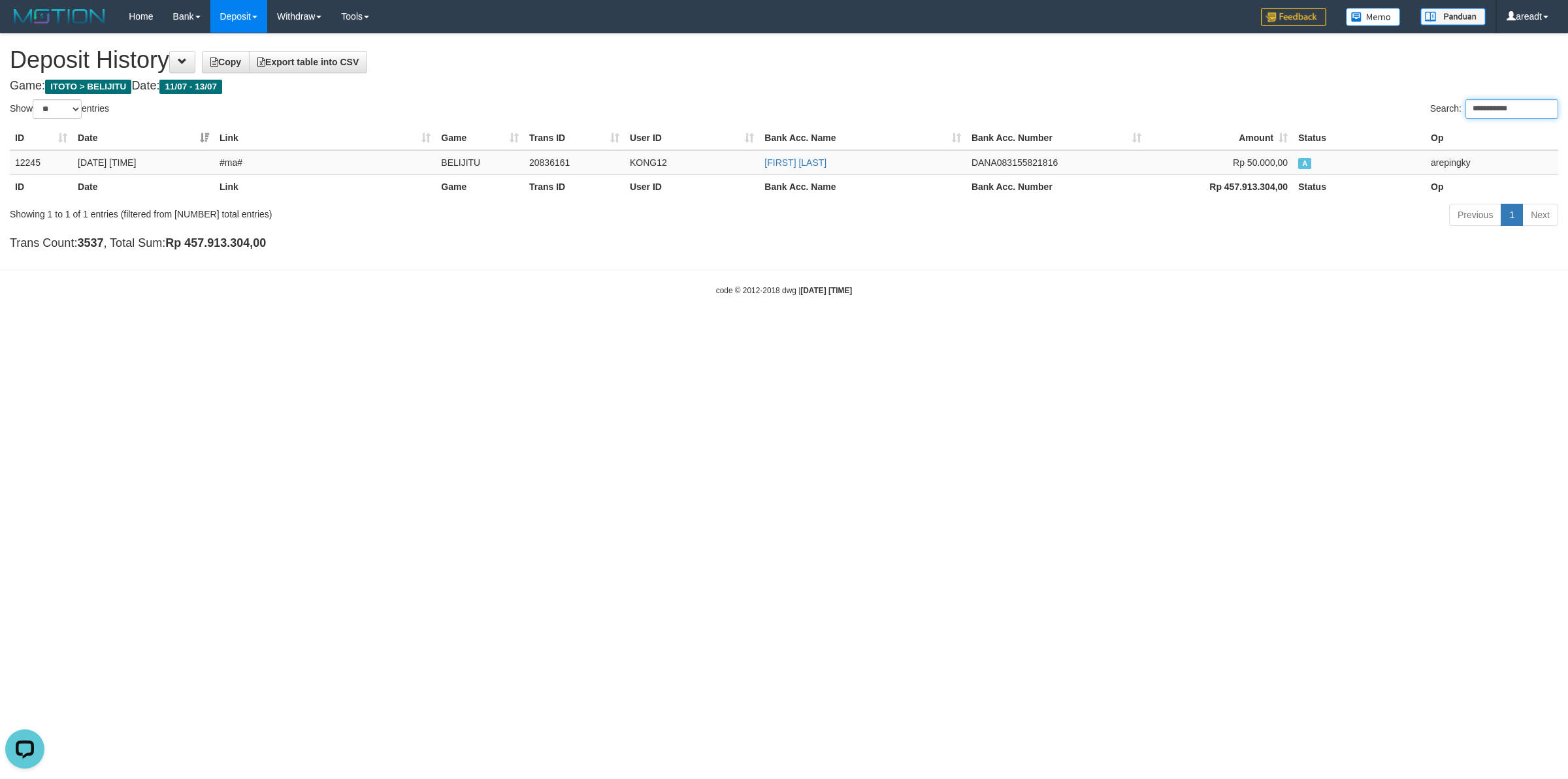 click on "**********" at bounding box center (1512, 109) 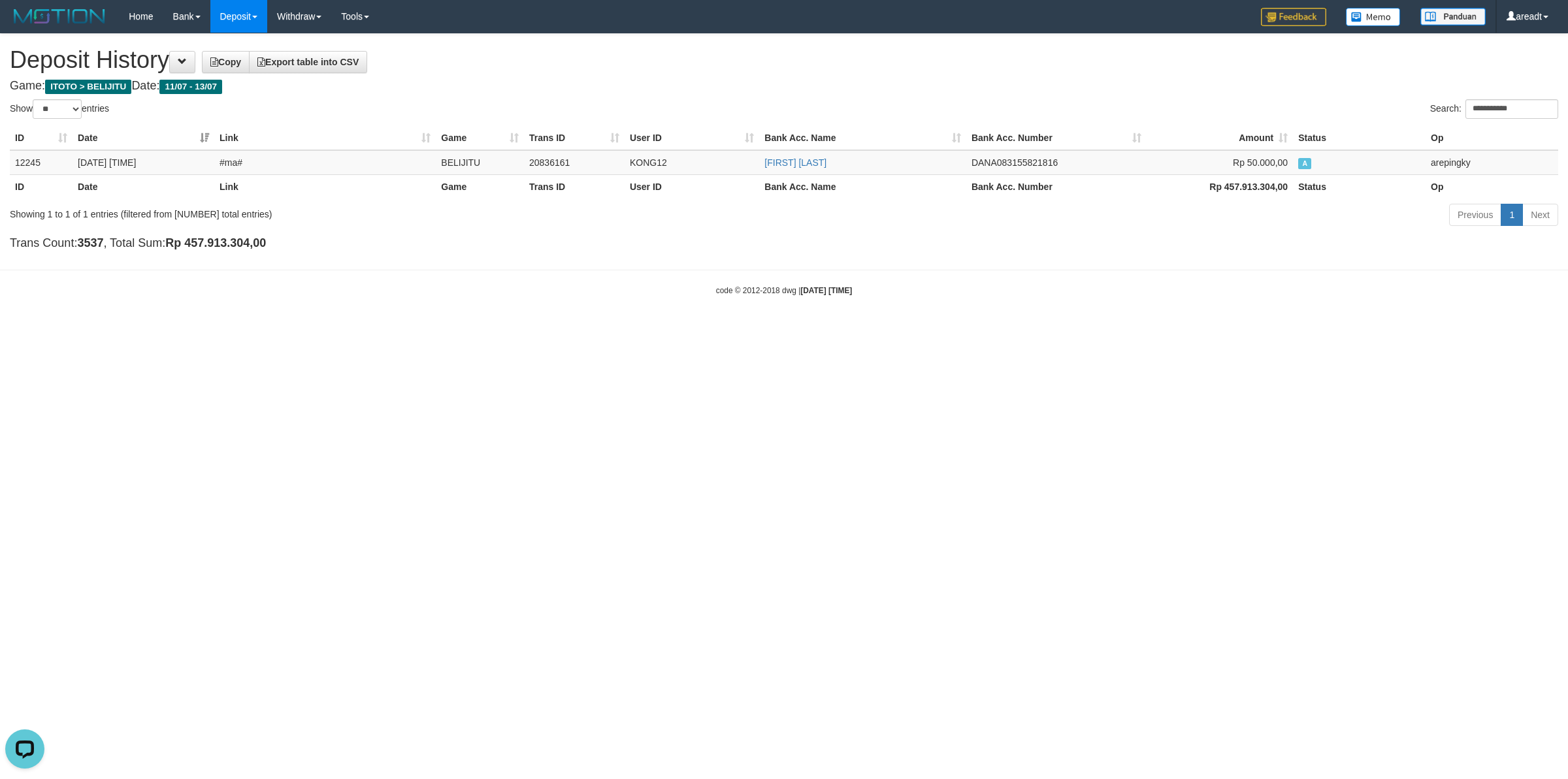 click on "Toggle navigation
Home
Bank
Account List
Load
By Website
Group
[ITOTO]													BELIJITU
By Load Group (DPS)
Group are-20
Group are-30
Mutasi Bank
Search
Sync
-" at bounding box center [784, 165] 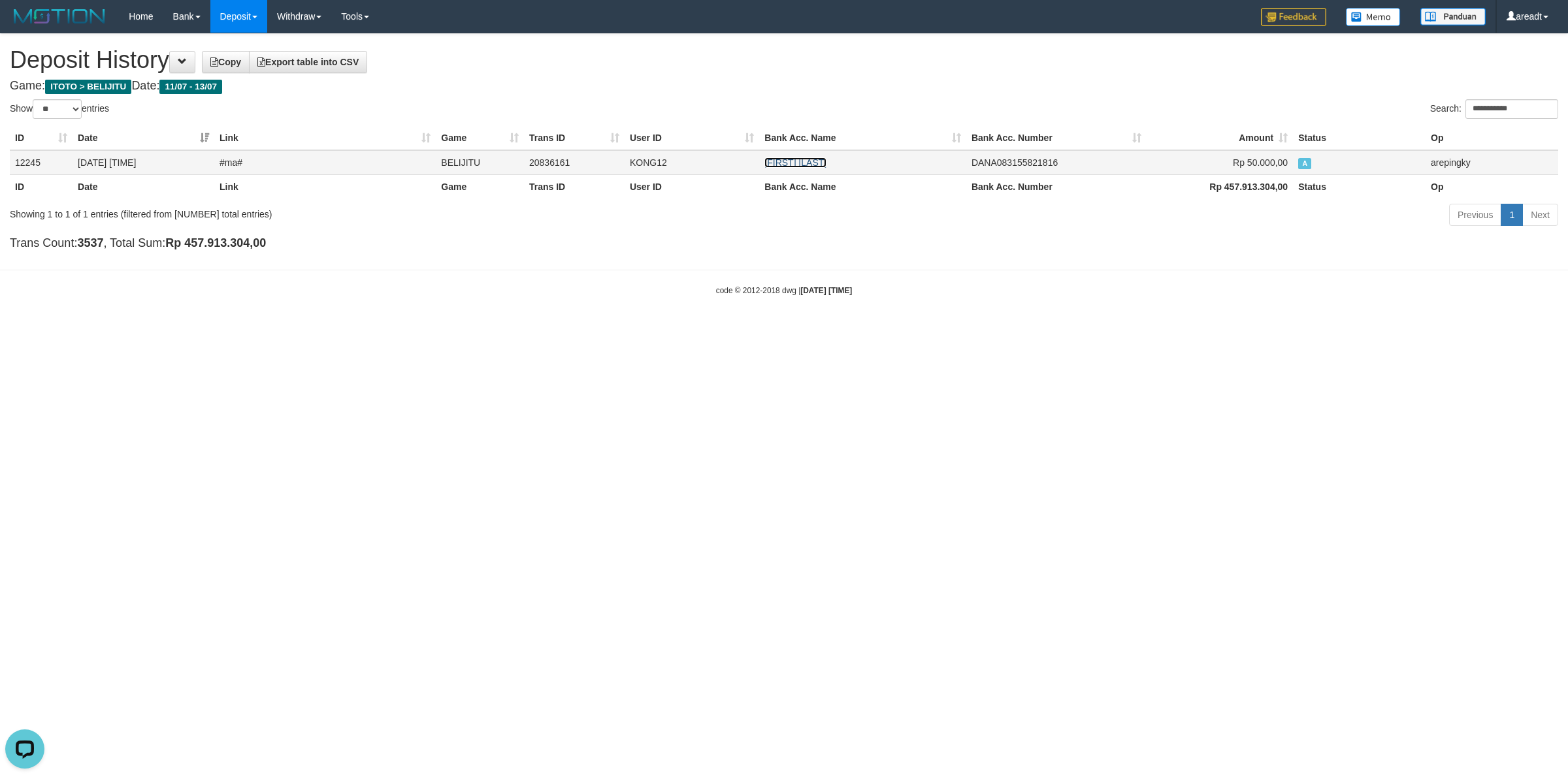 click on "DEDE HERMAN" at bounding box center [795, 163] 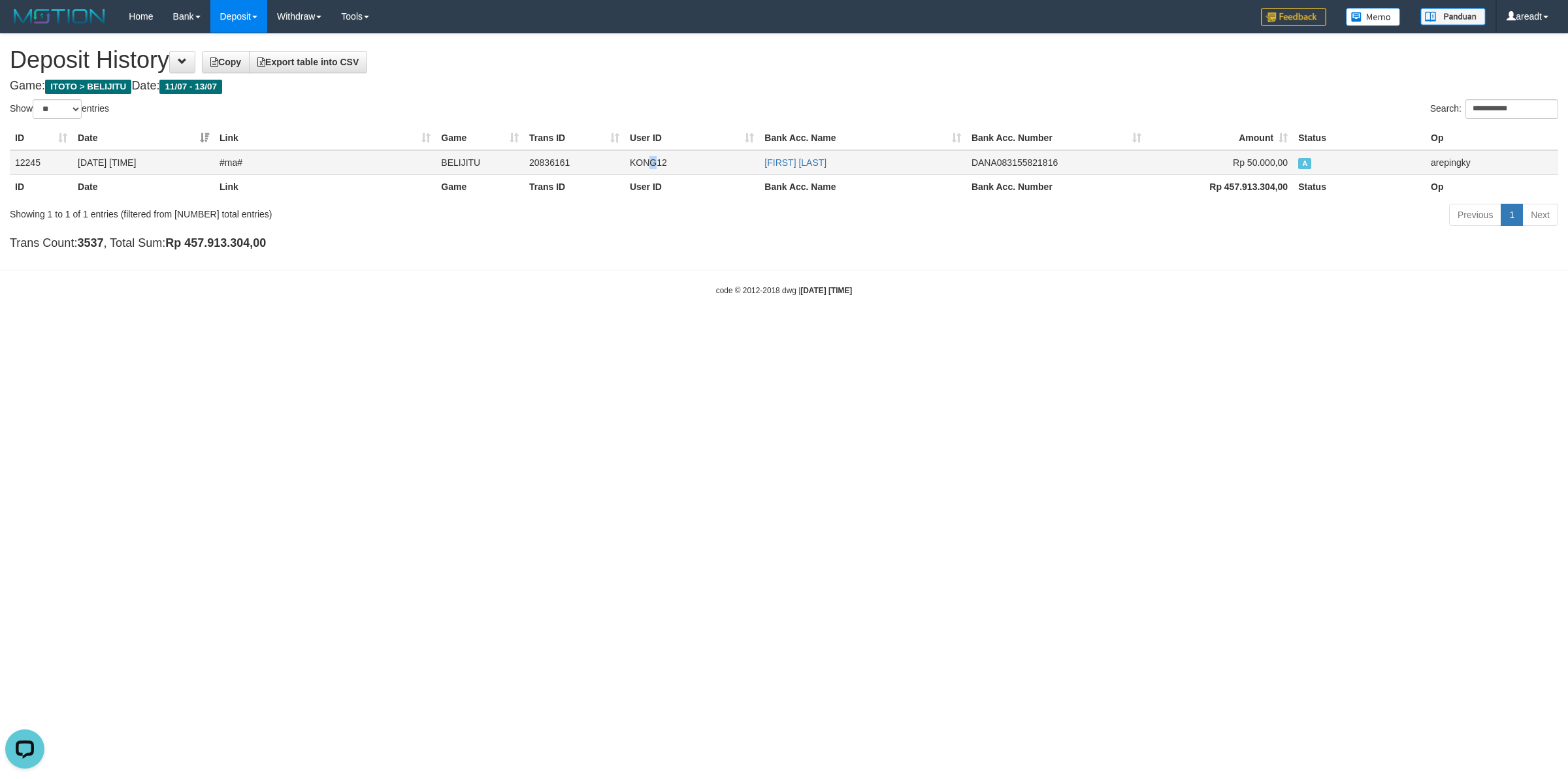 click on "KONG12" at bounding box center (692, 163) 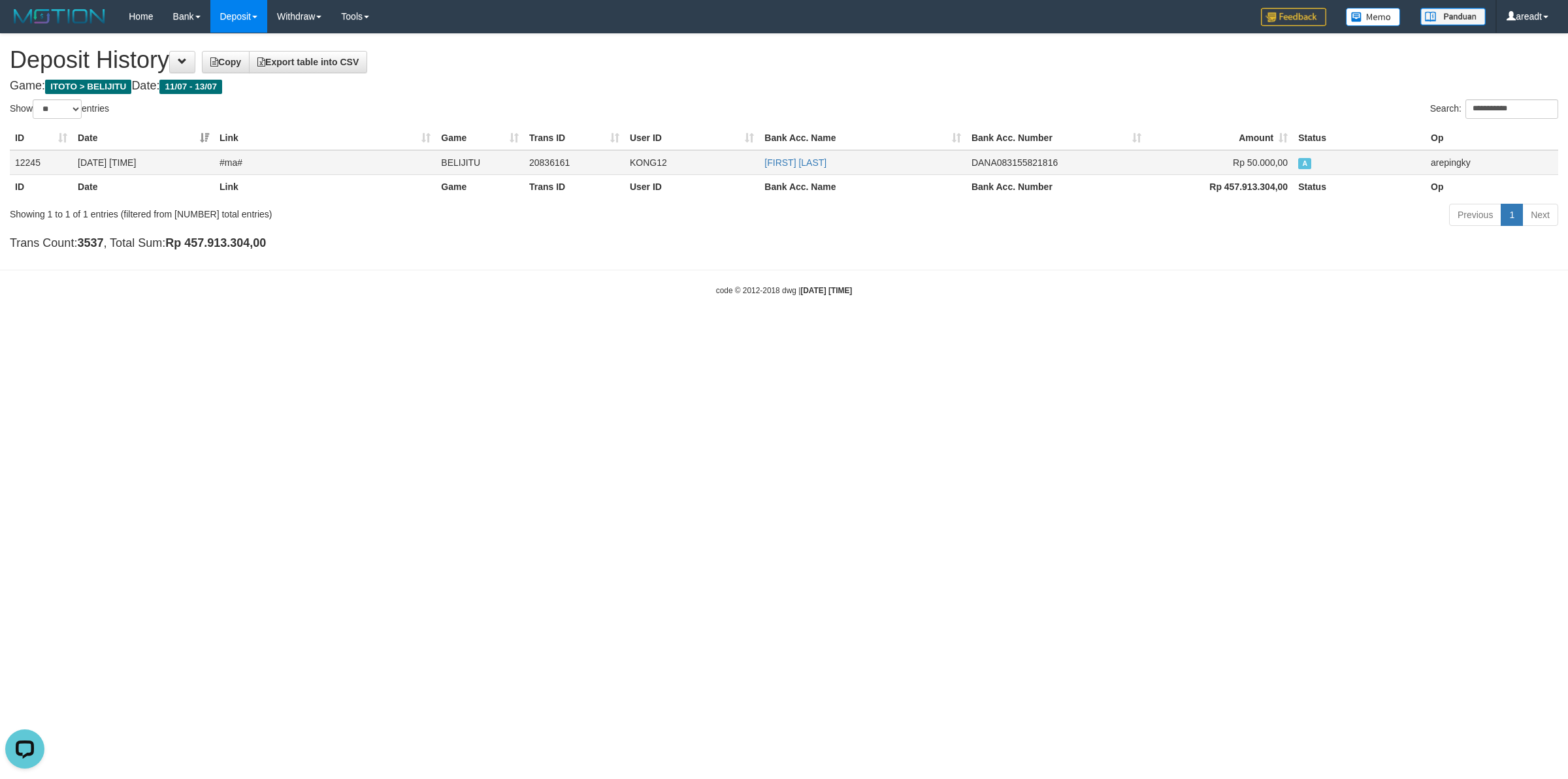 click on "KONG12" at bounding box center (692, 163) 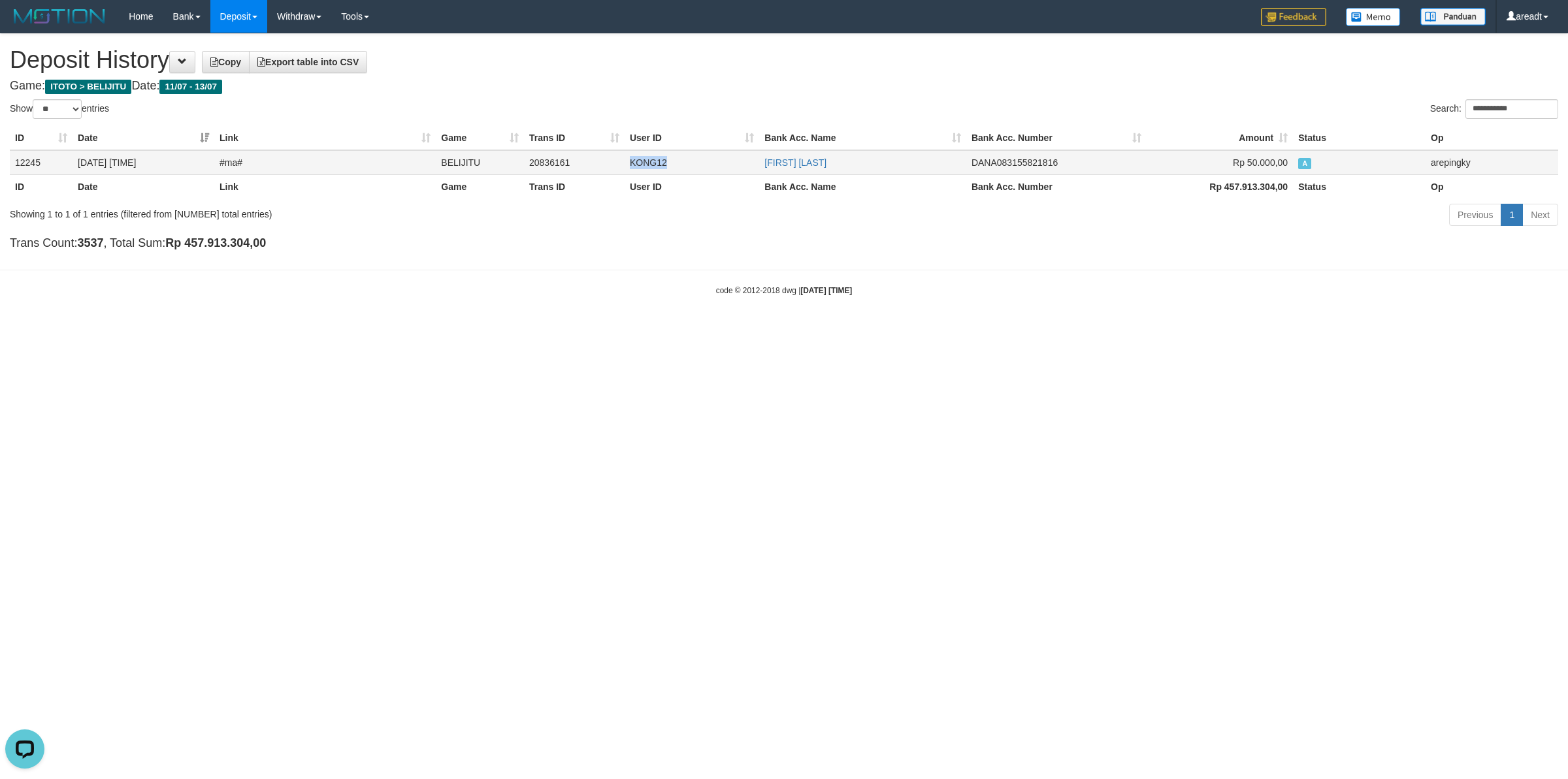 click on "KONG12" at bounding box center (692, 163) 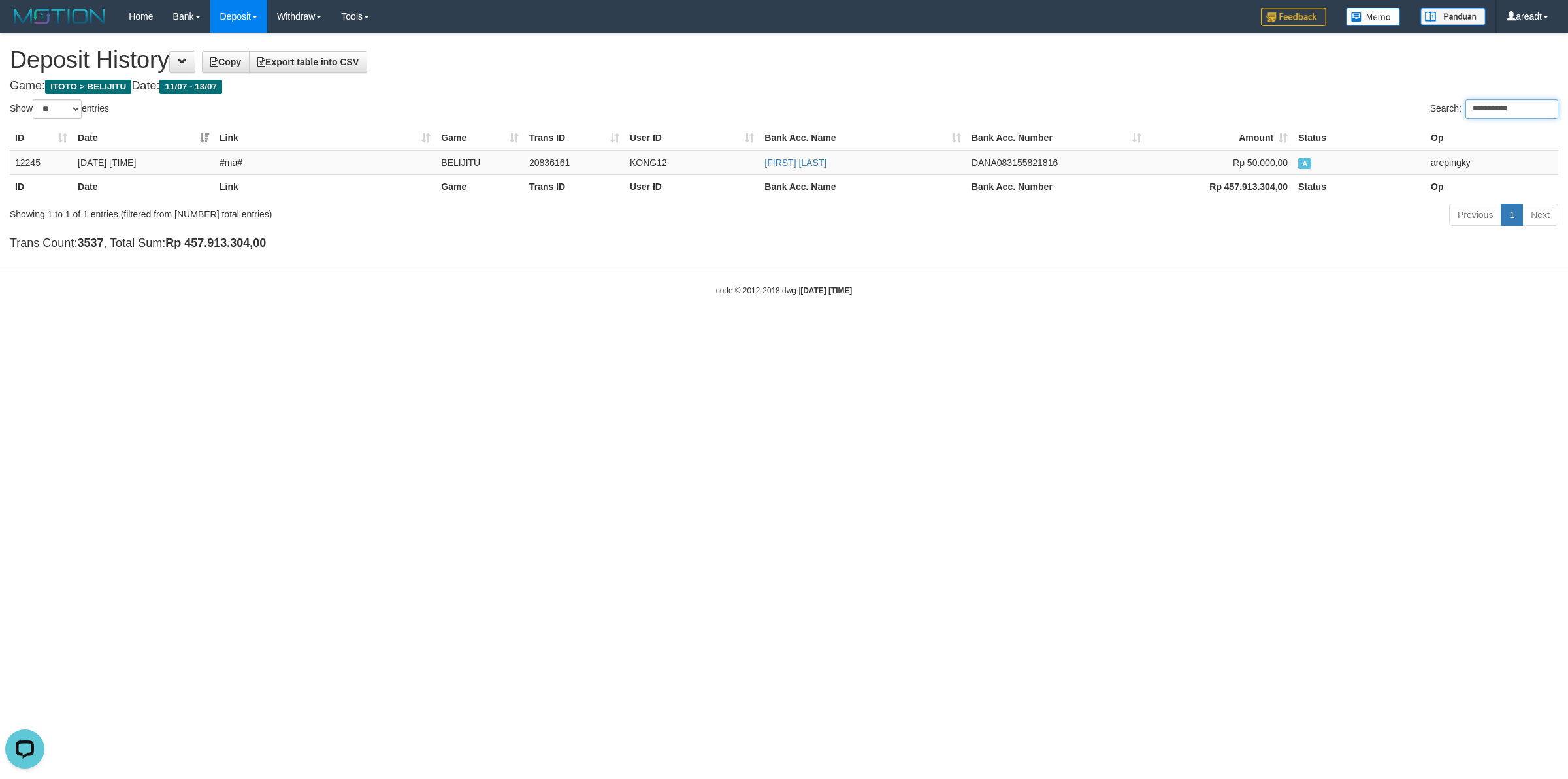 click on "**********" at bounding box center (1512, 109) 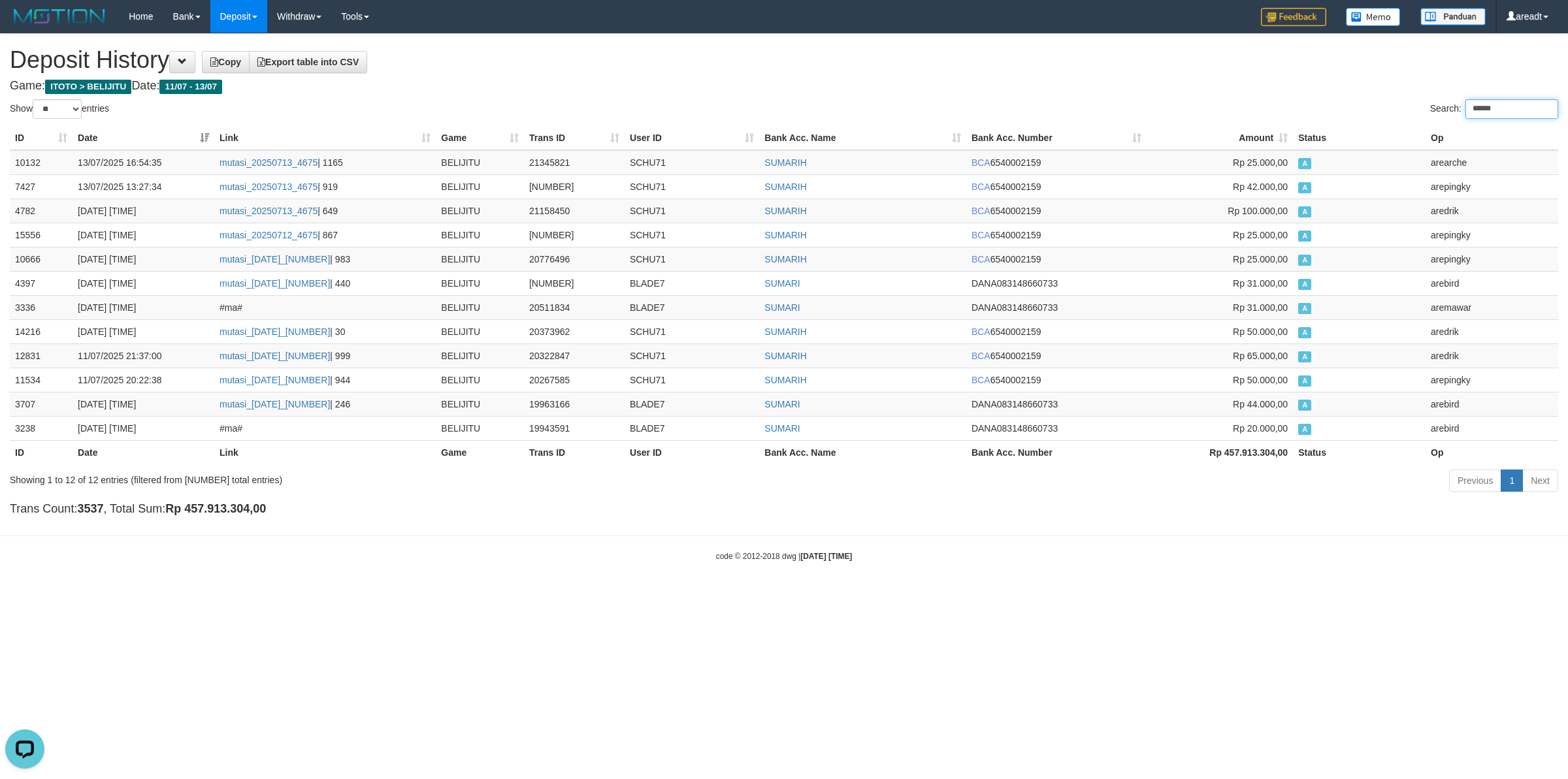 click on "******" at bounding box center (1512, 109) 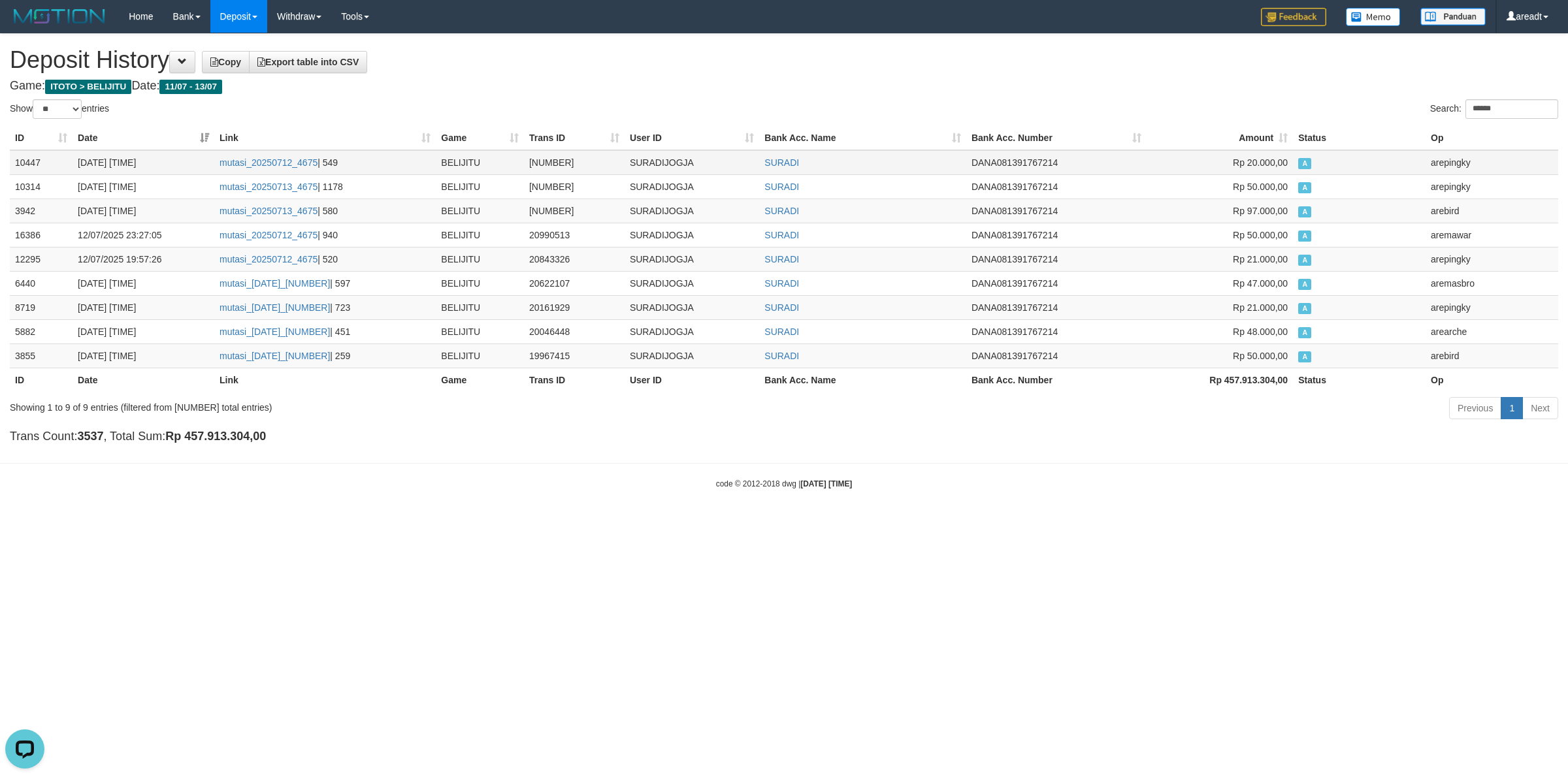 click on "SURADI" at bounding box center [862, 163] 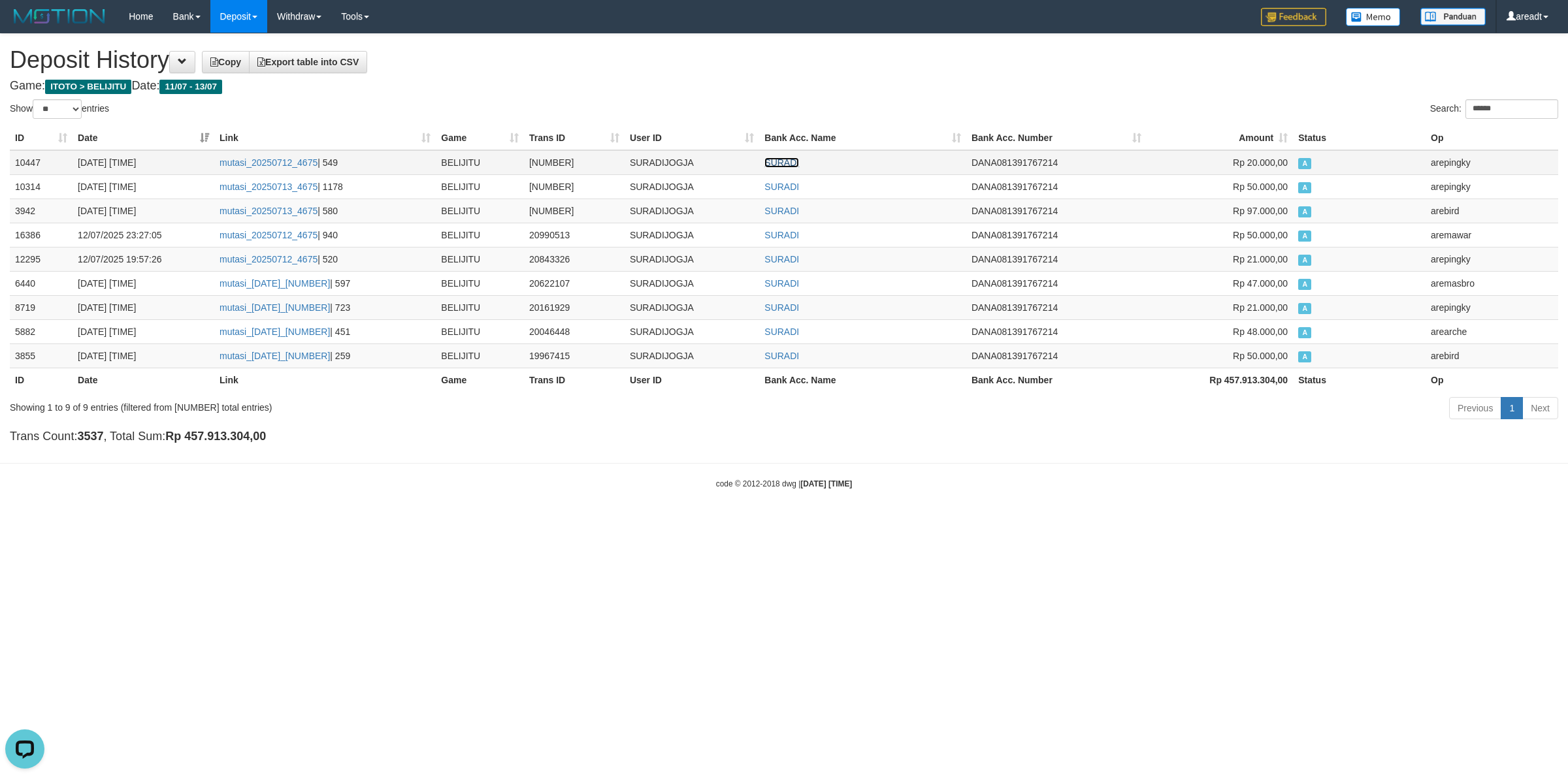 click on "SURADI" at bounding box center (781, 163) 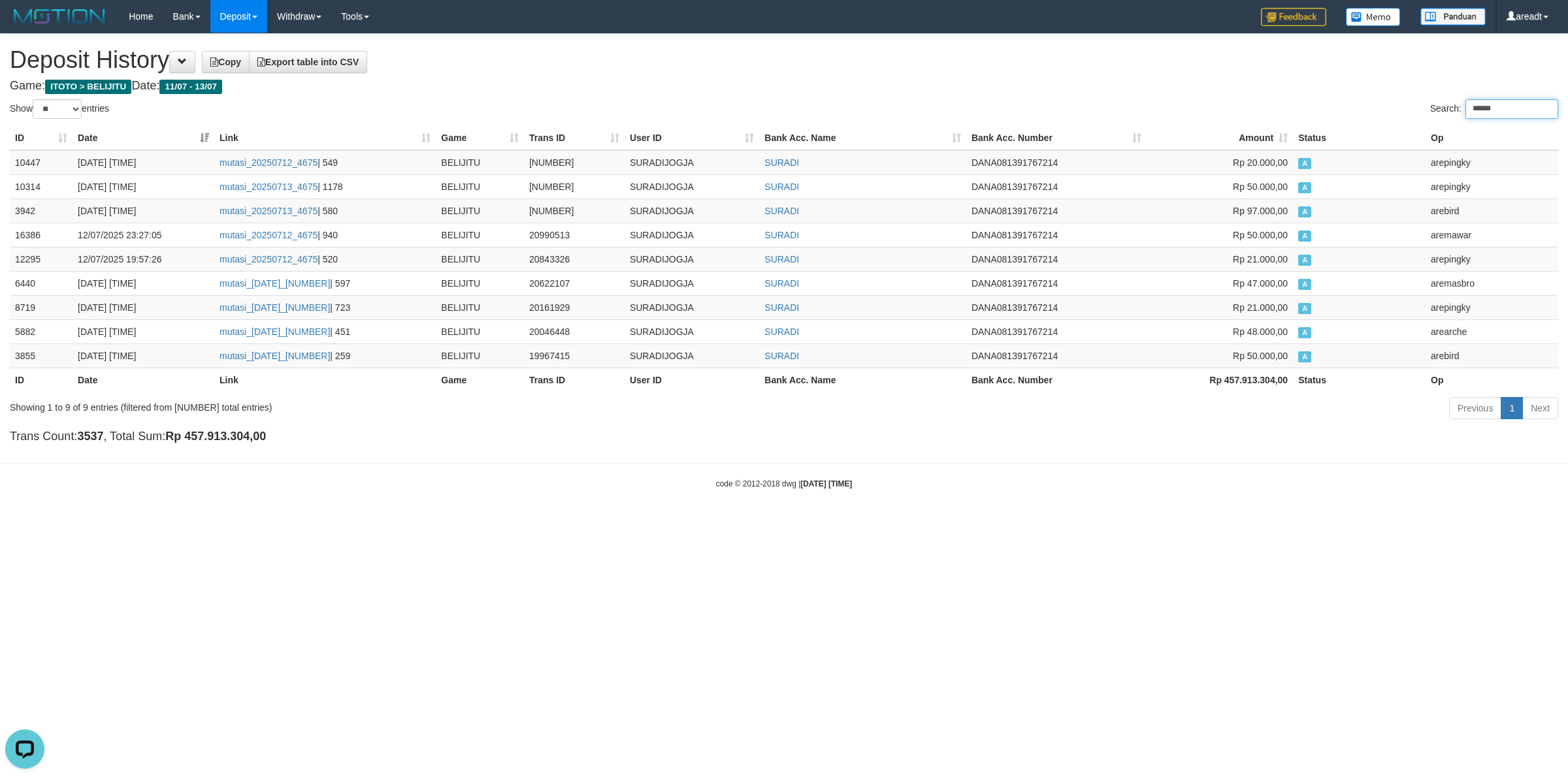 click on "******" at bounding box center [1512, 109] 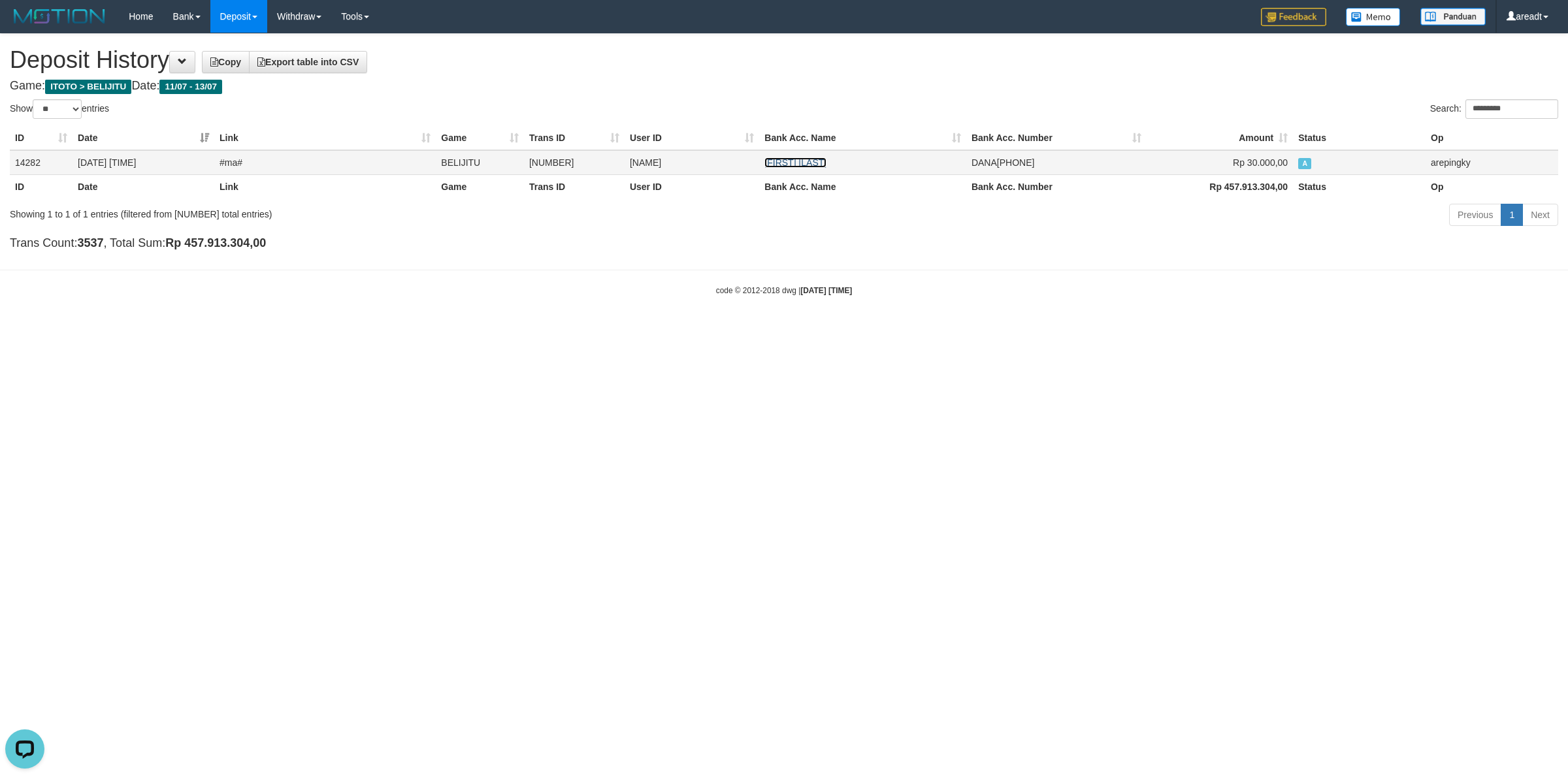 click on "MASTIKHAH" at bounding box center [795, 163] 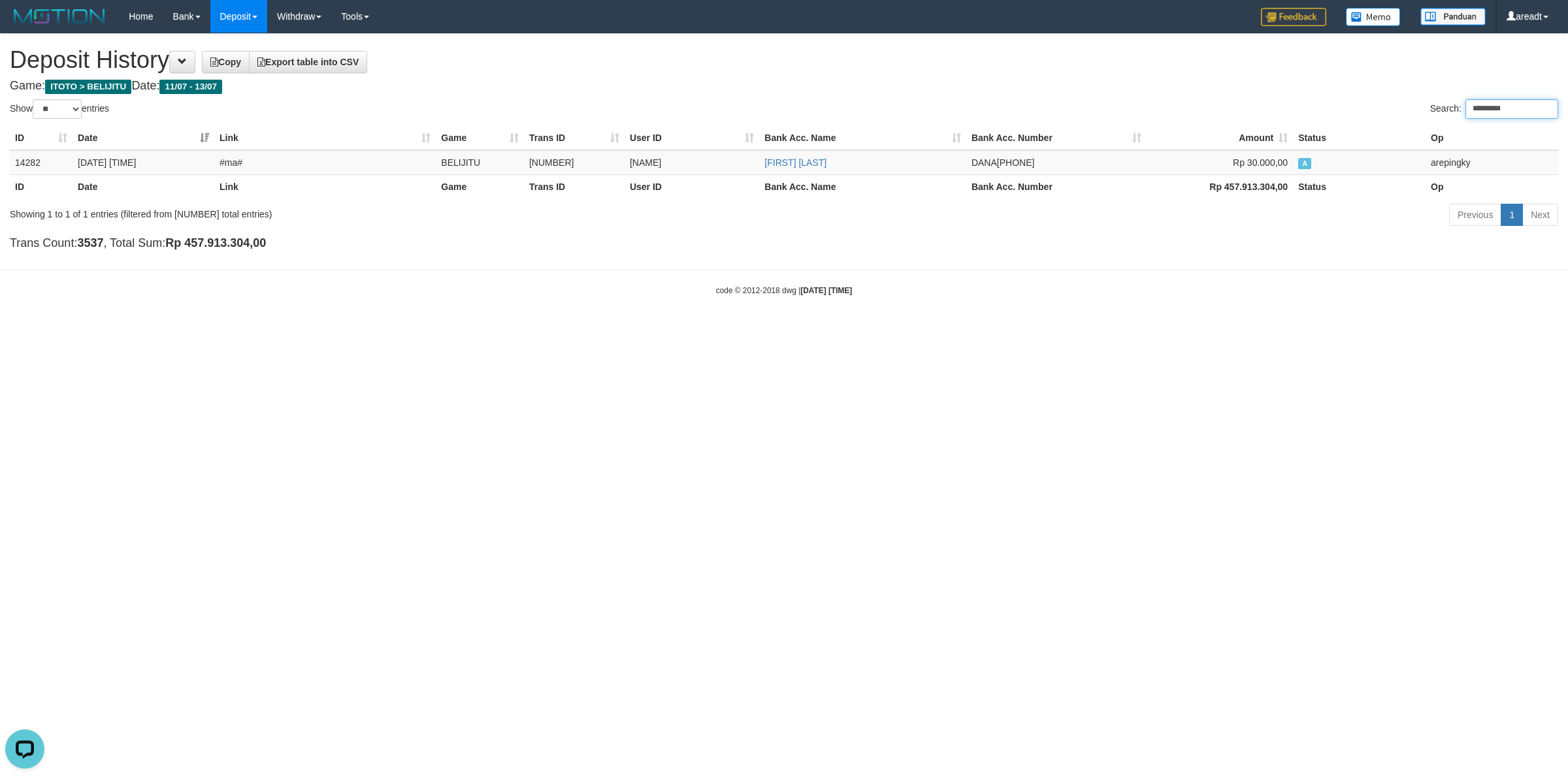 click on "*********" at bounding box center (1512, 109) 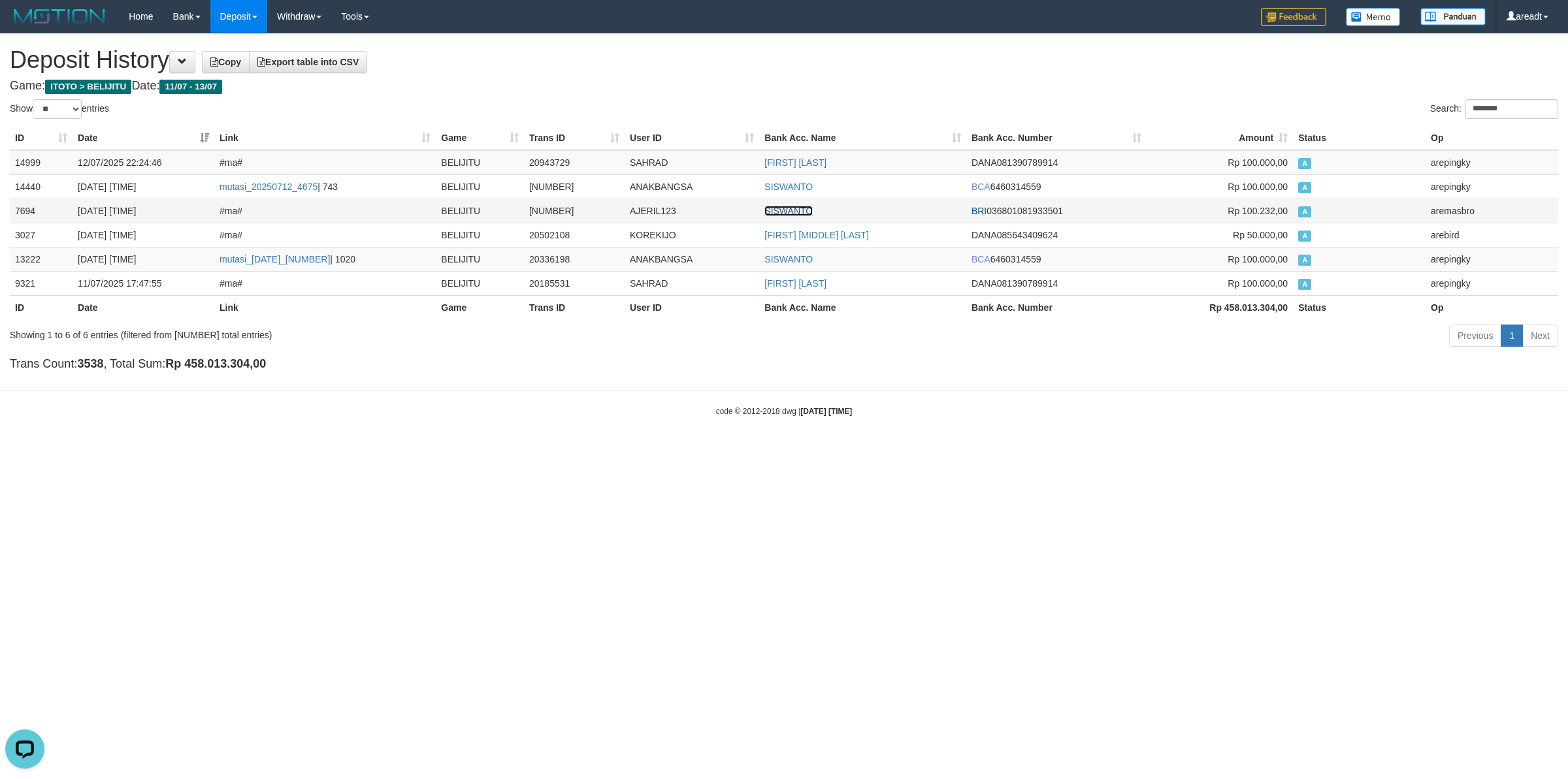 click on "SISWANTO" at bounding box center [789, 211] 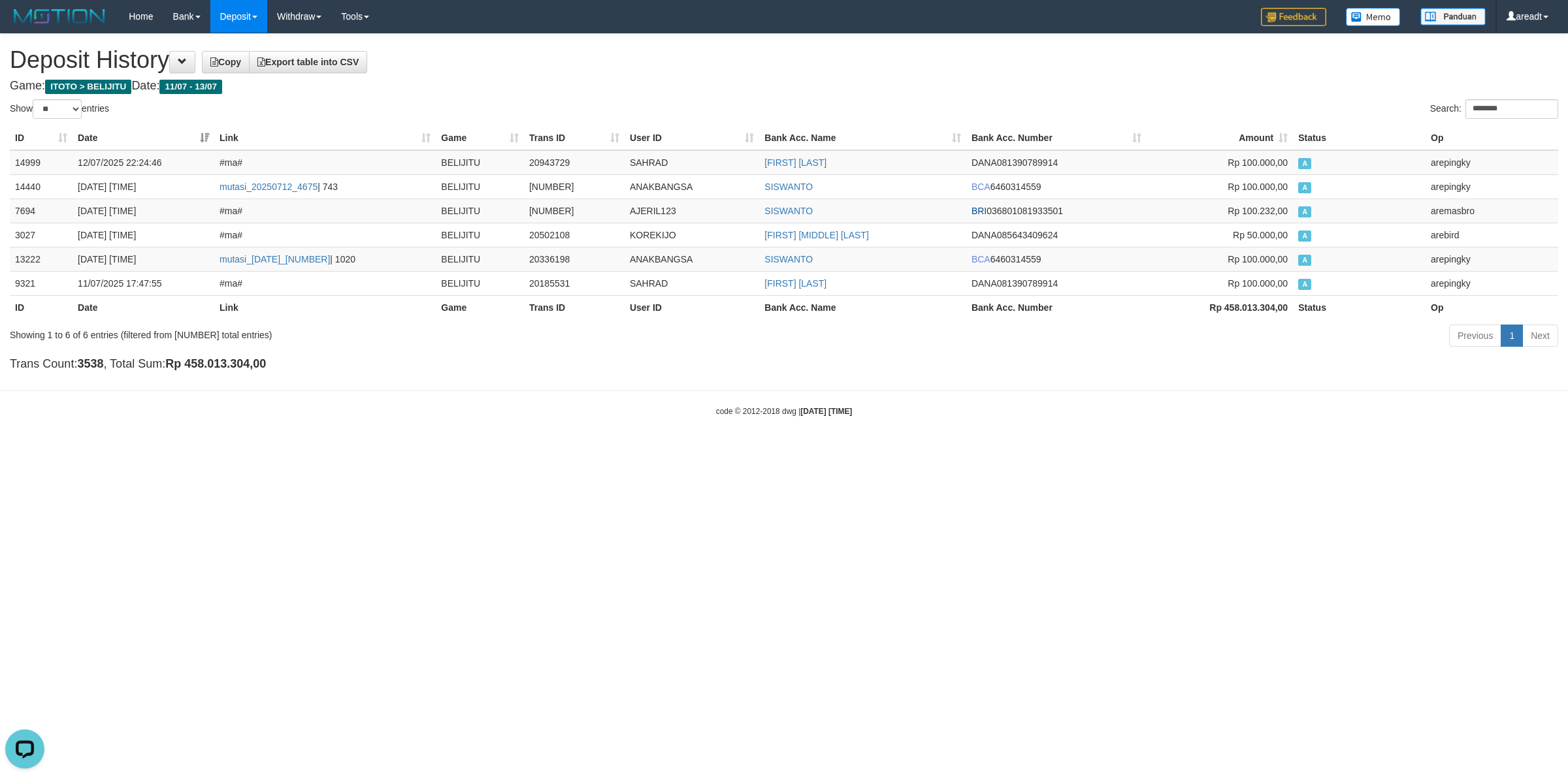 drag, startPoint x: 1282, startPoint y: 391, endPoint x: 1275, endPoint y: 379, distance: 13.892444 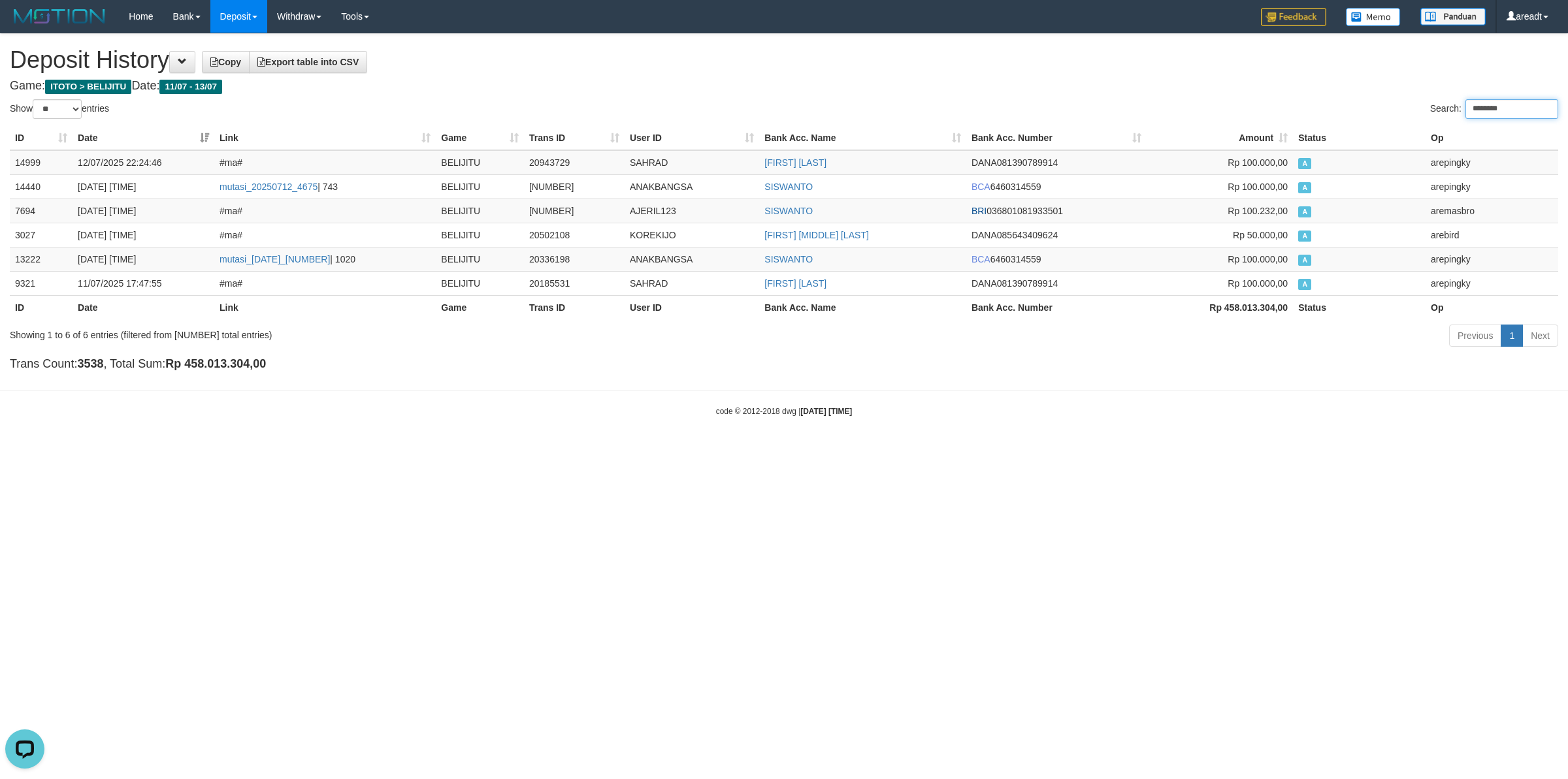 click on "********" at bounding box center [1512, 109] 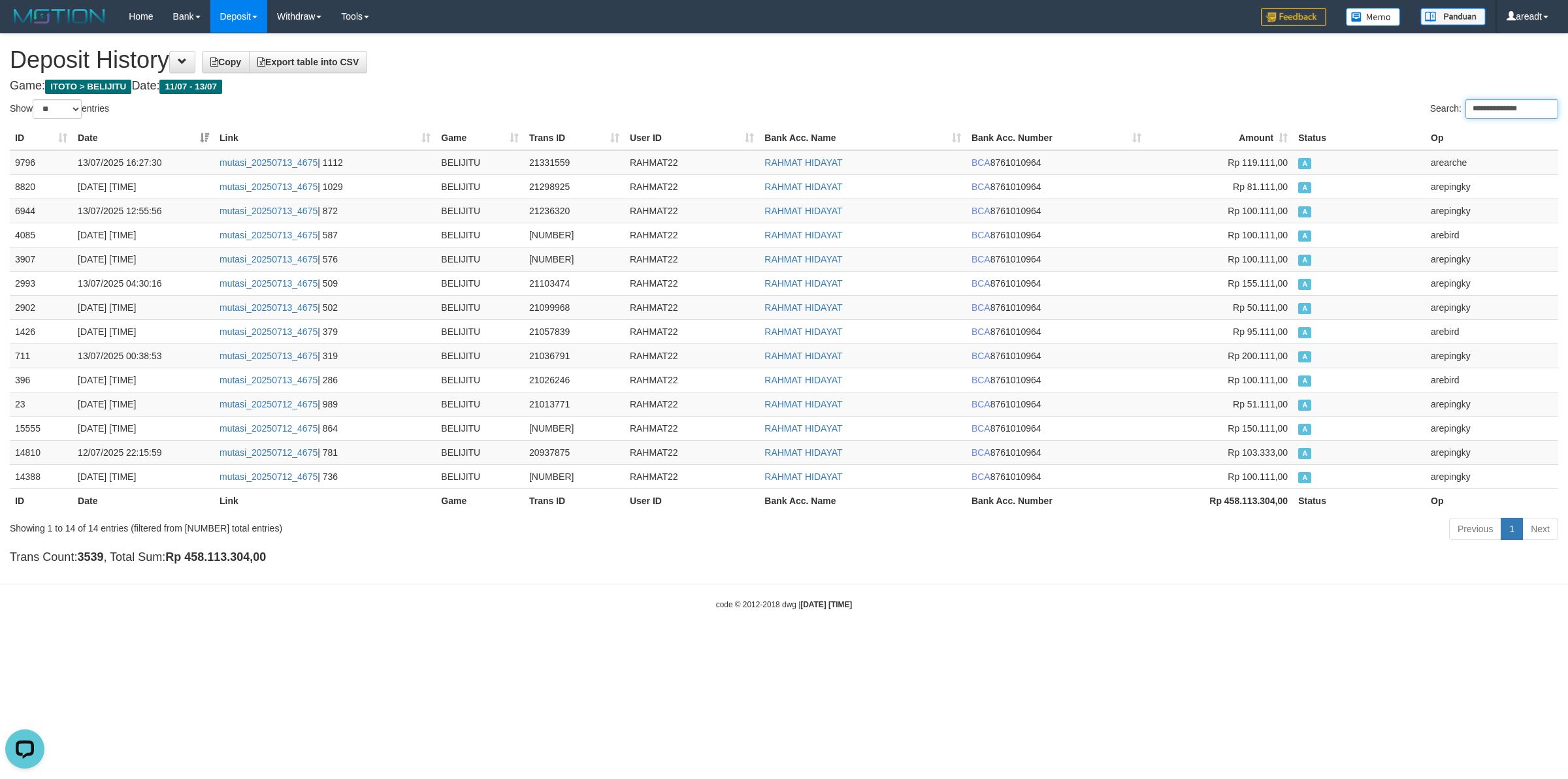 click on "**********" at bounding box center [1512, 109] 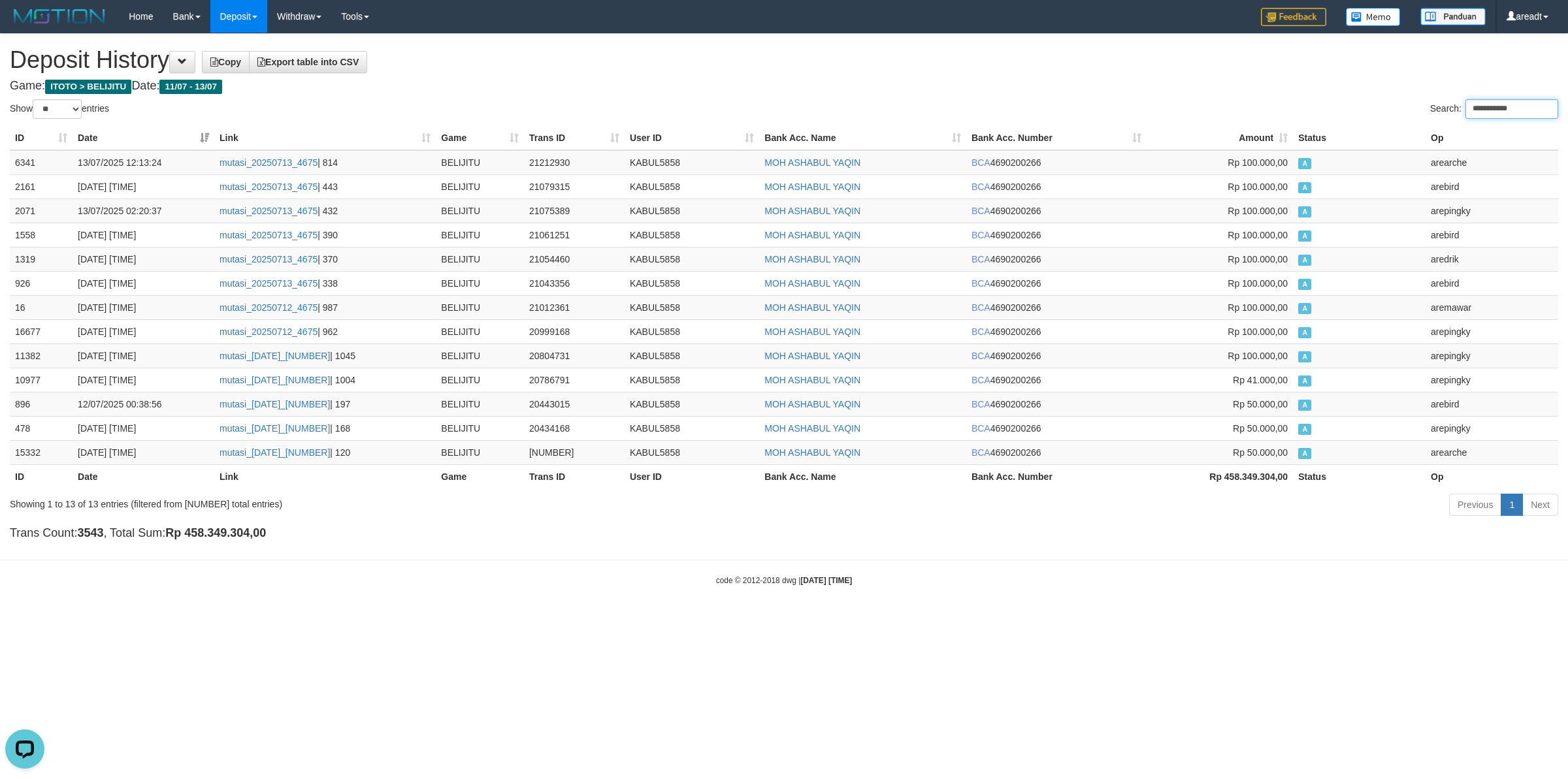 click on "**********" at bounding box center [1512, 109] 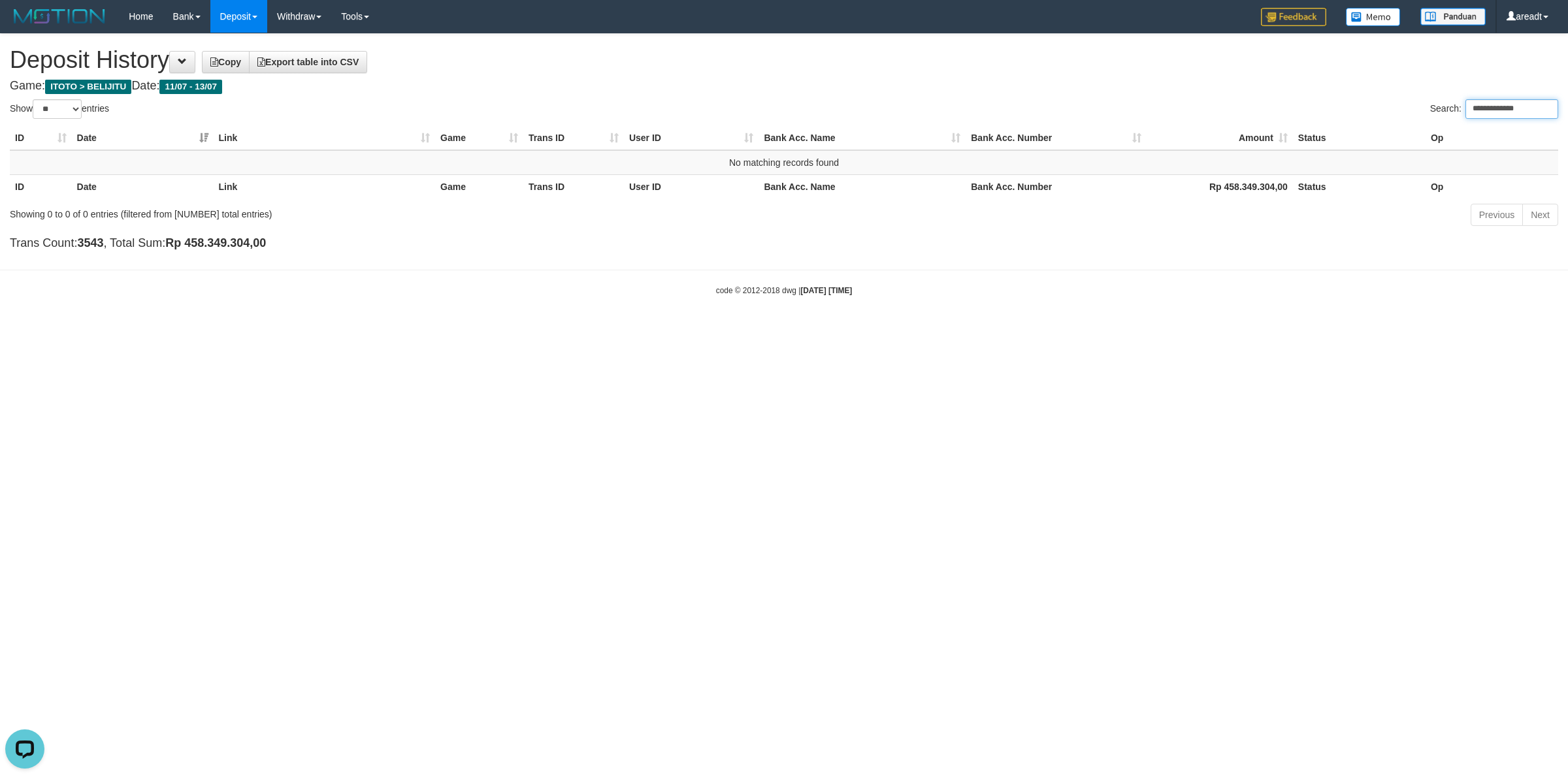 click on "**********" at bounding box center [1512, 109] 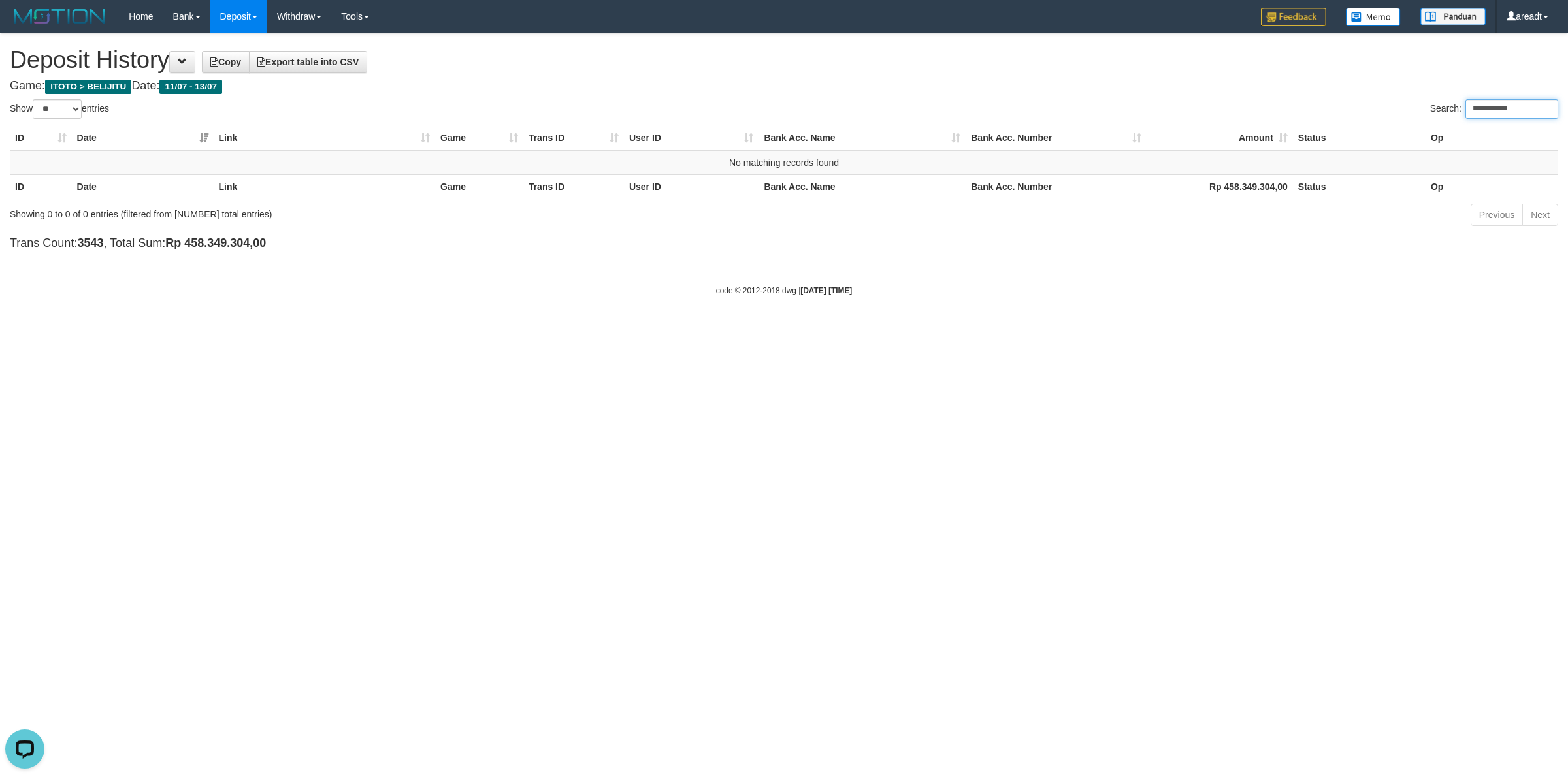 click on "**********" at bounding box center [1512, 109] 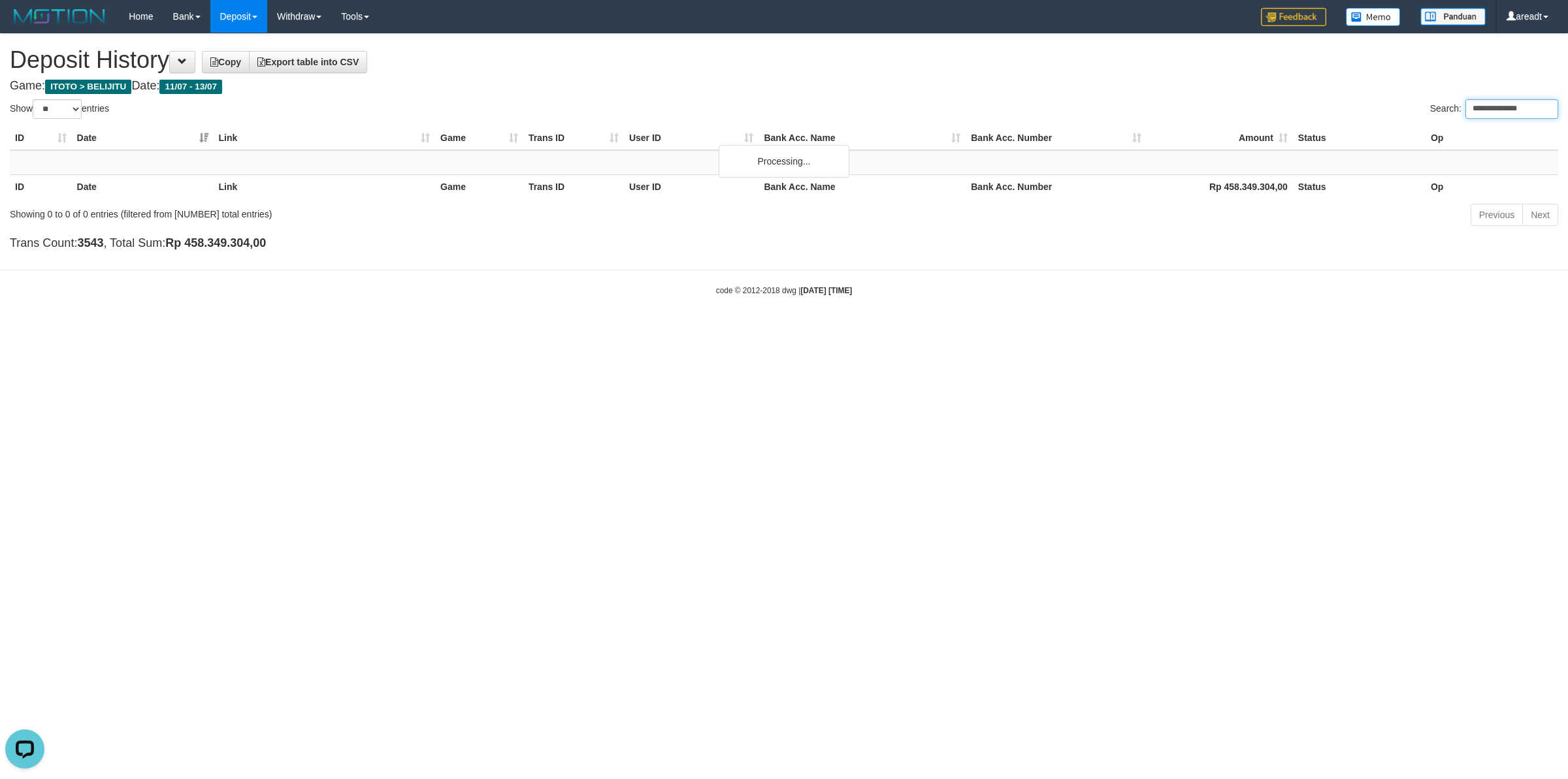 click on "**********" at bounding box center [1512, 109] 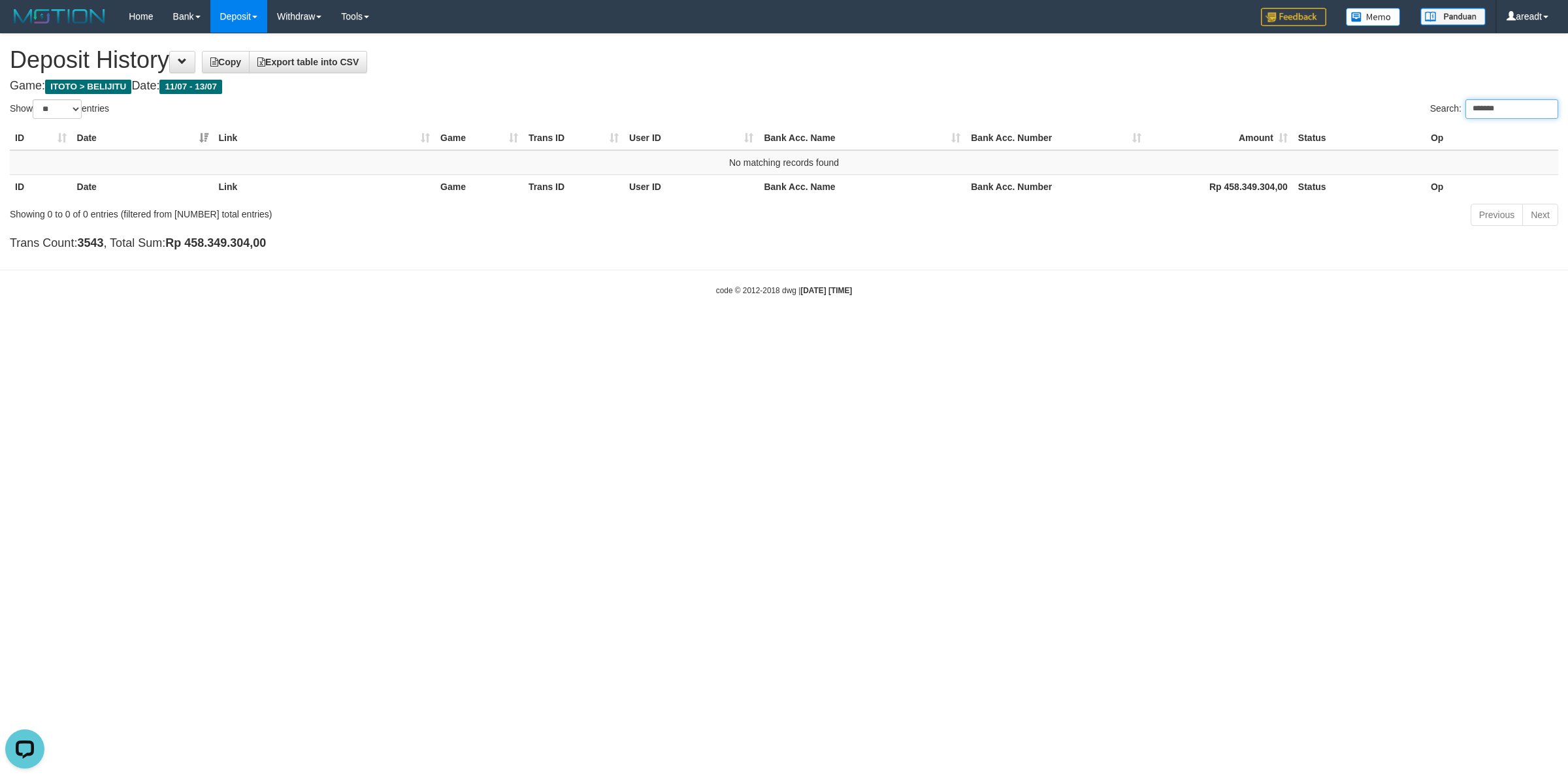 type on "*******" 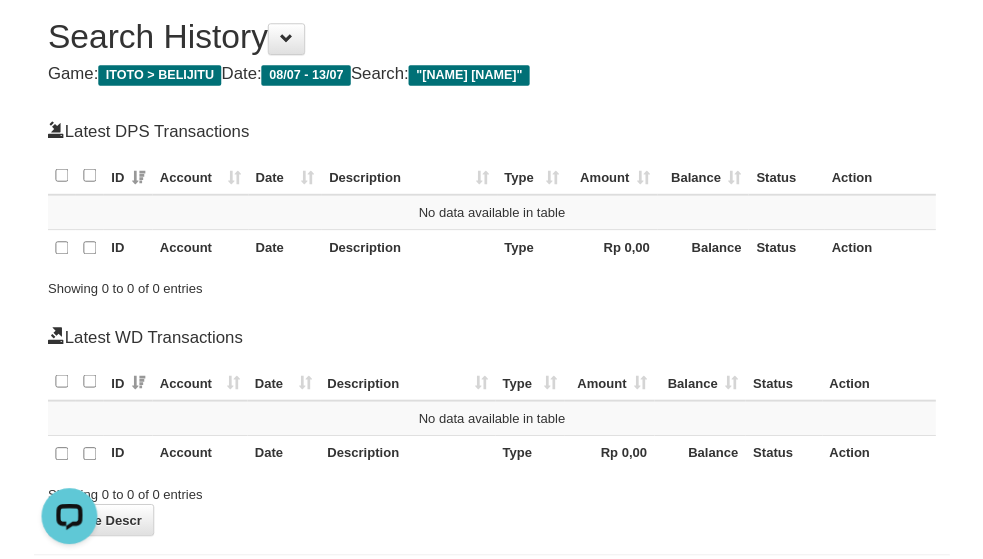 scroll, scrollTop: 0, scrollLeft: 0, axis: both 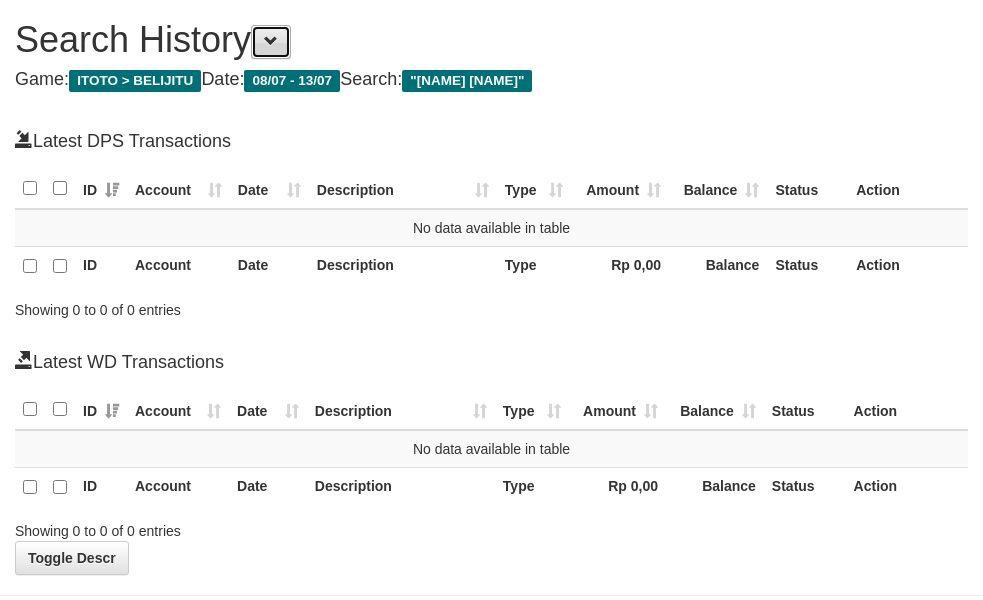 click at bounding box center (271, 42) 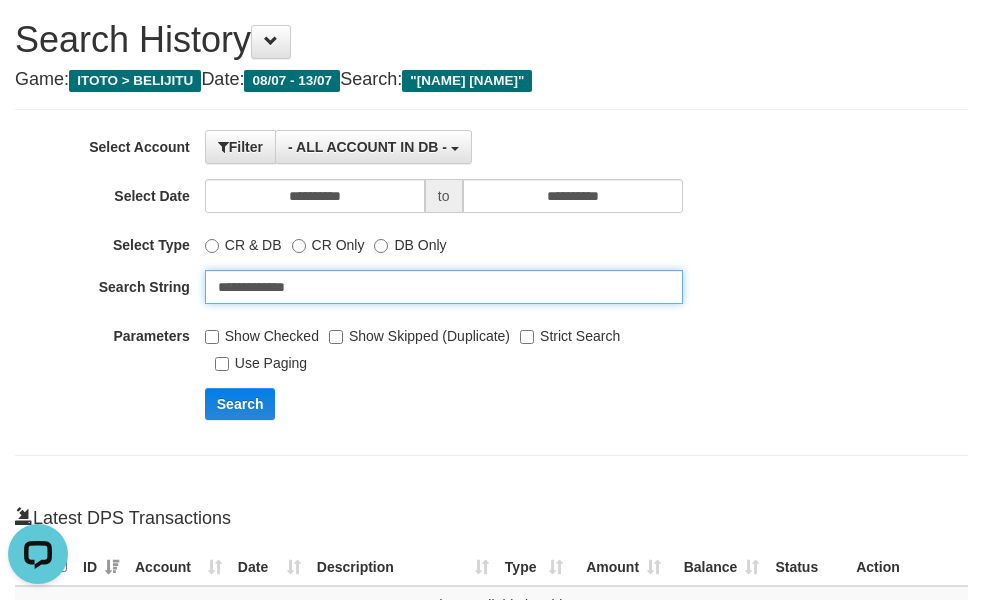 click on "**********" at bounding box center [444, 287] 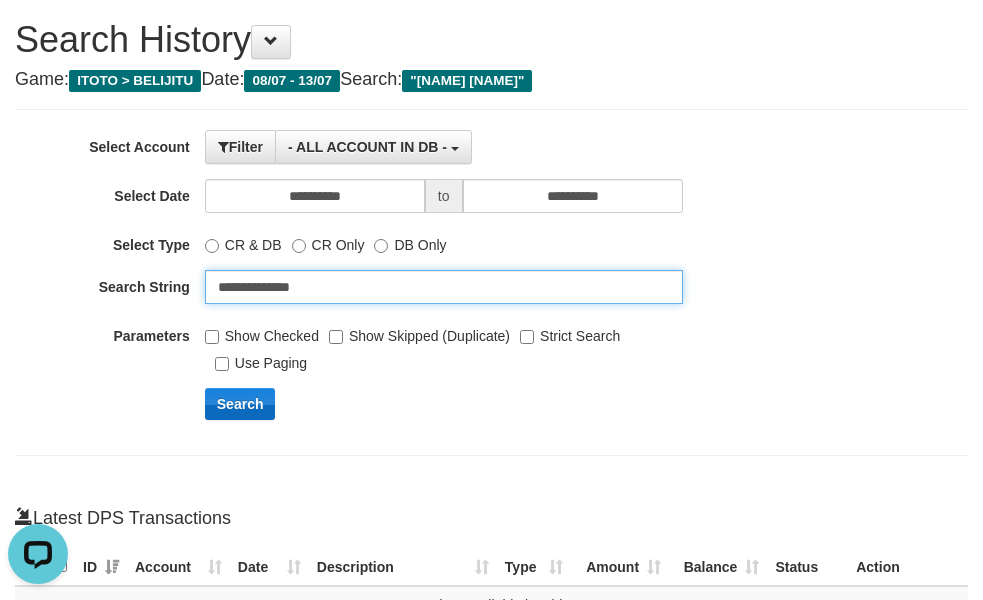 type on "**********" 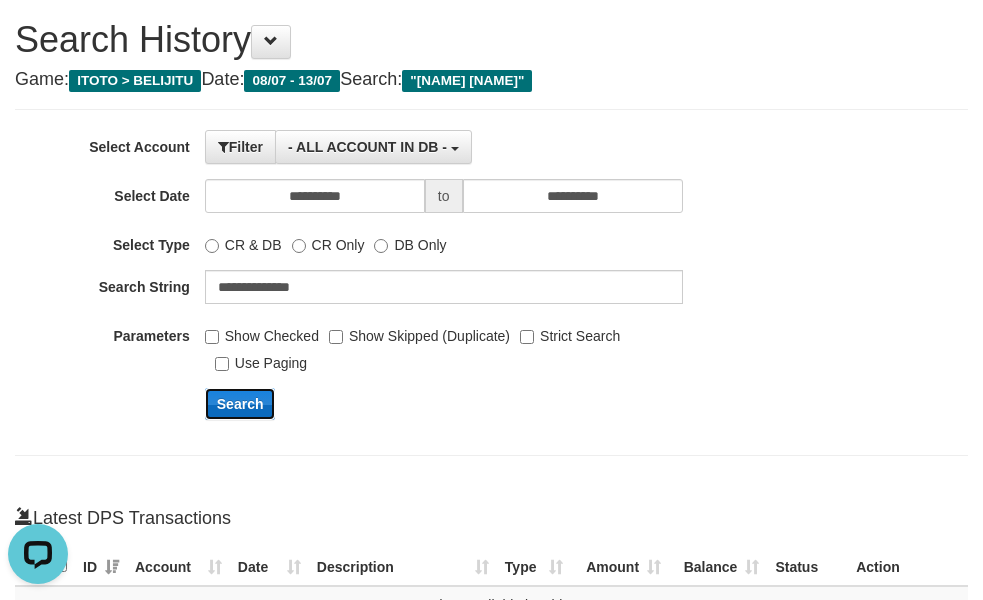click on "Search" at bounding box center (240, 404) 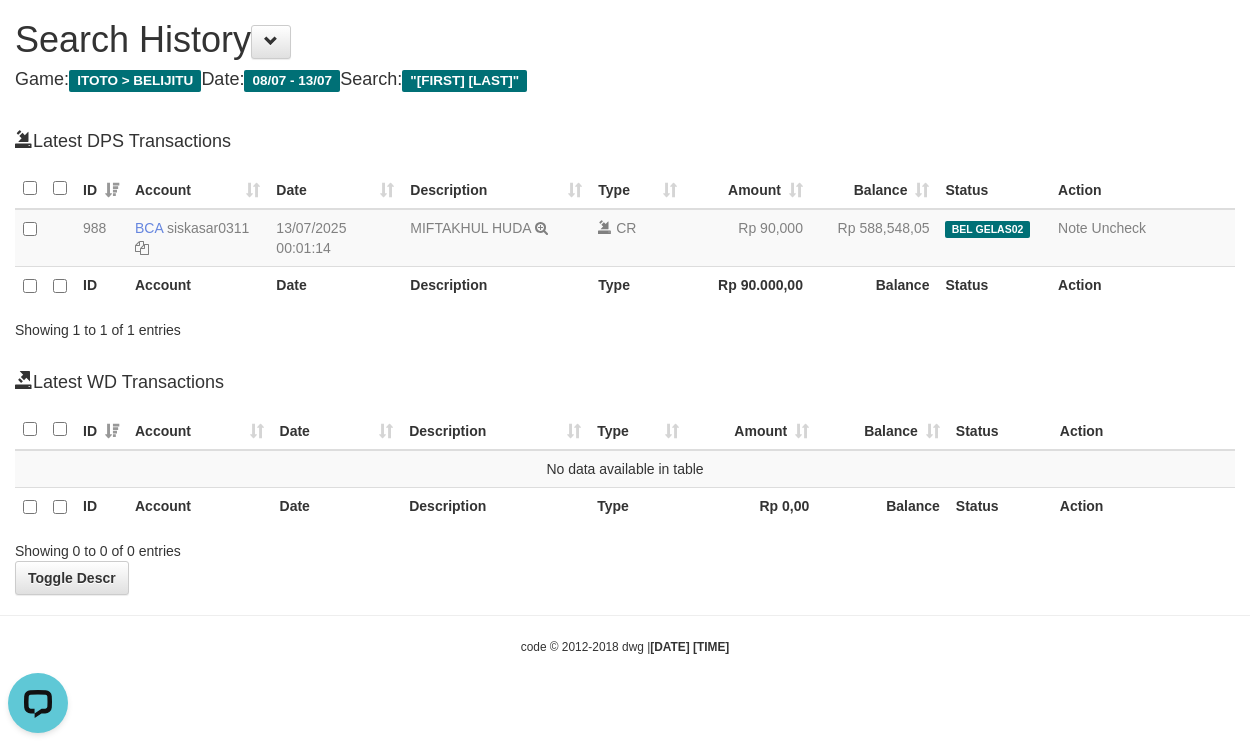 scroll, scrollTop: 0, scrollLeft: 0, axis: both 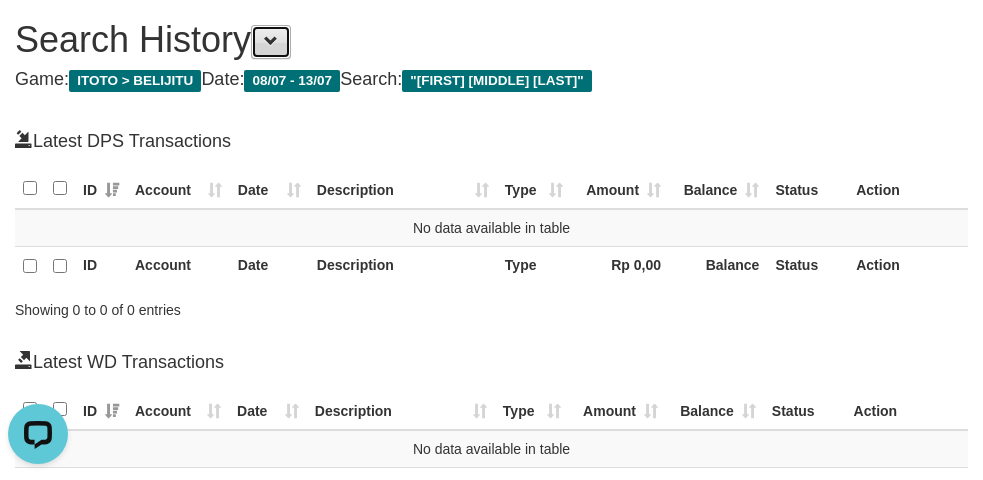 click at bounding box center (271, 41) 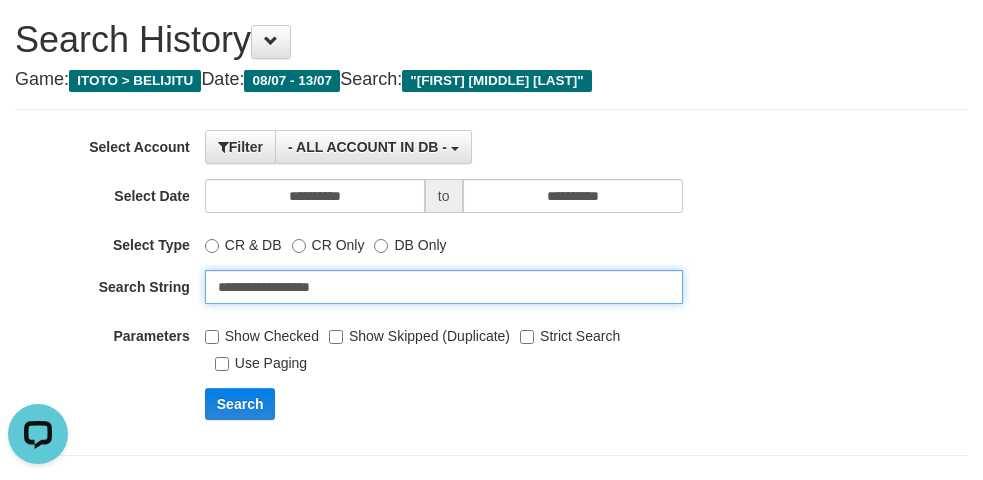 click on "**********" at bounding box center [444, 287] 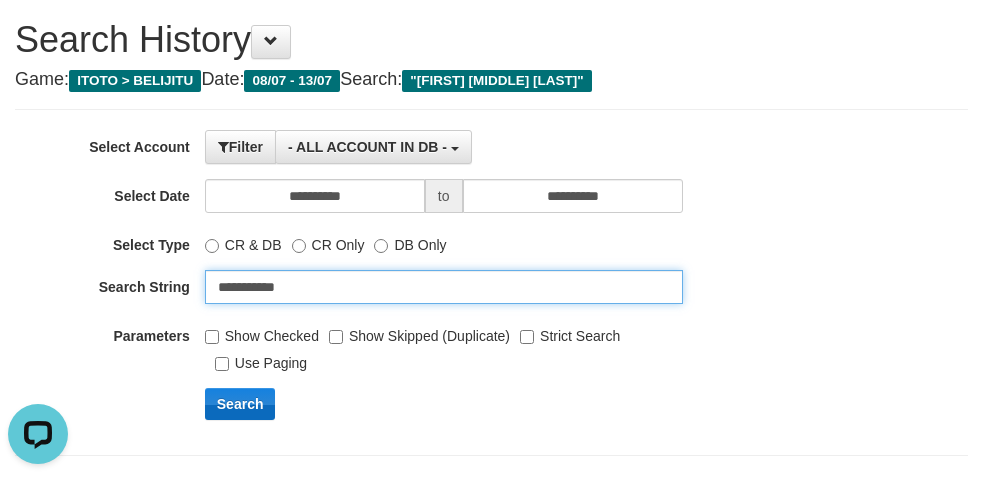 type on "**********" 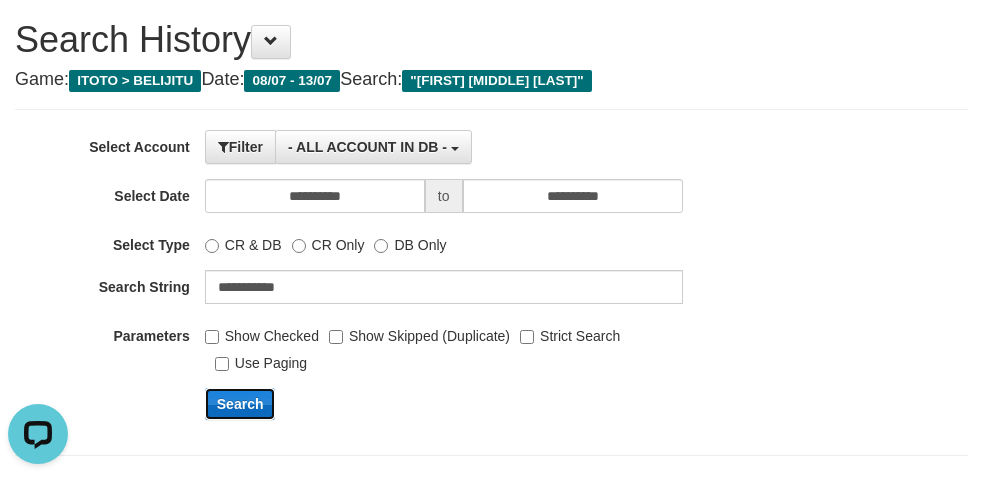 click on "Search" at bounding box center [240, 404] 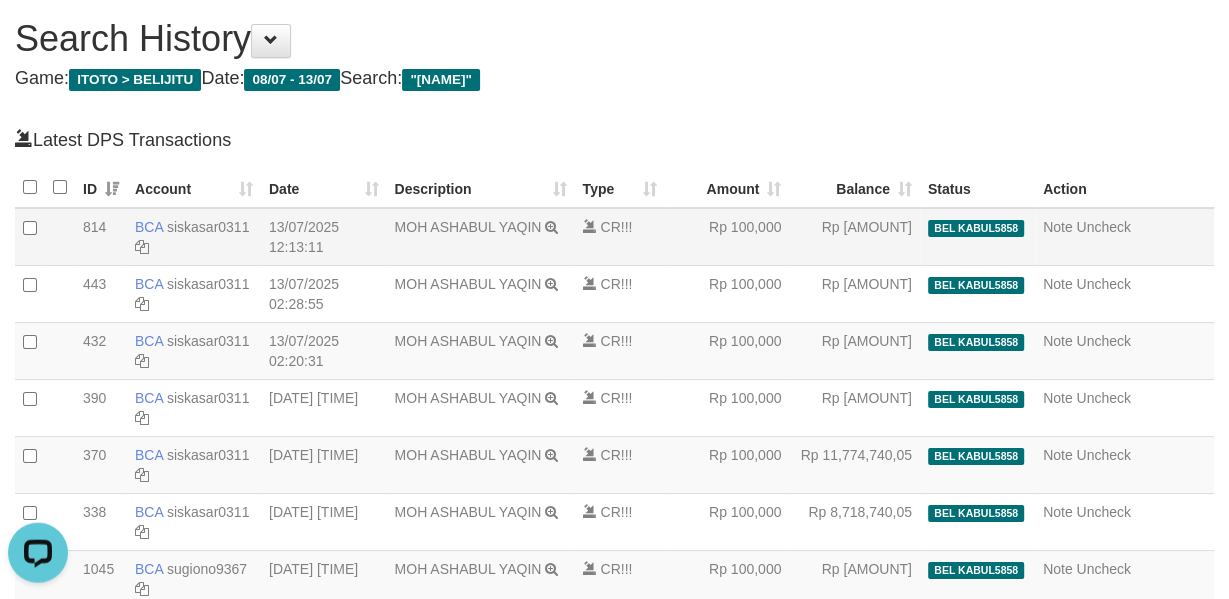 scroll, scrollTop: 0, scrollLeft: 0, axis: both 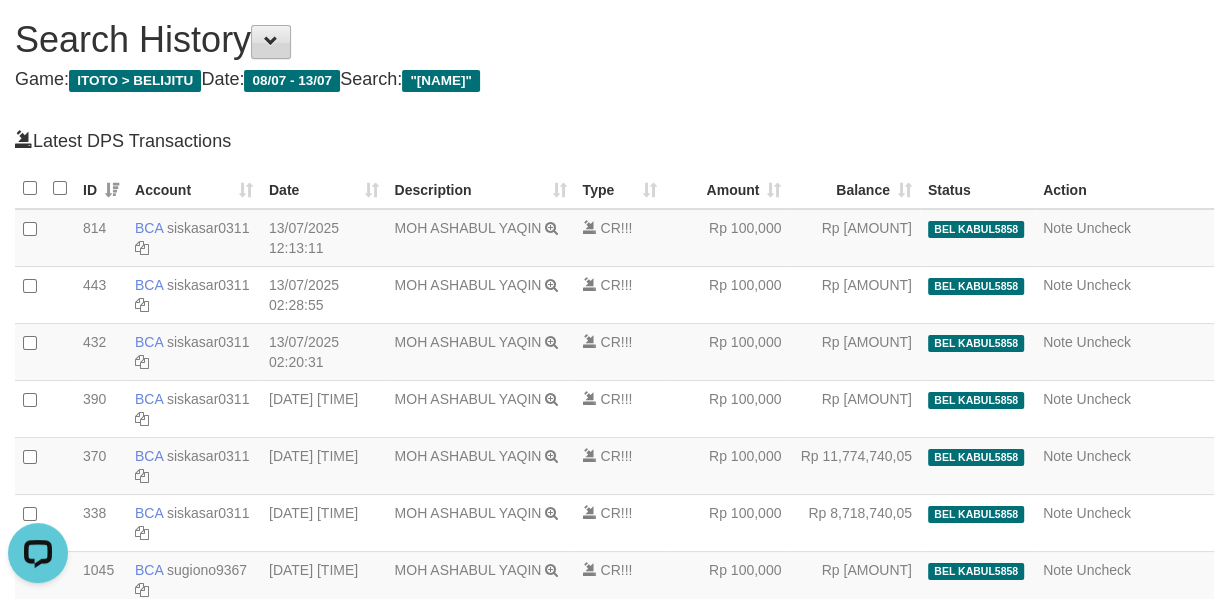 click on "Search History" at bounding box center [614, 40] 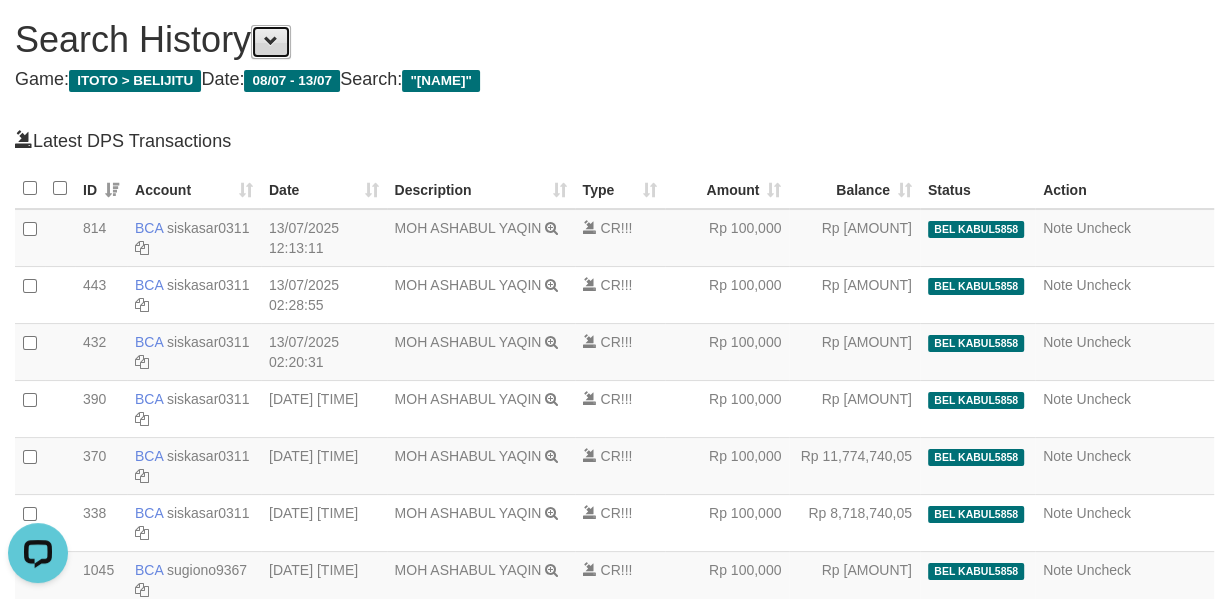 click at bounding box center [271, 41] 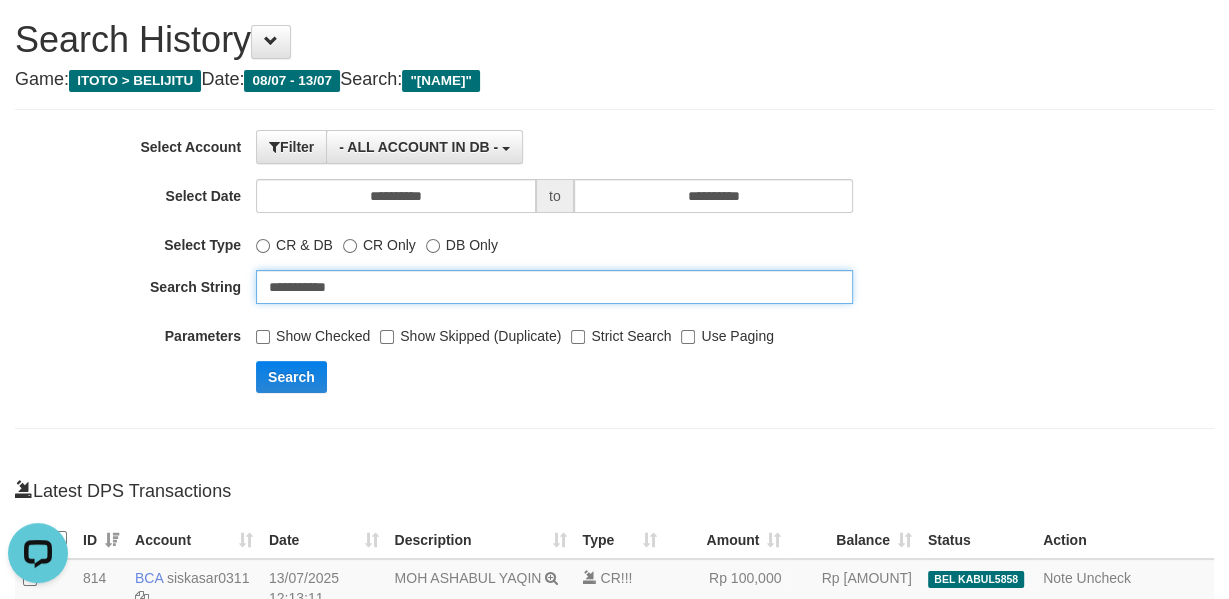 click on "**********" at bounding box center (554, 287) 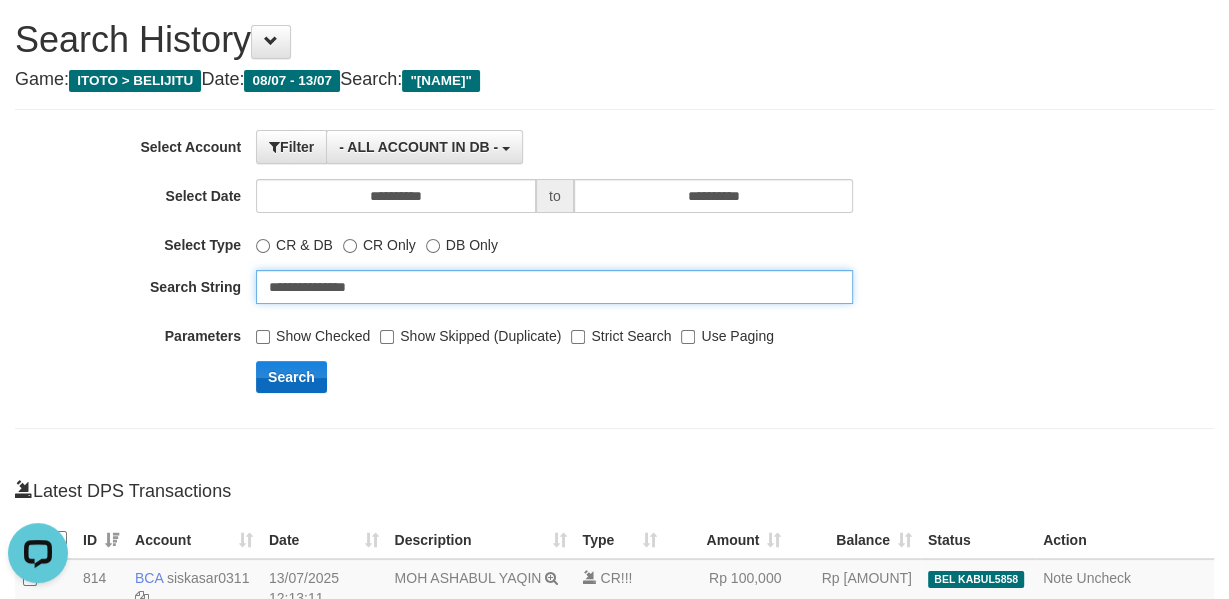 type on "**********" 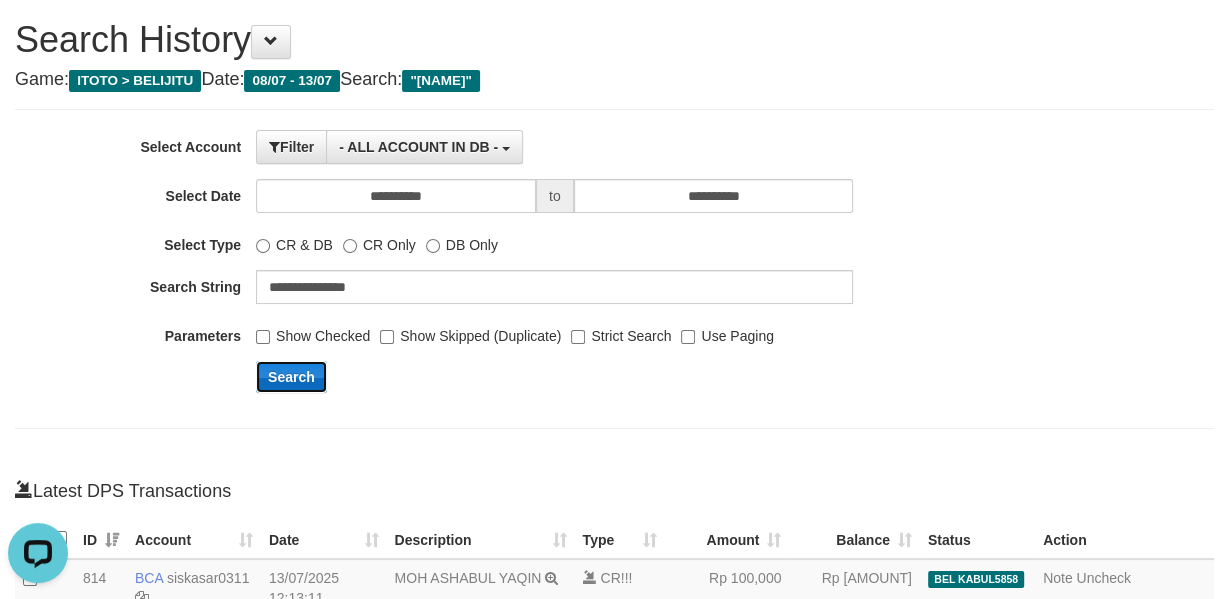click on "Search" at bounding box center [291, 377] 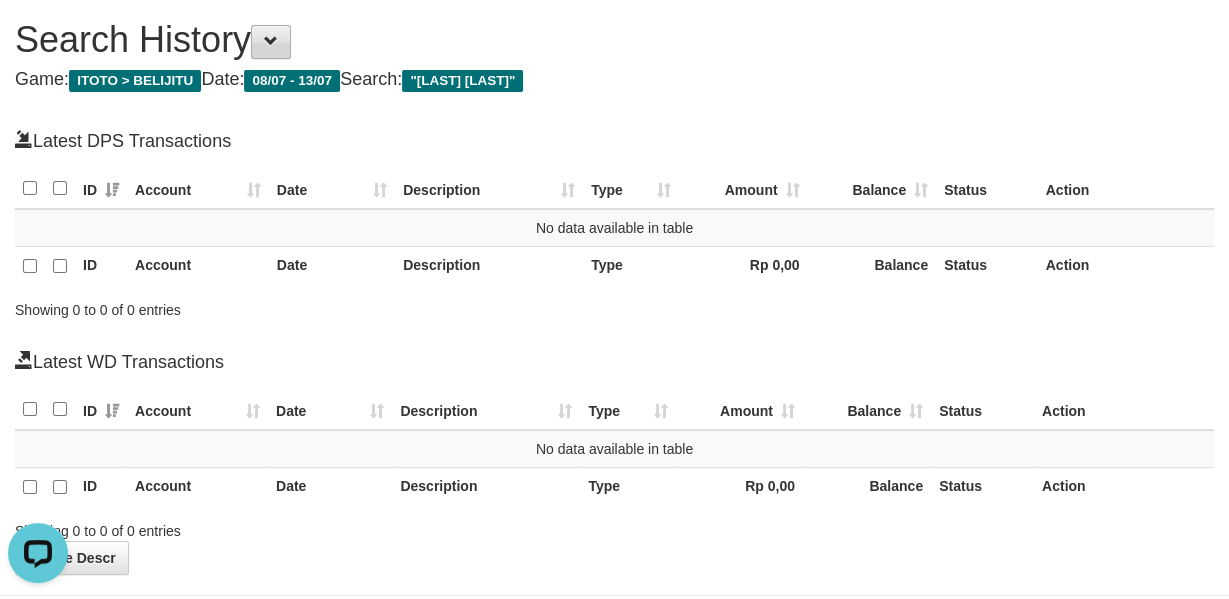 scroll, scrollTop: 0, scrollLeft: 0, axis: both 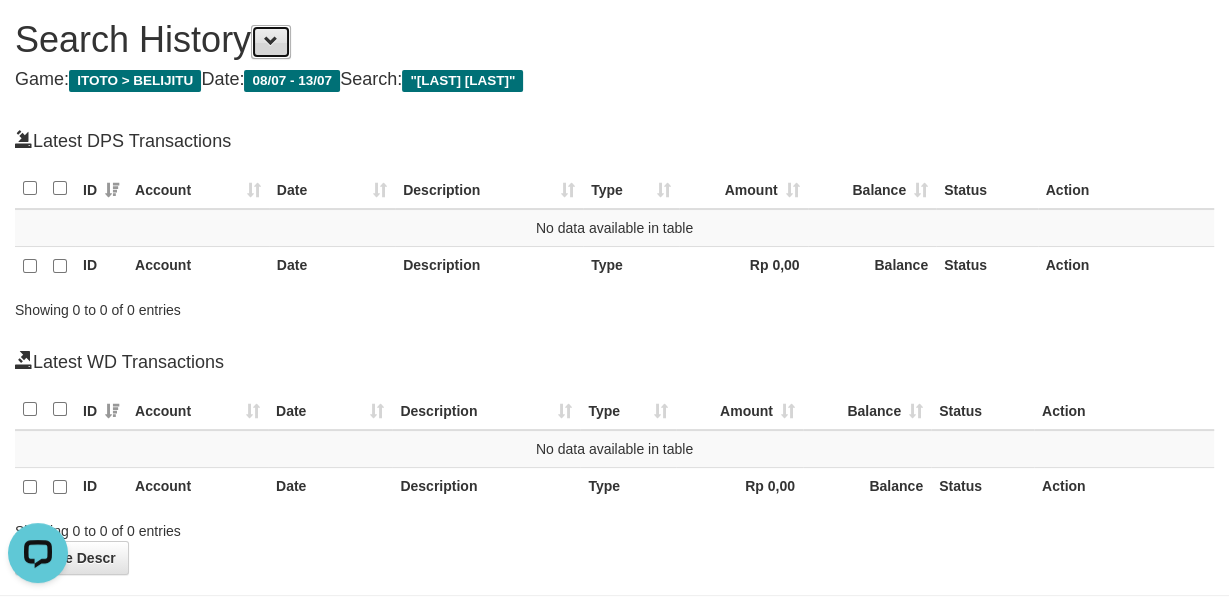 click at bounding box center (271, 41) 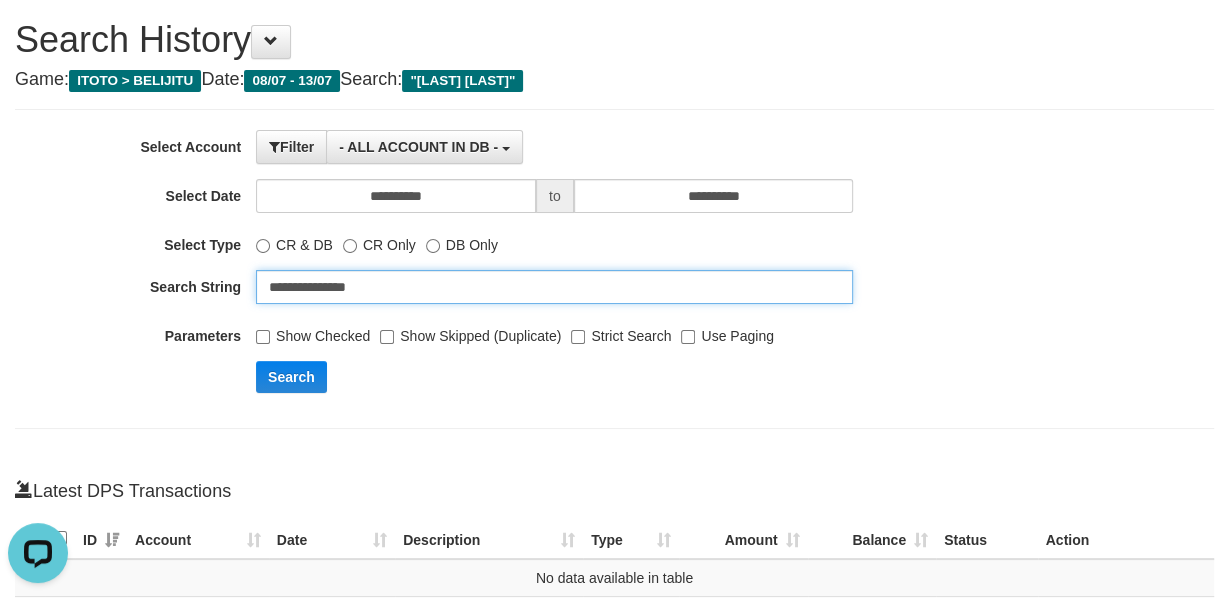 click on "**********" at bounding box center (554, 287) 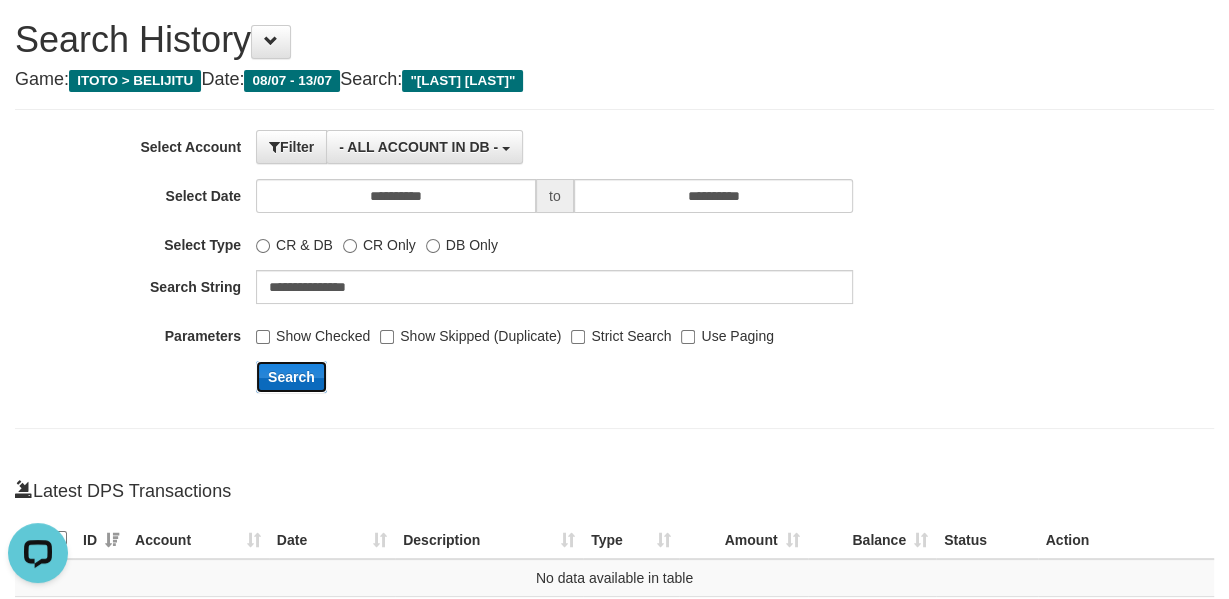 click on "Search" at bounding box center [291, 377] 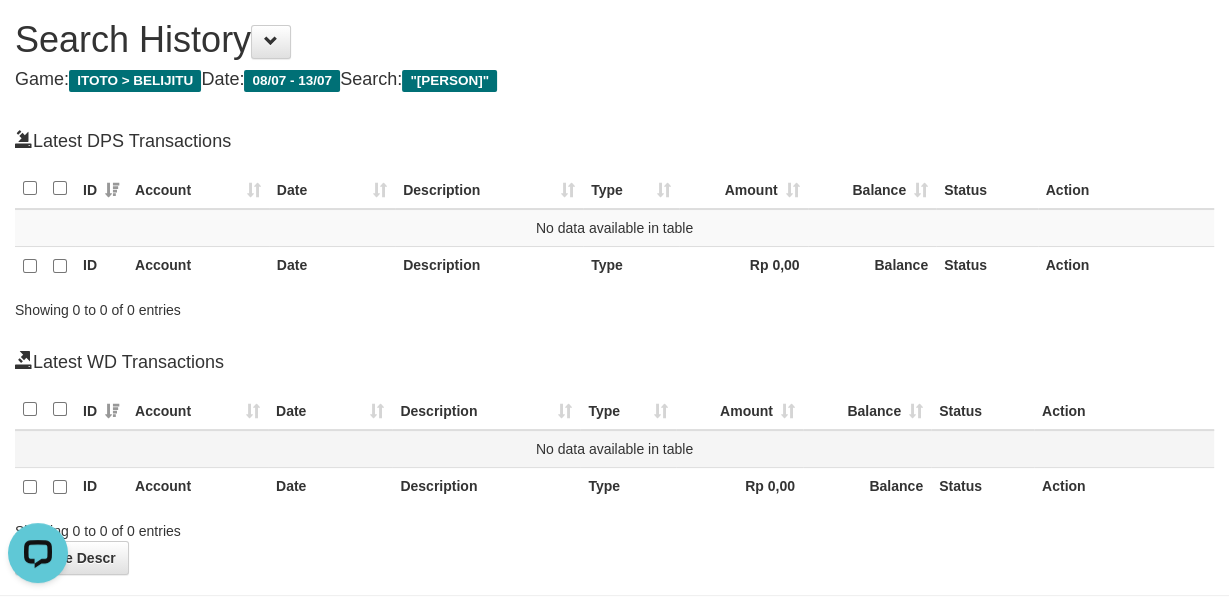 scroll, scrollTop: 0, scrollLeft: 0, axis: both 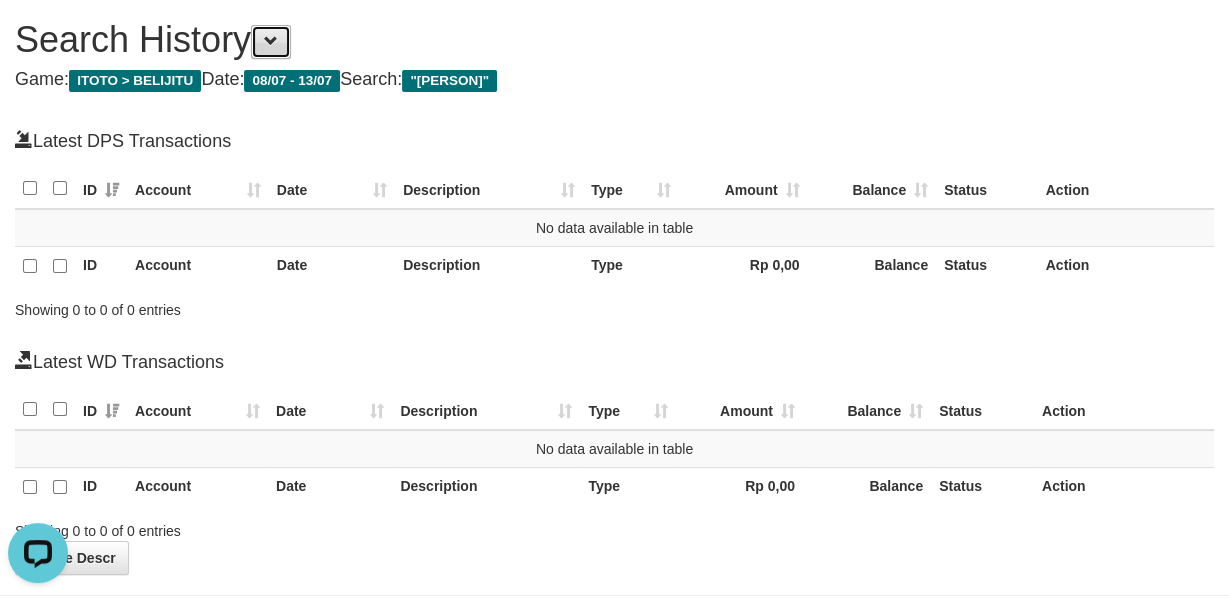 click at bounding box center [271, 42] 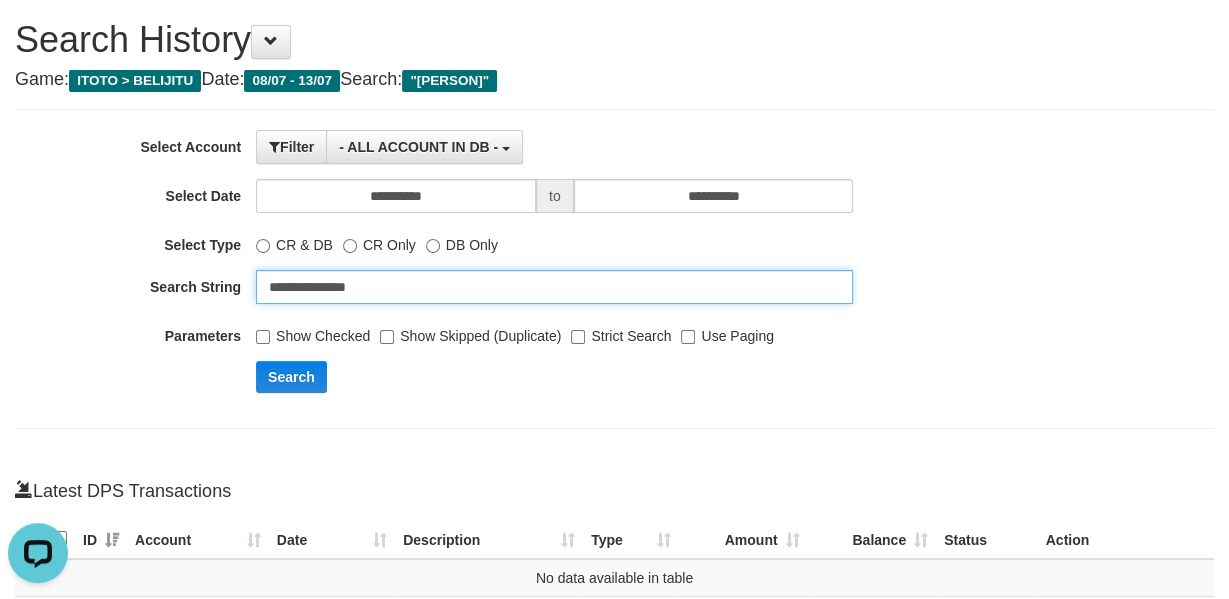 click on "**********" at bounding box center (554, 287) 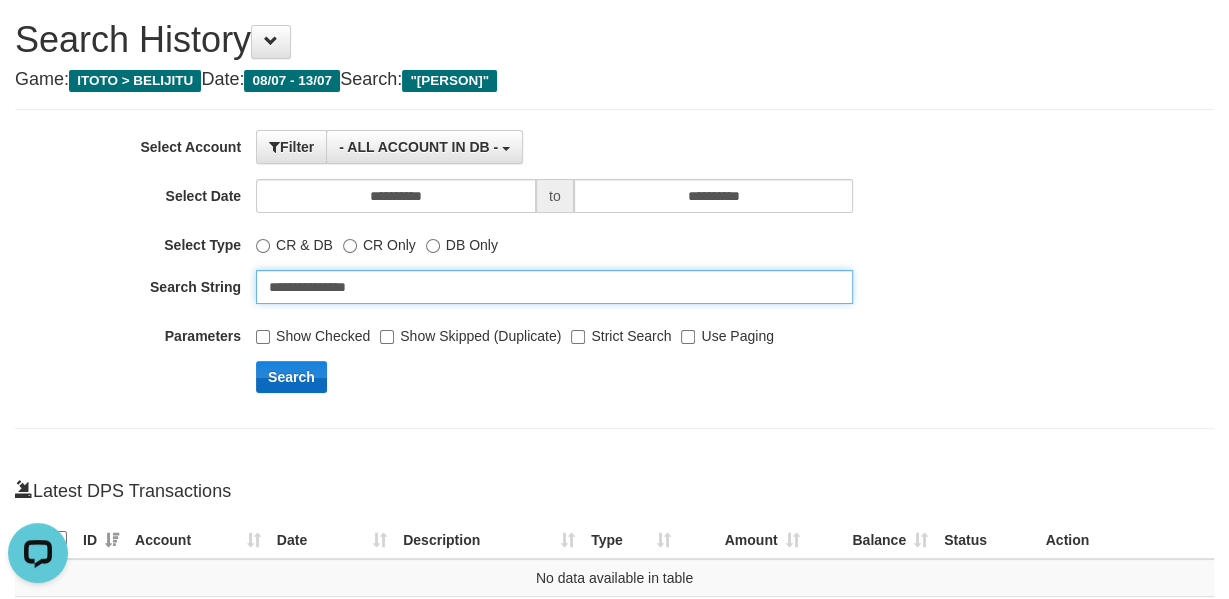 type on "**********" 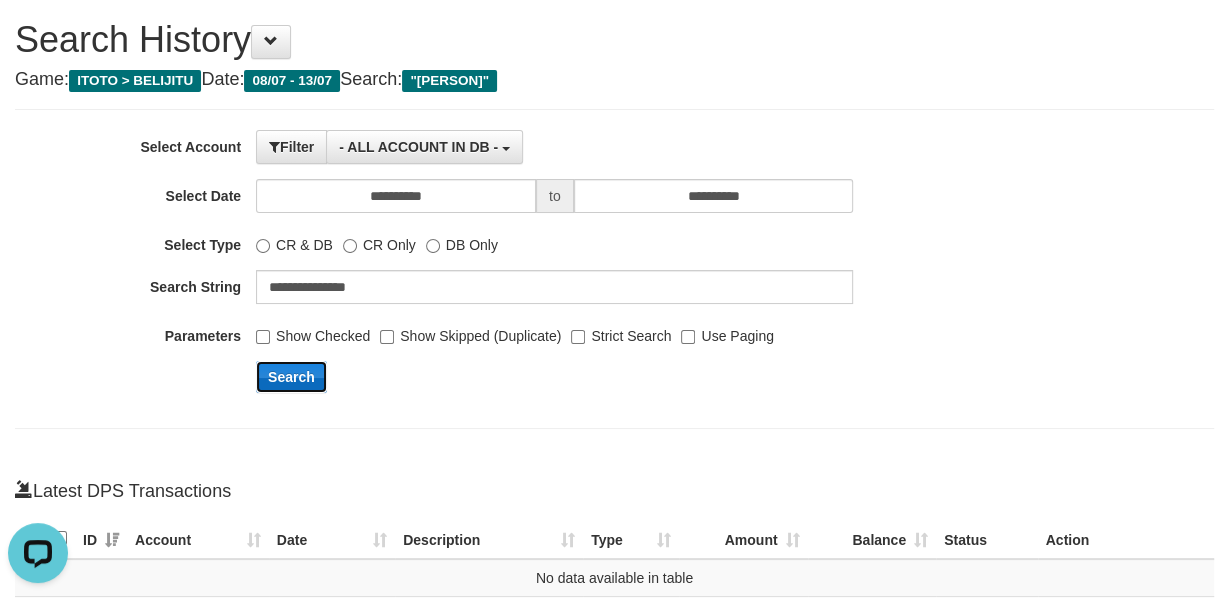 click on "Search" at bounding box center [291, 377] 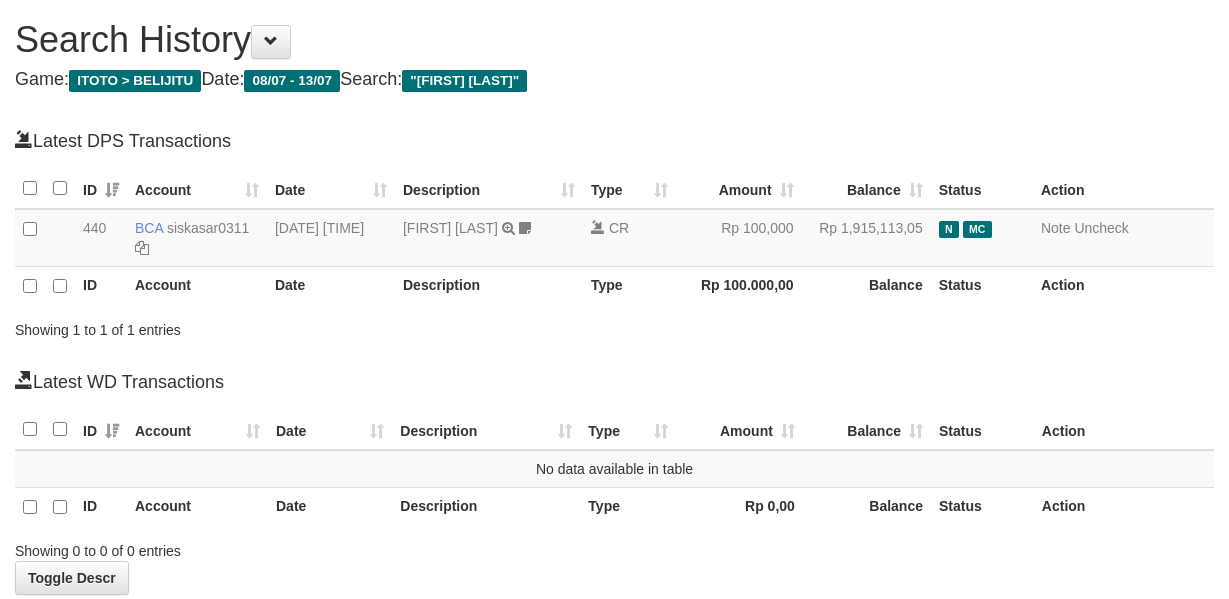 scroll, scrollTop: 0, scrollLeft: 0, axis: both 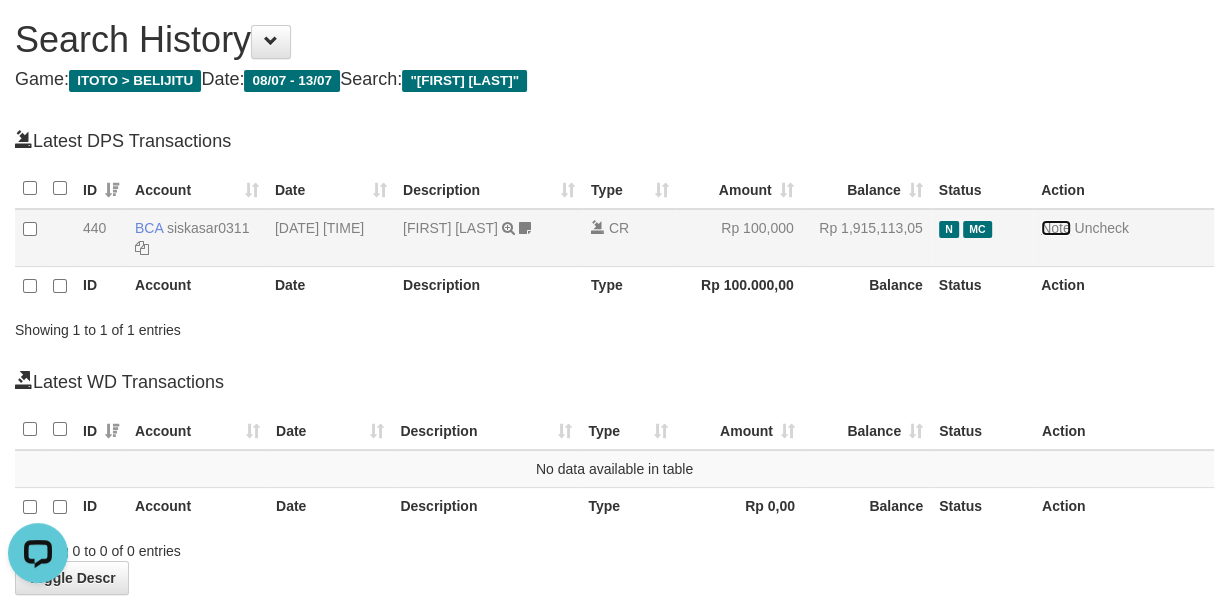 click on "Note" at bounding box center (1056, 228) 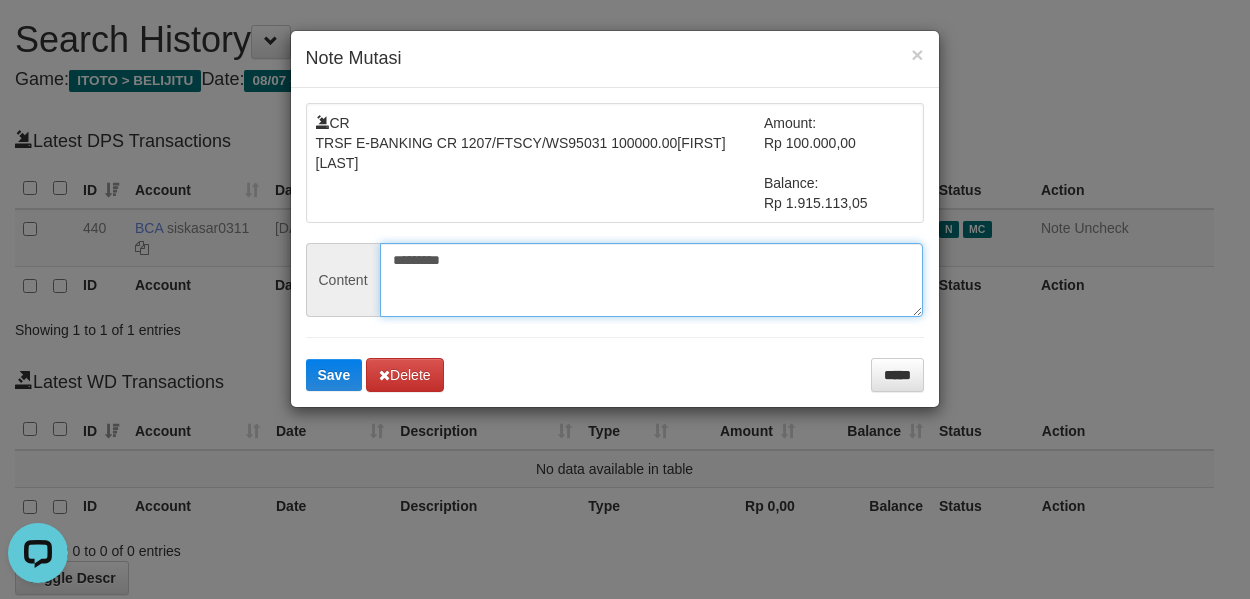 click on "*********" at bounding box center (651, 280) 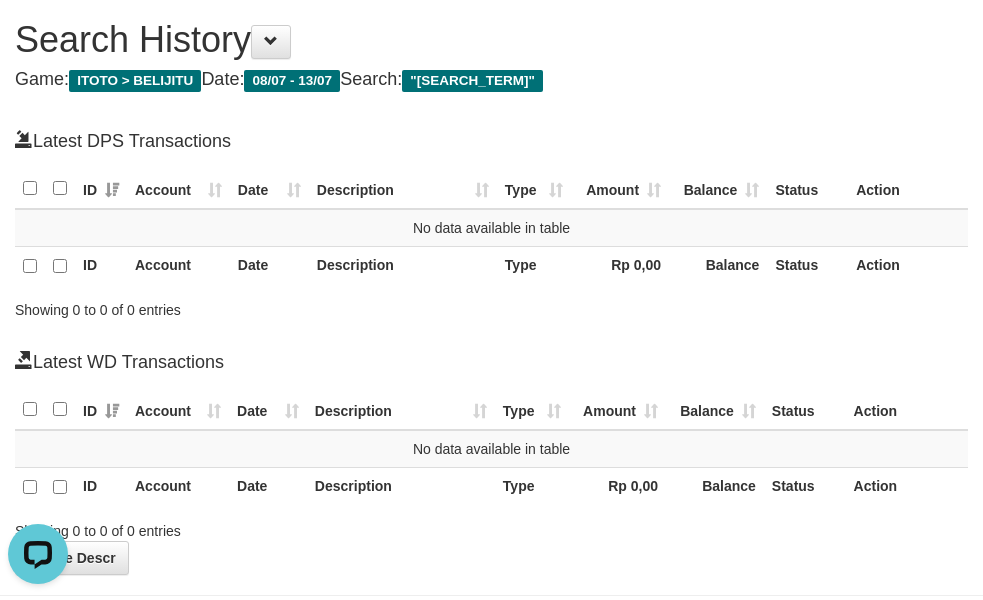 scroll, scrollTop: 0, scrollLeft: 0, axis: both 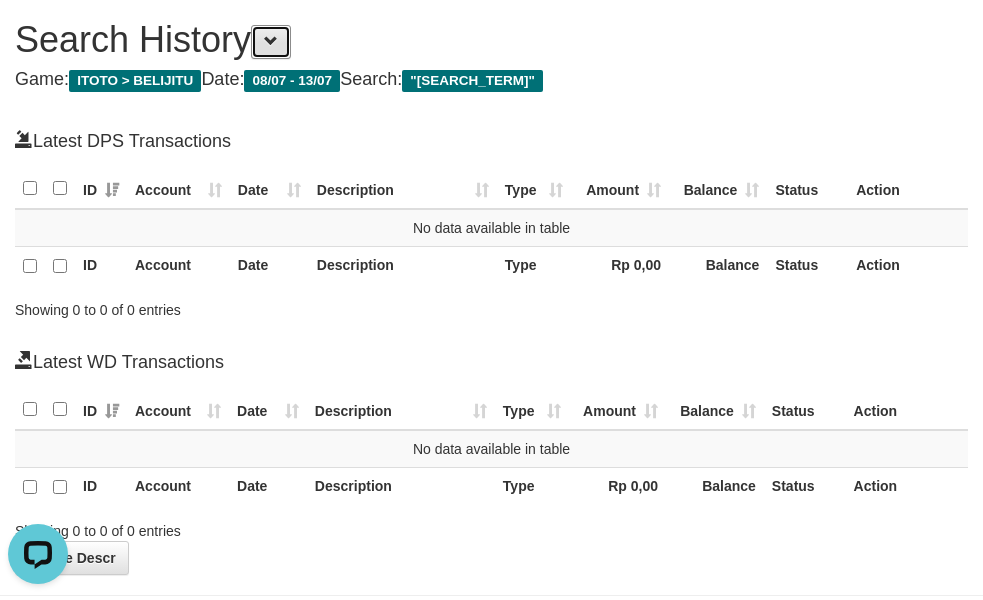 drag, startPoint x: 285, startPoint y: 47, endPoint x: 282, endPoint y: 73, distance: 26.172504 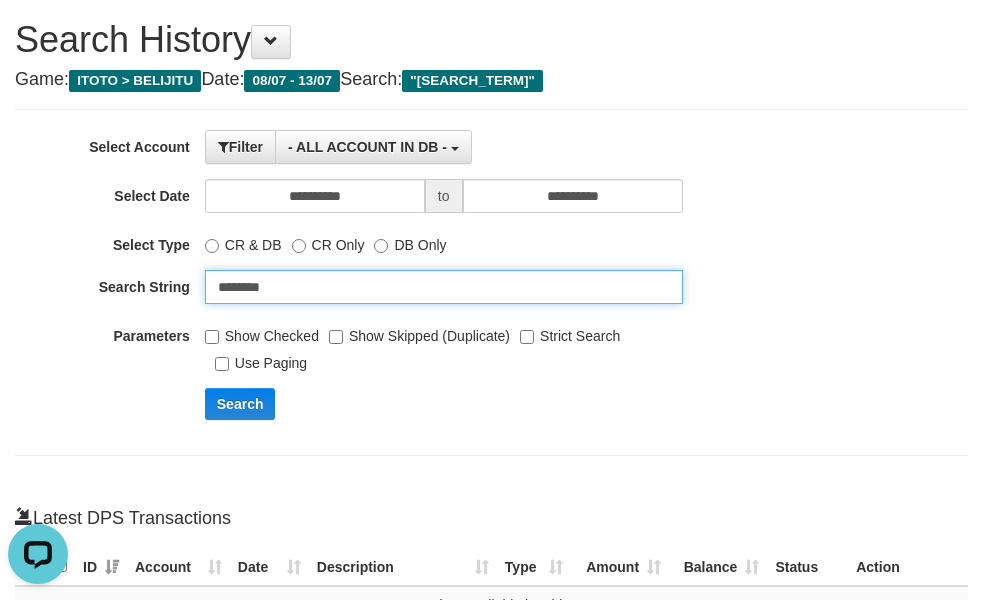 click on "********" at bounding box center [444, 287] 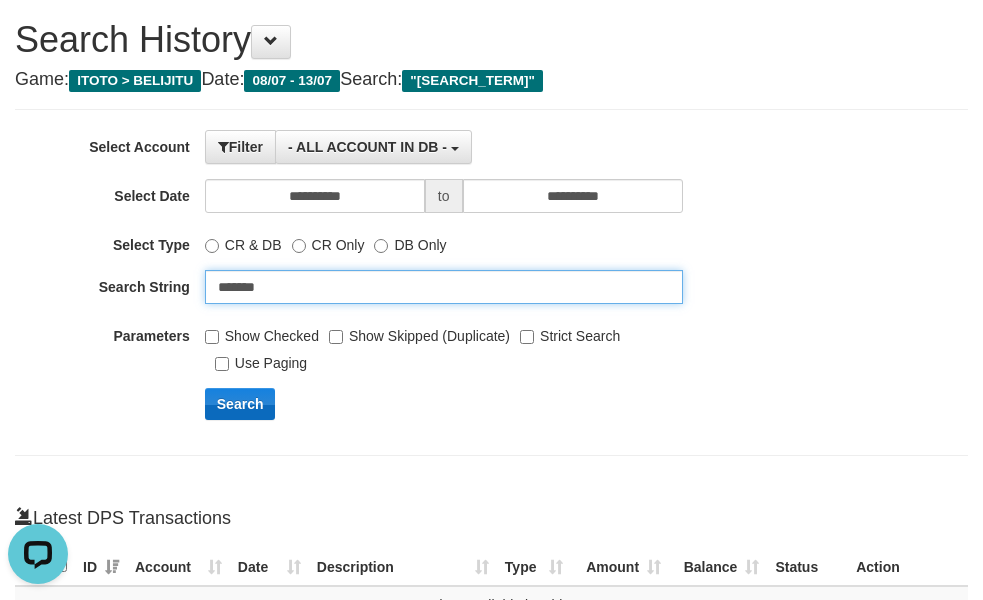 type on "*******" 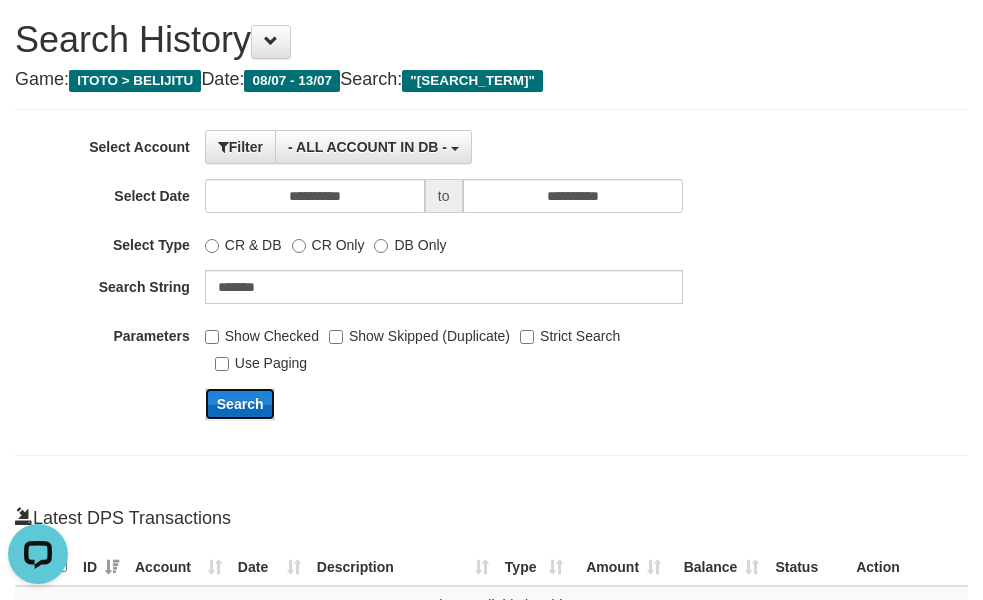 click on "Search" at bounding box center (240, 404) 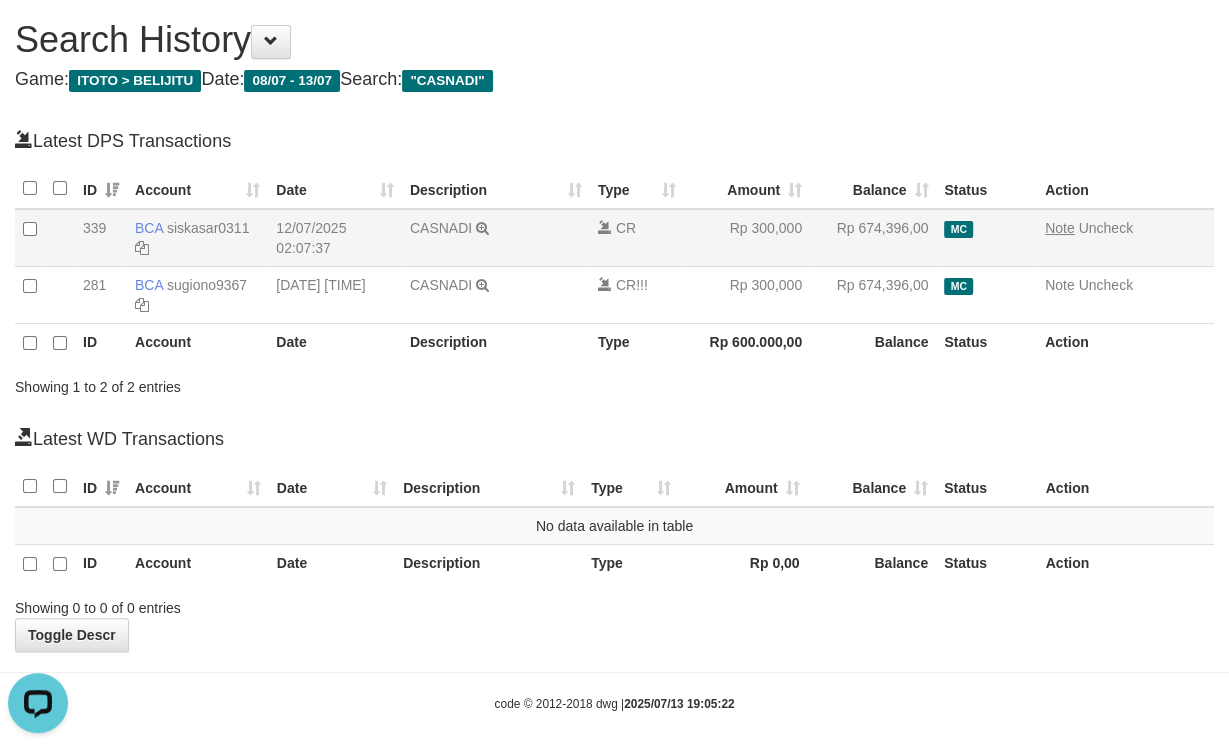 scroll, scrollTop: 0, scrollLeft: 0, axis: both 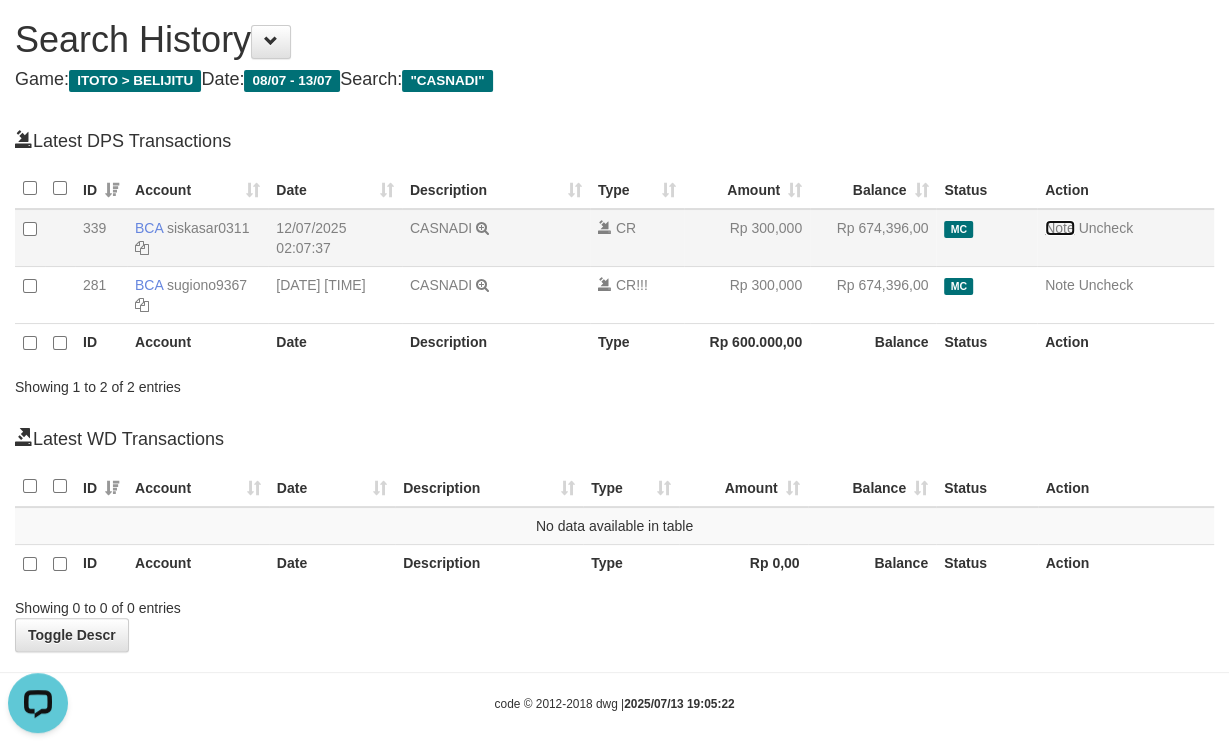 click on "Note" at bounding box center (1060, 228) 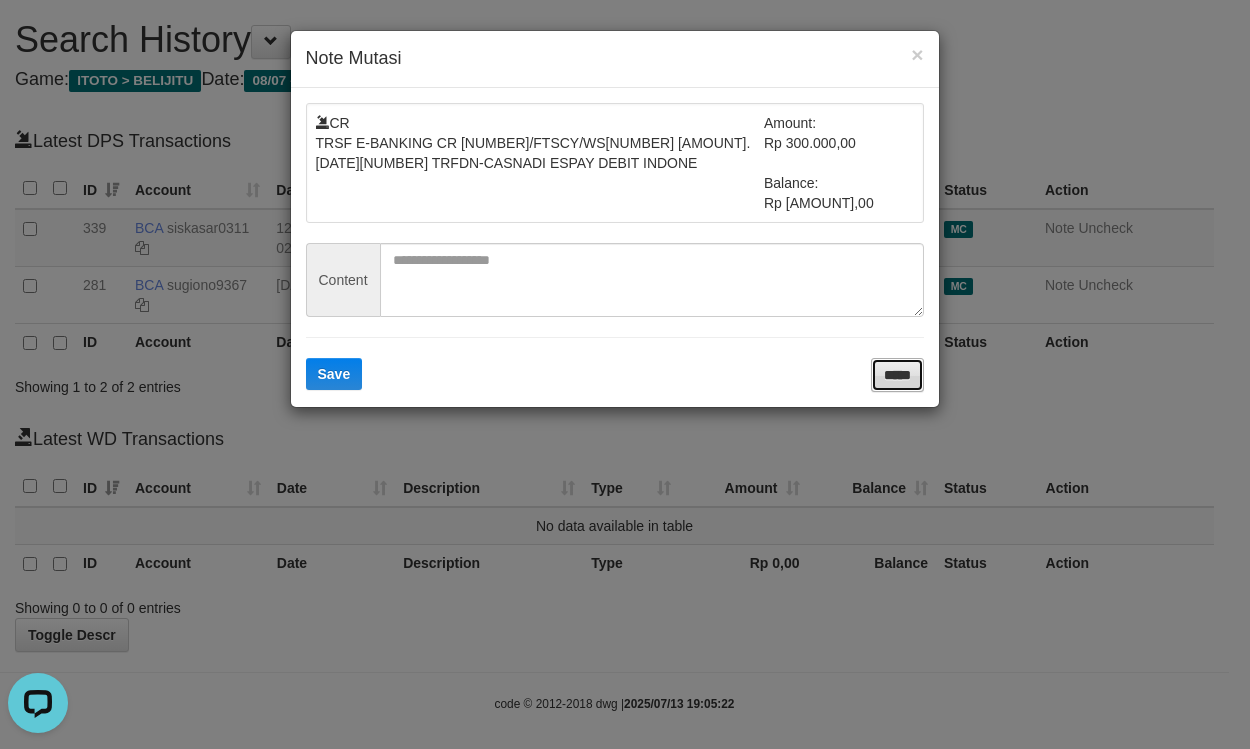 click on "*****" at bounding box center (897, 375) 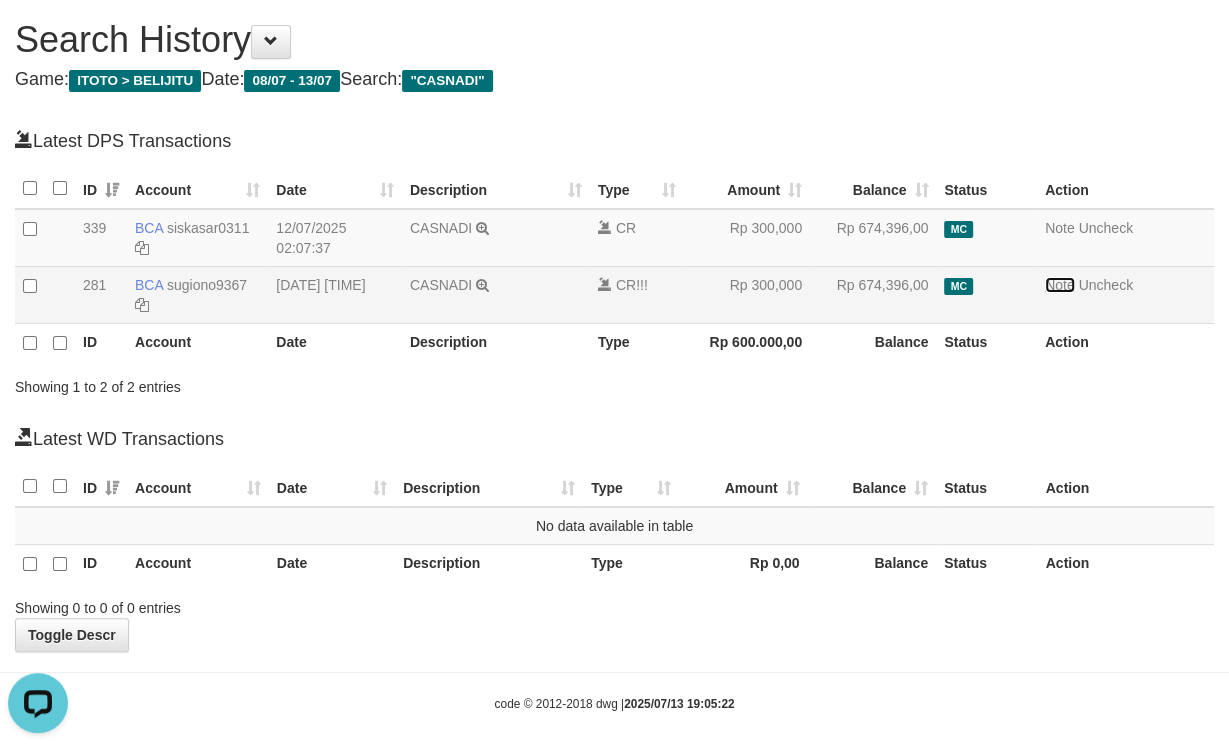 click on "Note" at bounding box center [1060, 285] 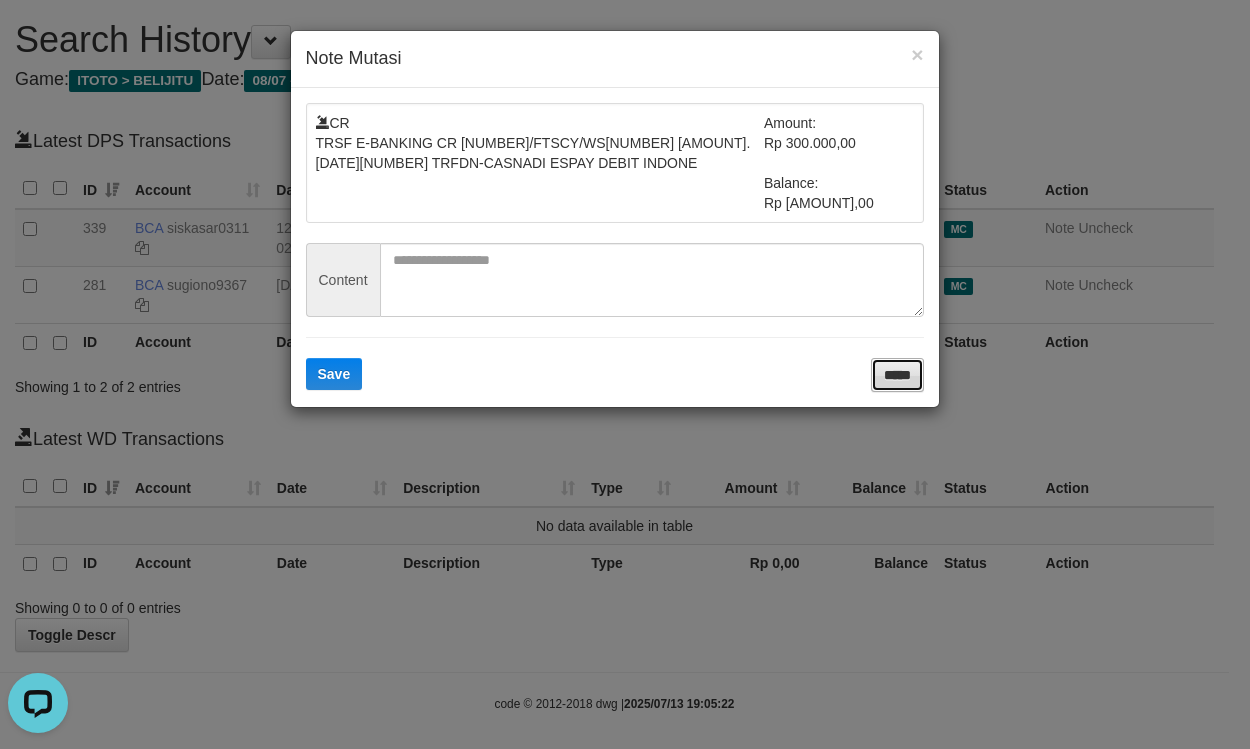 click on "*****" at bounding box center (897, 375) 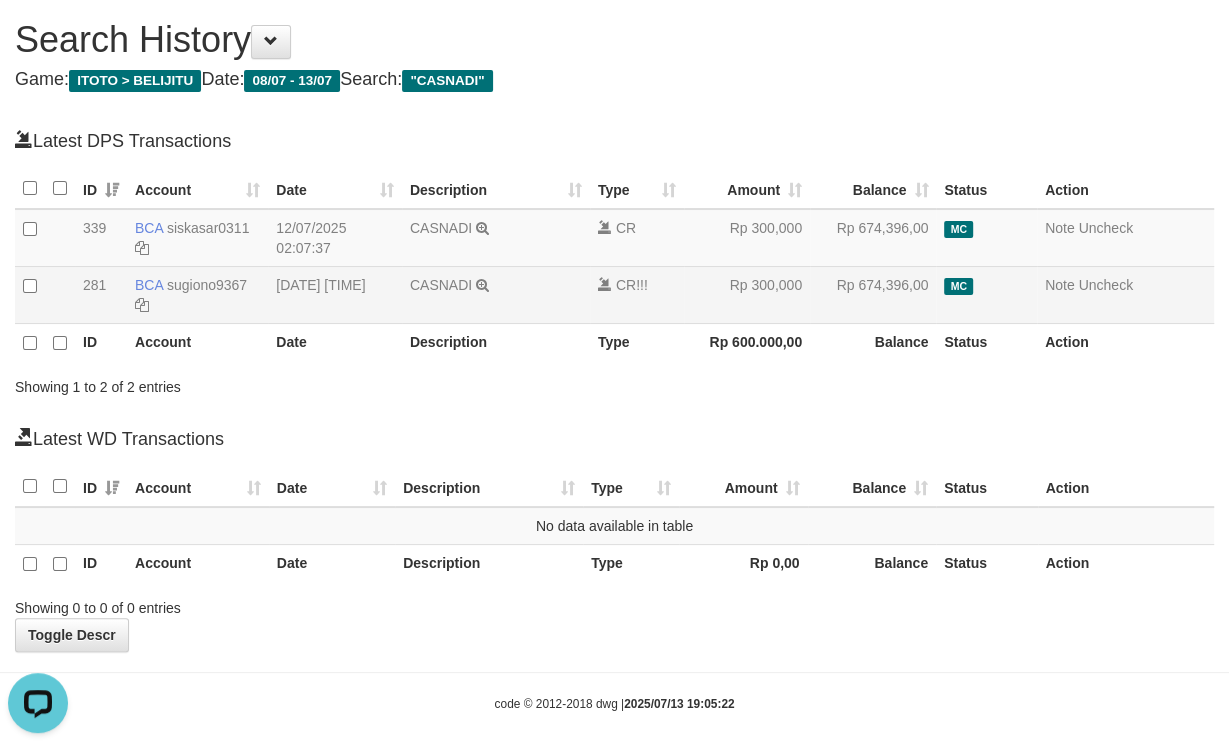 click on "CASNADI       TRSF E-BANKING CR 1207/FTSCY/WS95051
300000.002025071293255016 TRFDN-CASNADI ESPAY DEBIT INDONE" at bounding box center (496, 295) 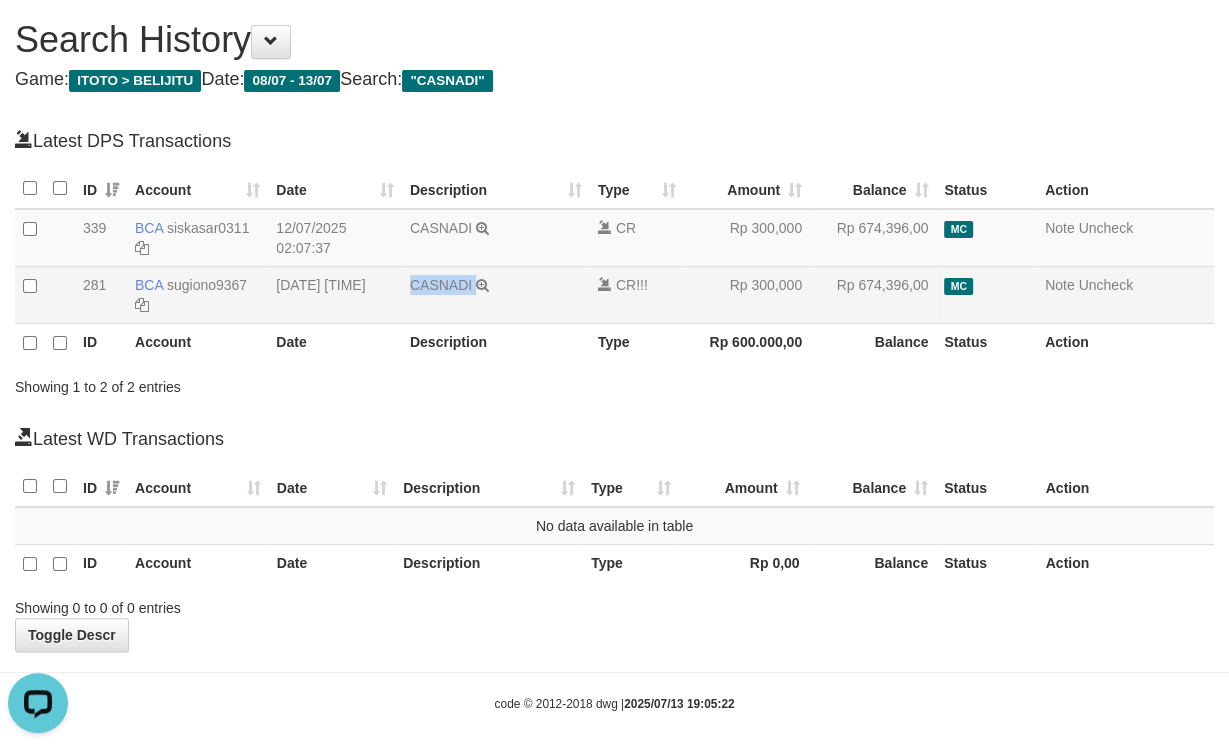 click on "CASNADI       TRSF E-BANKING CR 1207/FTSCY/WS95051
300000.002025071293255016 TRFDN-CASNADI ESPAY DEBIT INDONE" at bounding box center [496, 295] 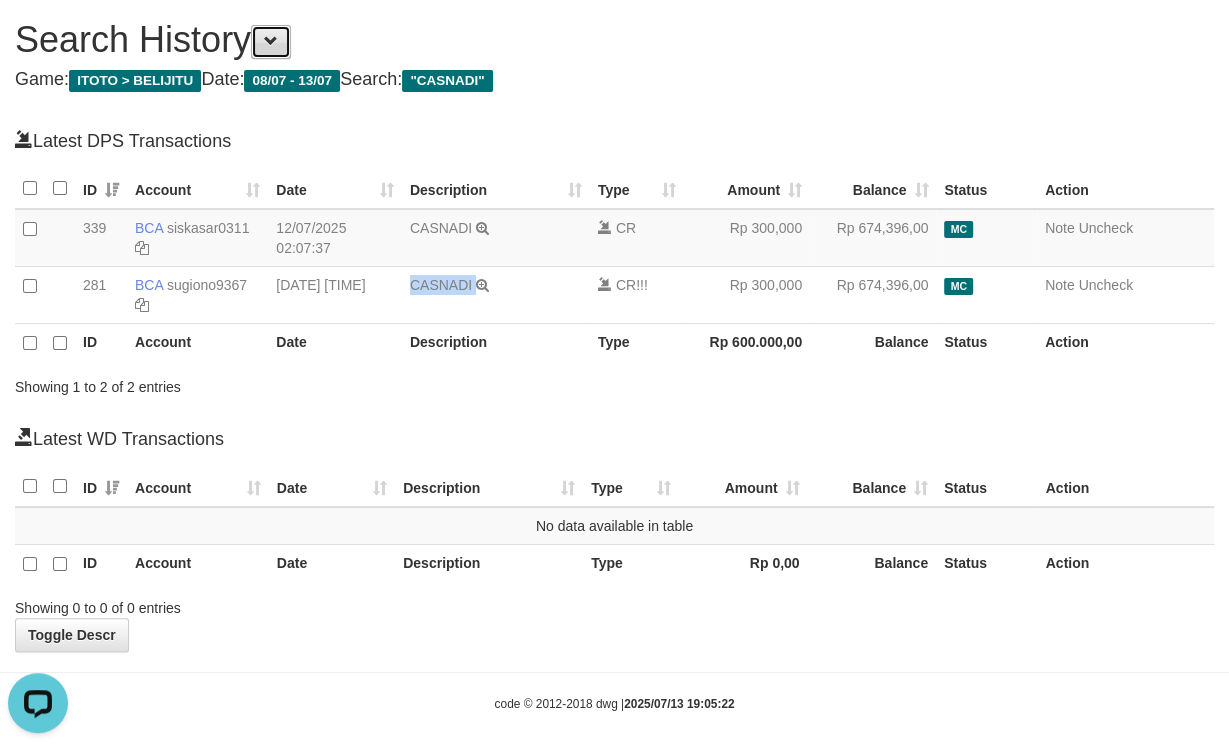 click at bounding box center (271, 42) 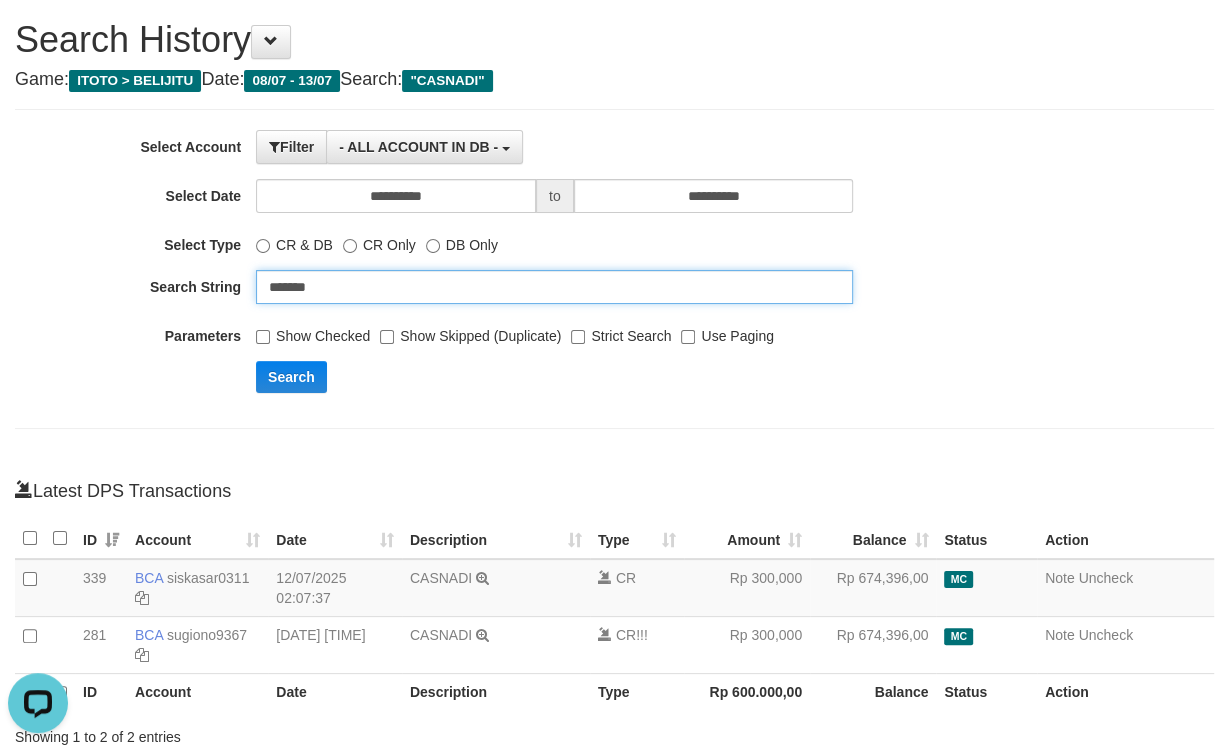 click on "*******" at bounding box center (554, 287) 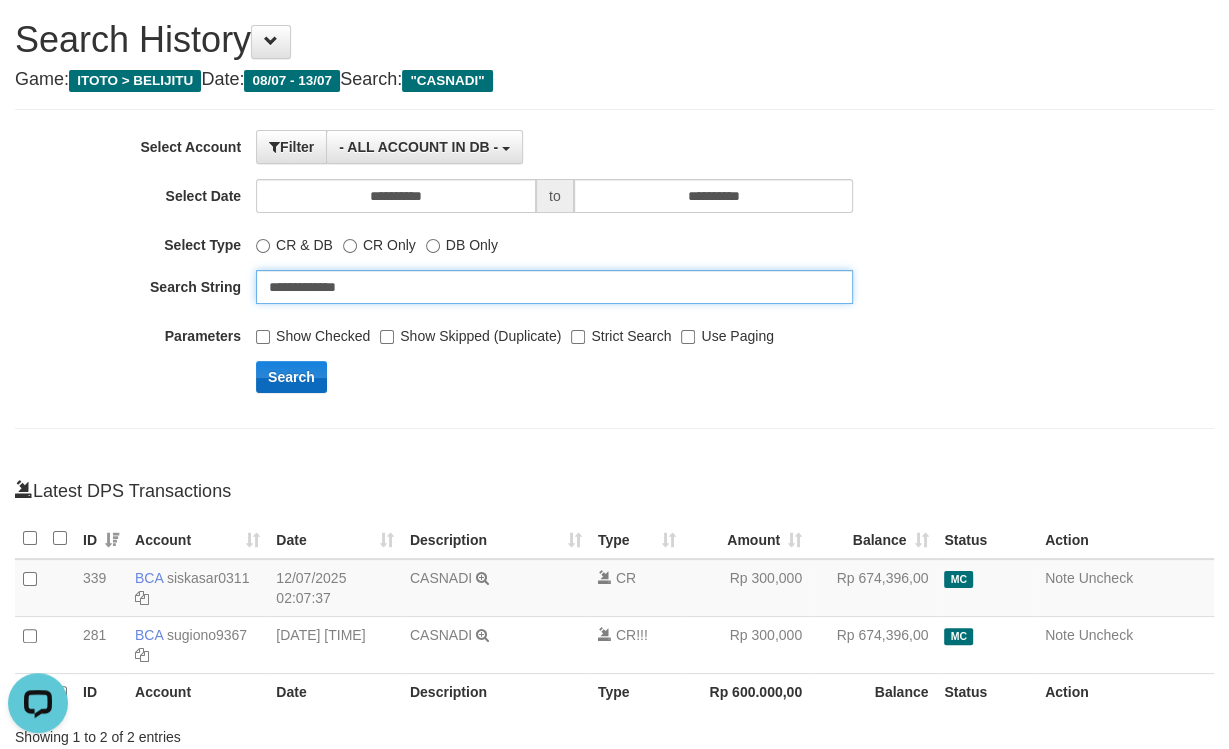type on "**********" 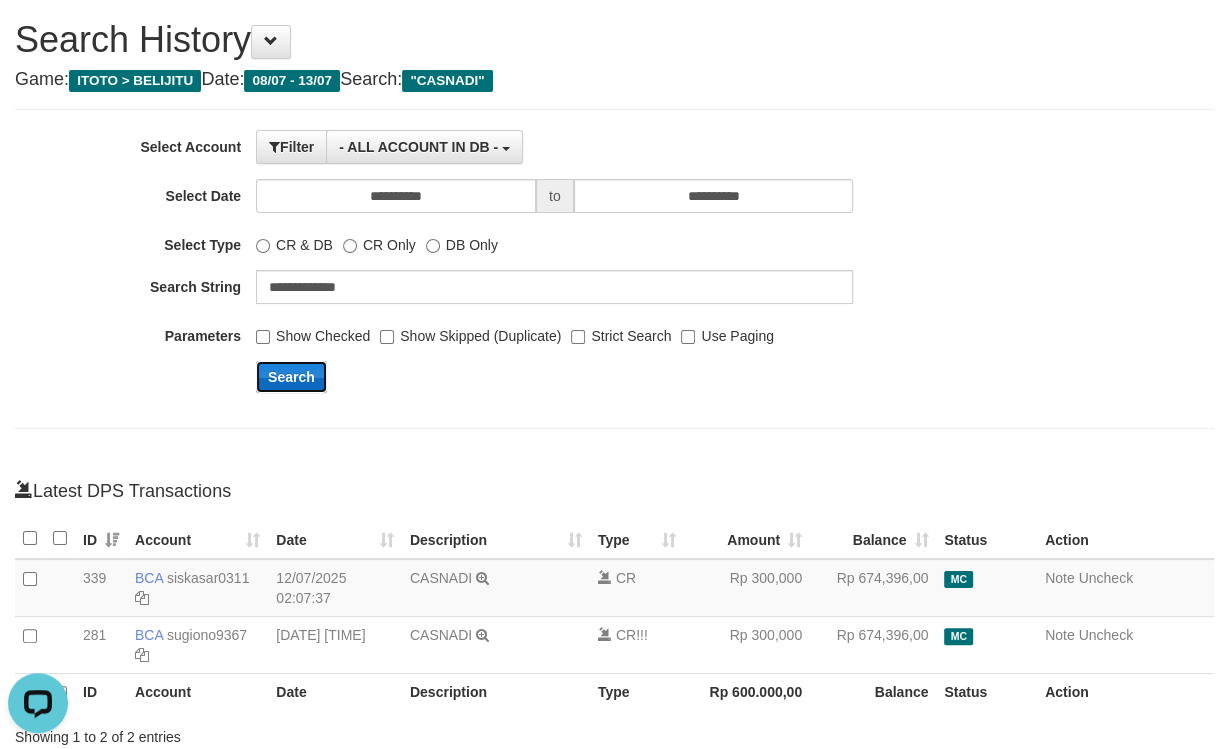 click on "Search" at bounding box center (291, 377) 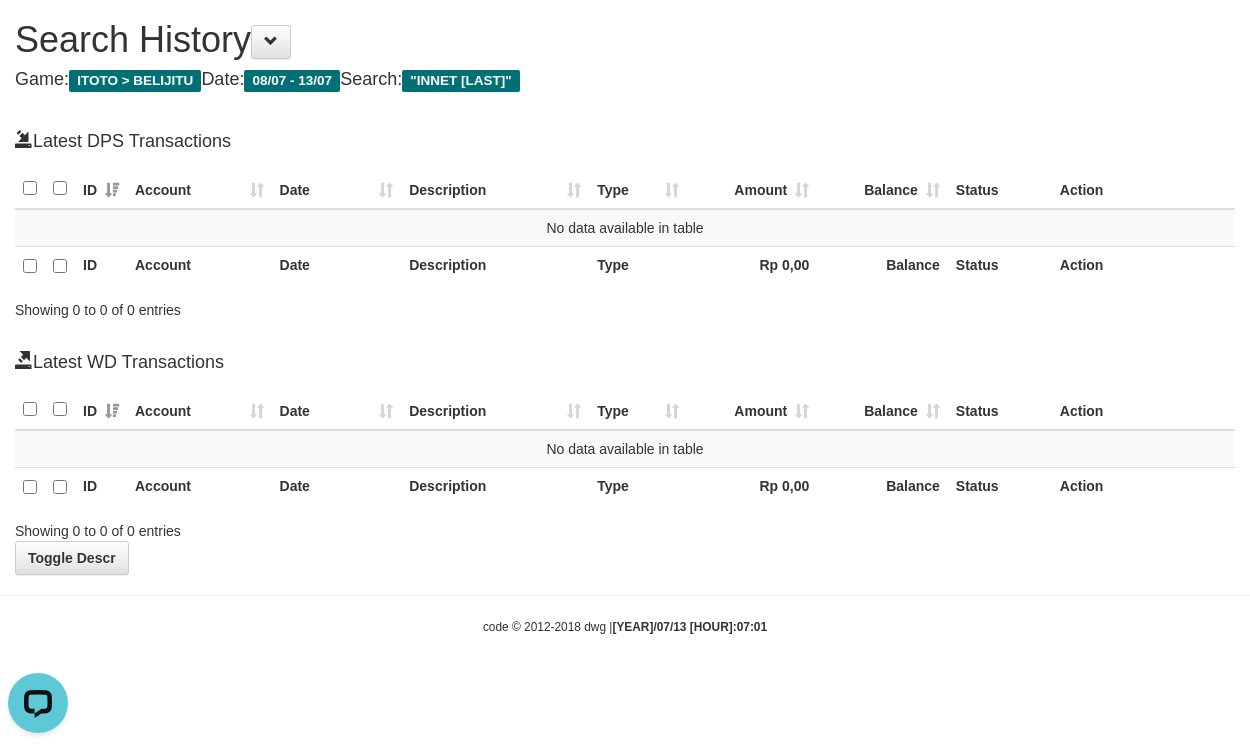 scroll, scrollTop: 0, scrollLeft: 0, axis: both 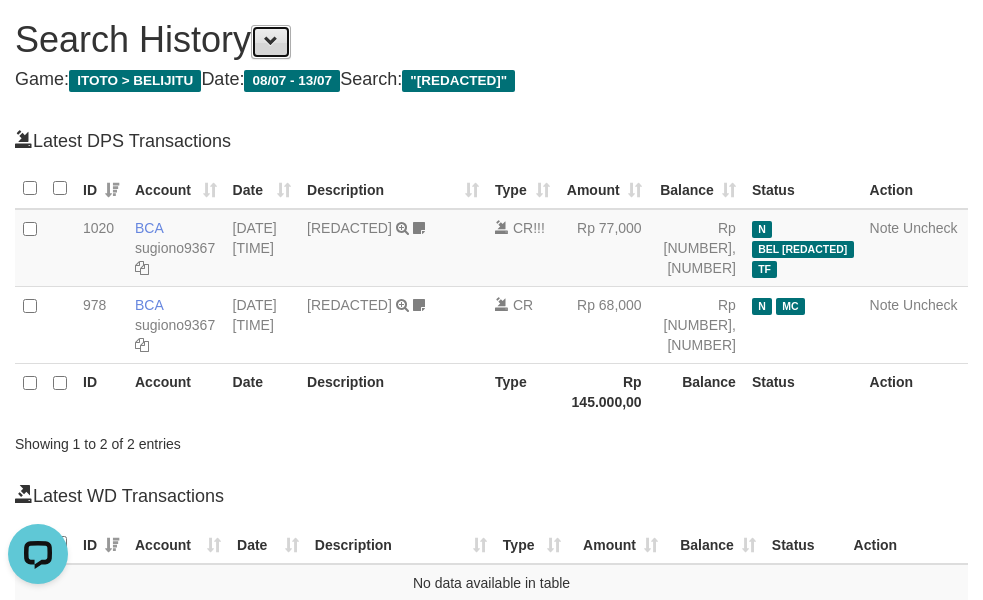 click at bounding box center (271, 41) 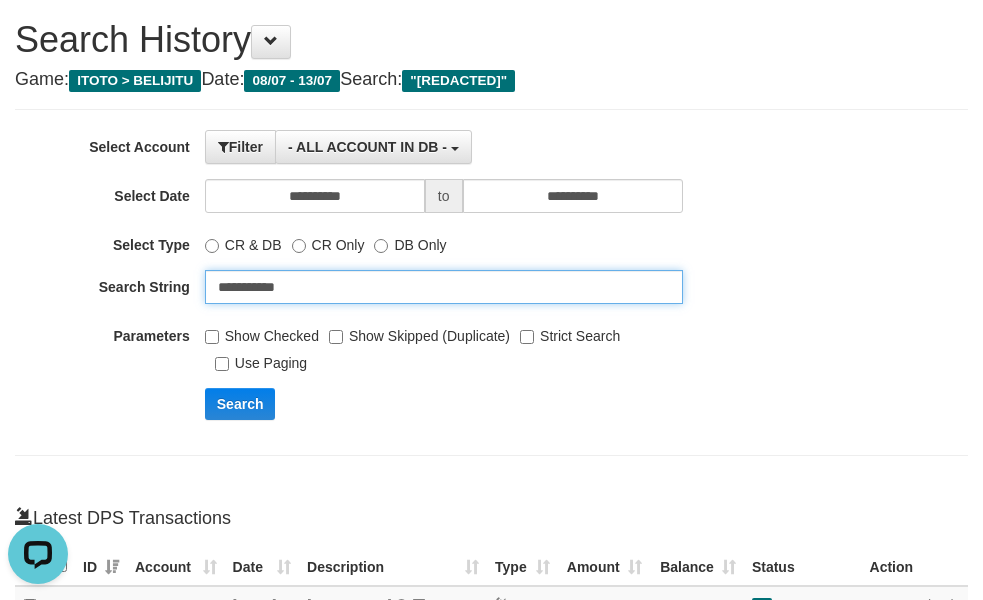 click on "**********" at bounding box center (444, 287) 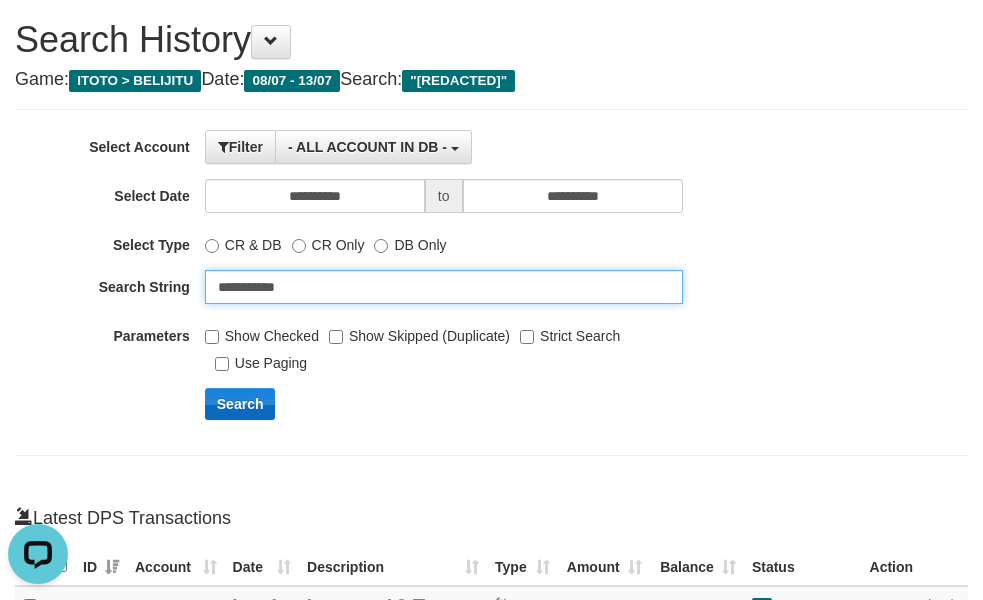 type on "**********" 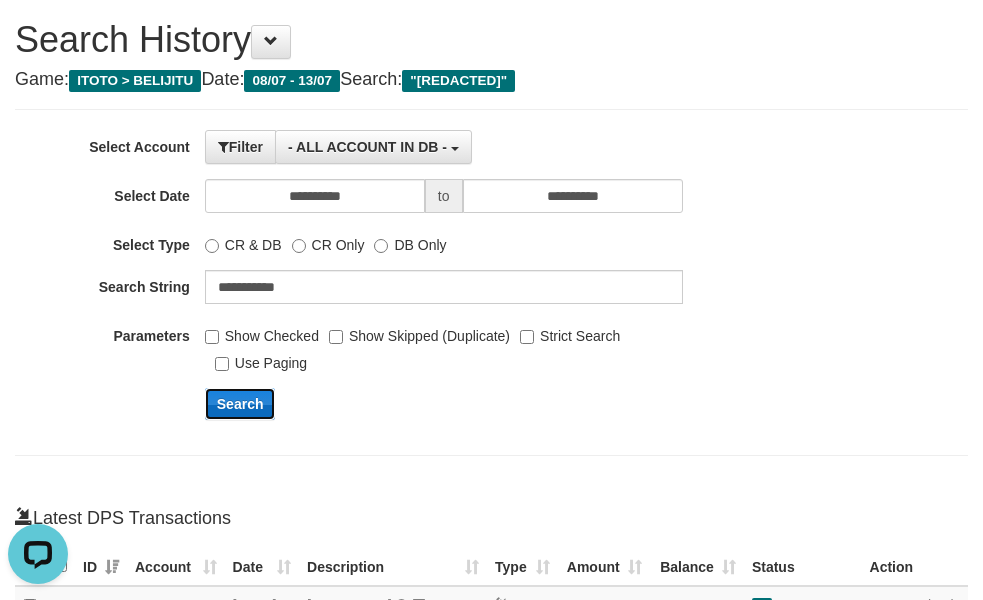 click on "Search" at bounding box center (240, 404) 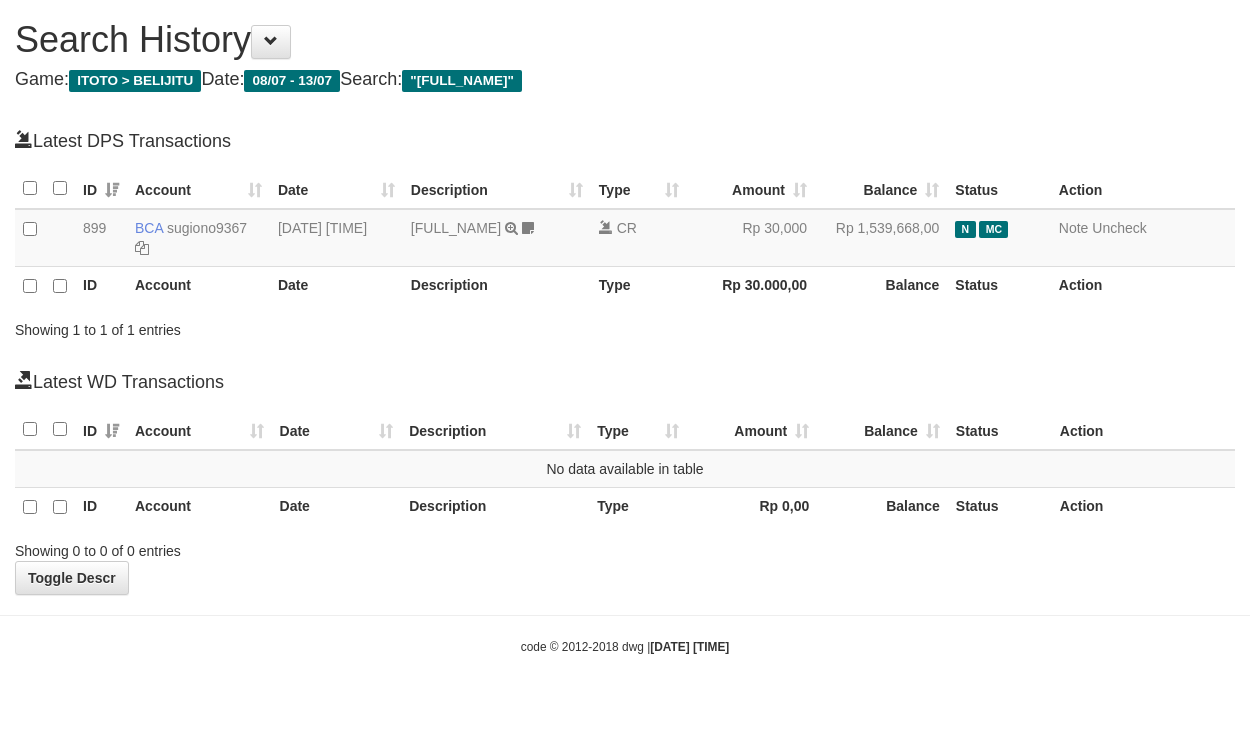 scroll, scrollTop: 0, scrollLeft: 0, axis: both 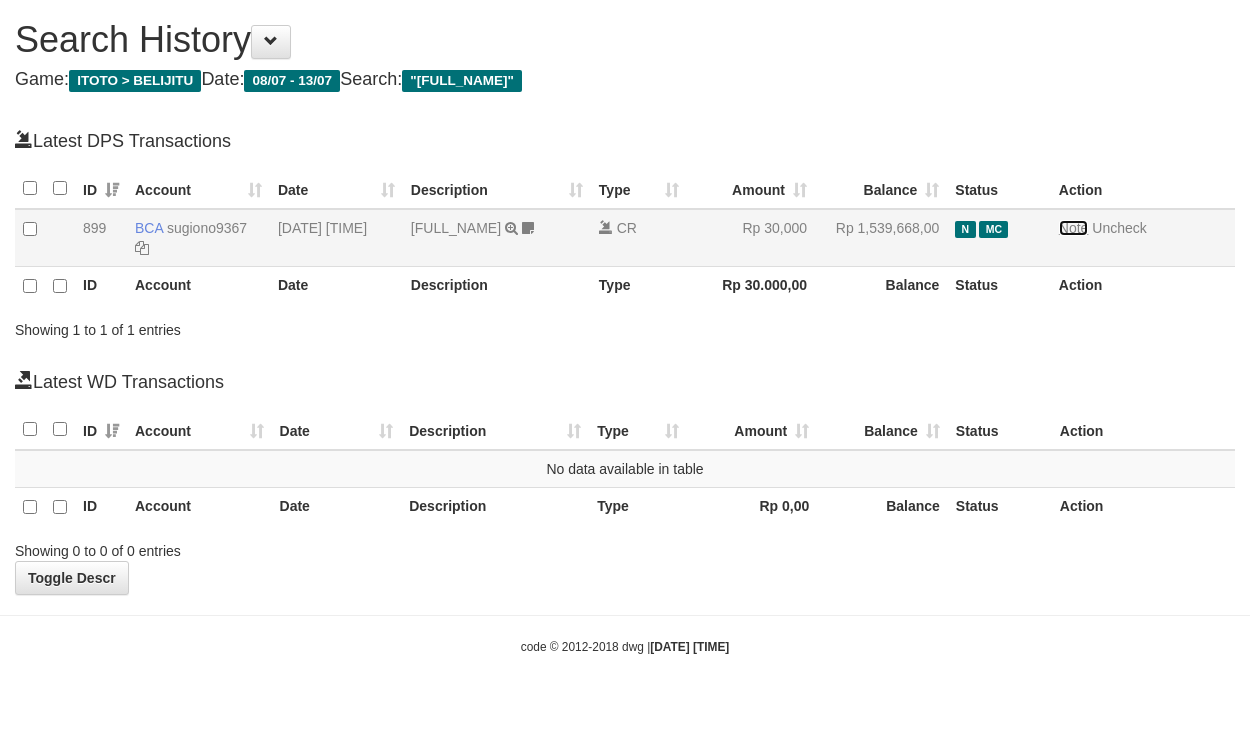 click on "Note" at bounding box center (1074, 228) 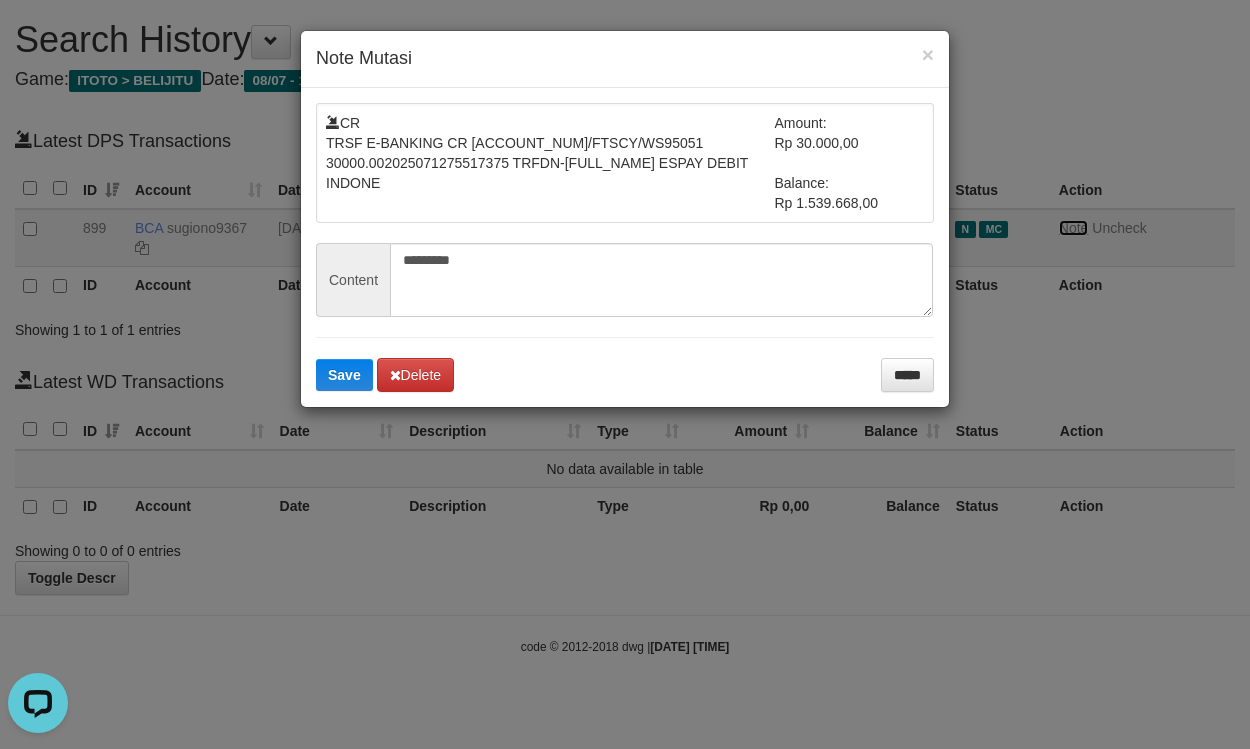 scroll, scrollTop: 0, scrollLeft: 0, axis: both 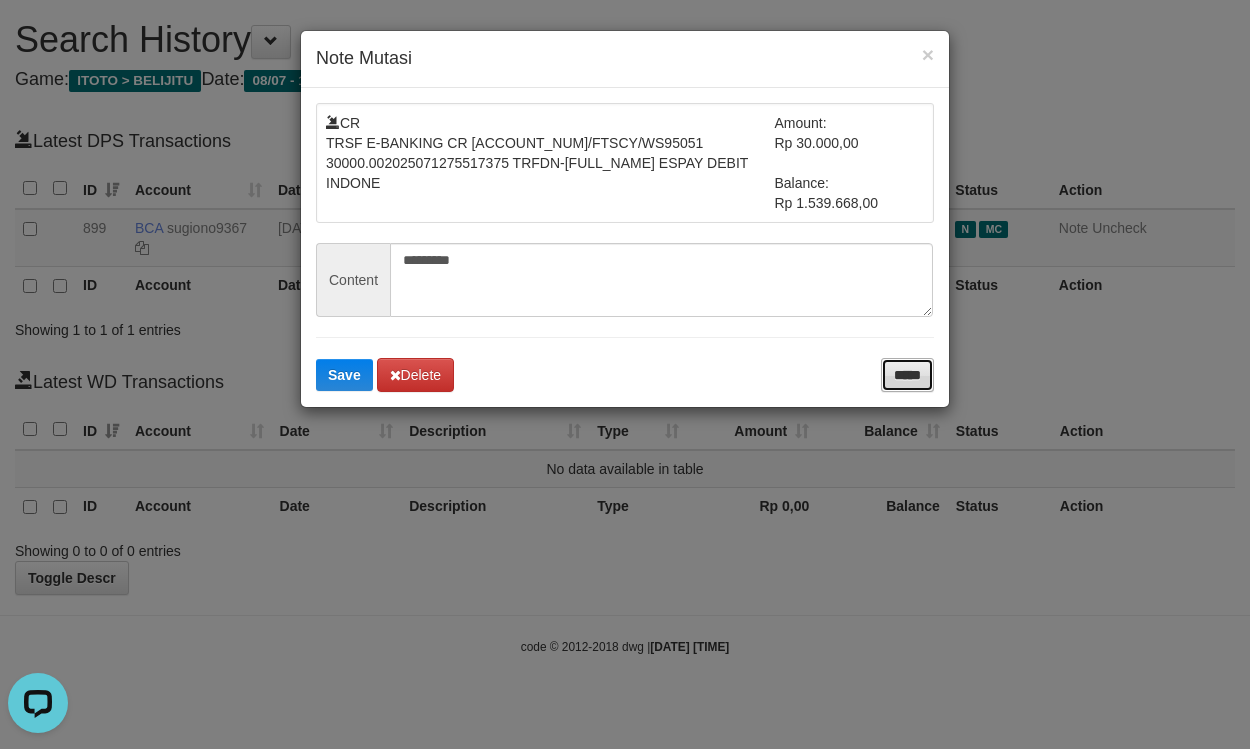 click on "*****" at bounding box center (907, 375) 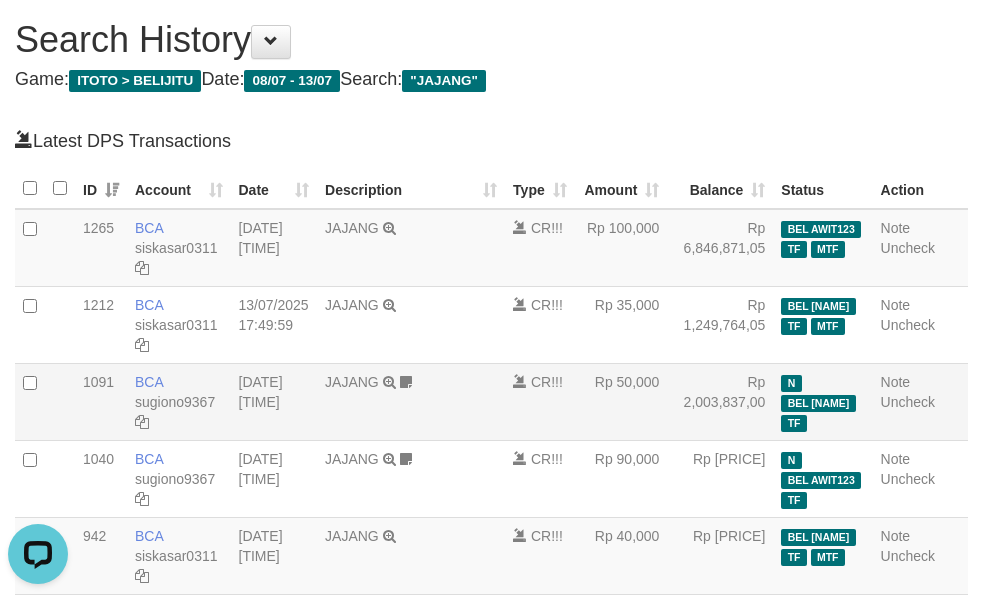scroll, scrollTop: 204, scrollLeft: 0, axis: vertical 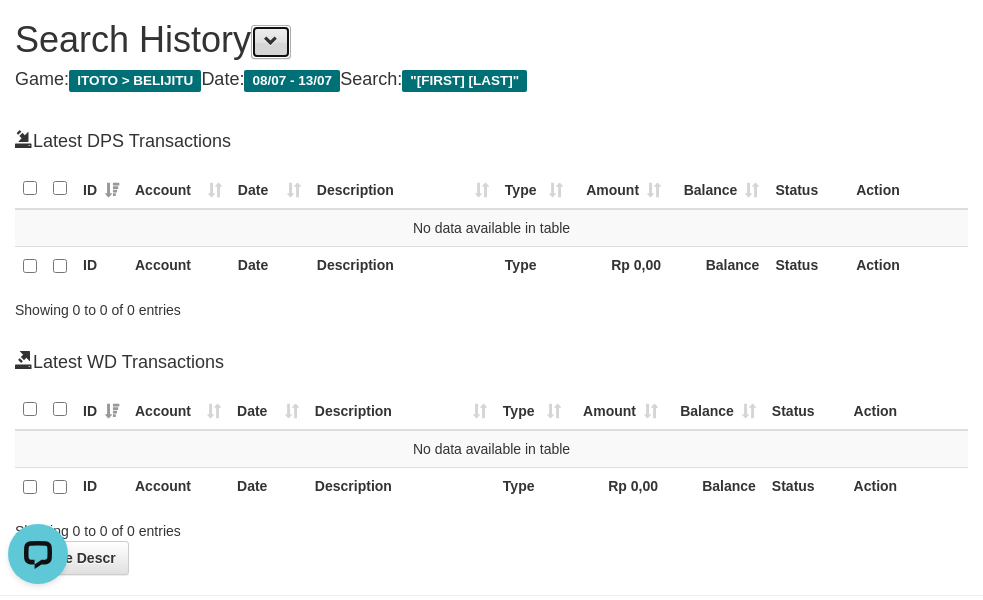 drag, startPoint x: 272, startPoint y: 47, endPoint x: 277, endPoint y: 56, distance: 10.29563 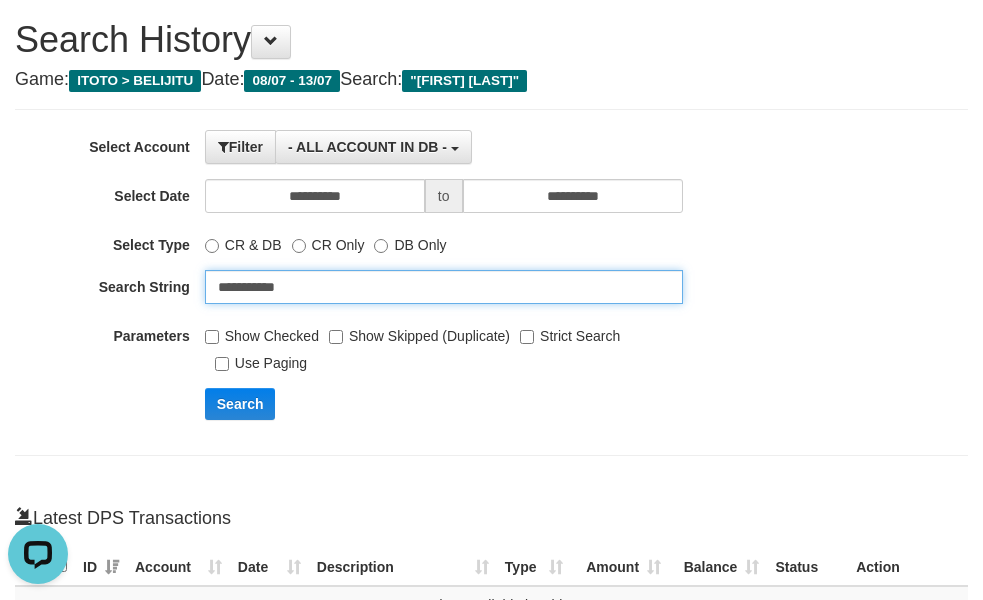 click on "**********" at bounding box center [444, 287] 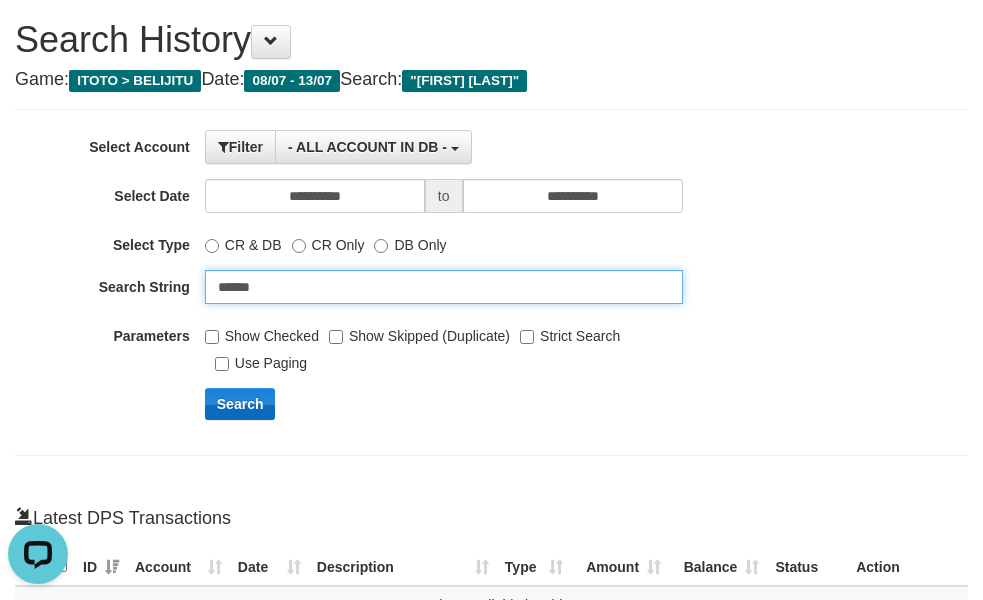 type on "******" 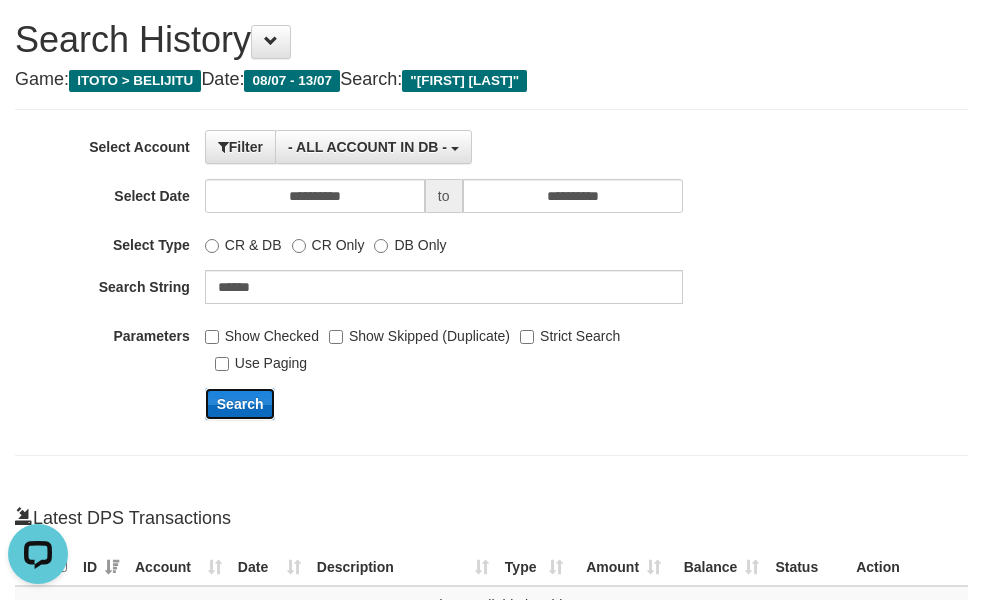 click on "Search" at bounding box center [240, 404] 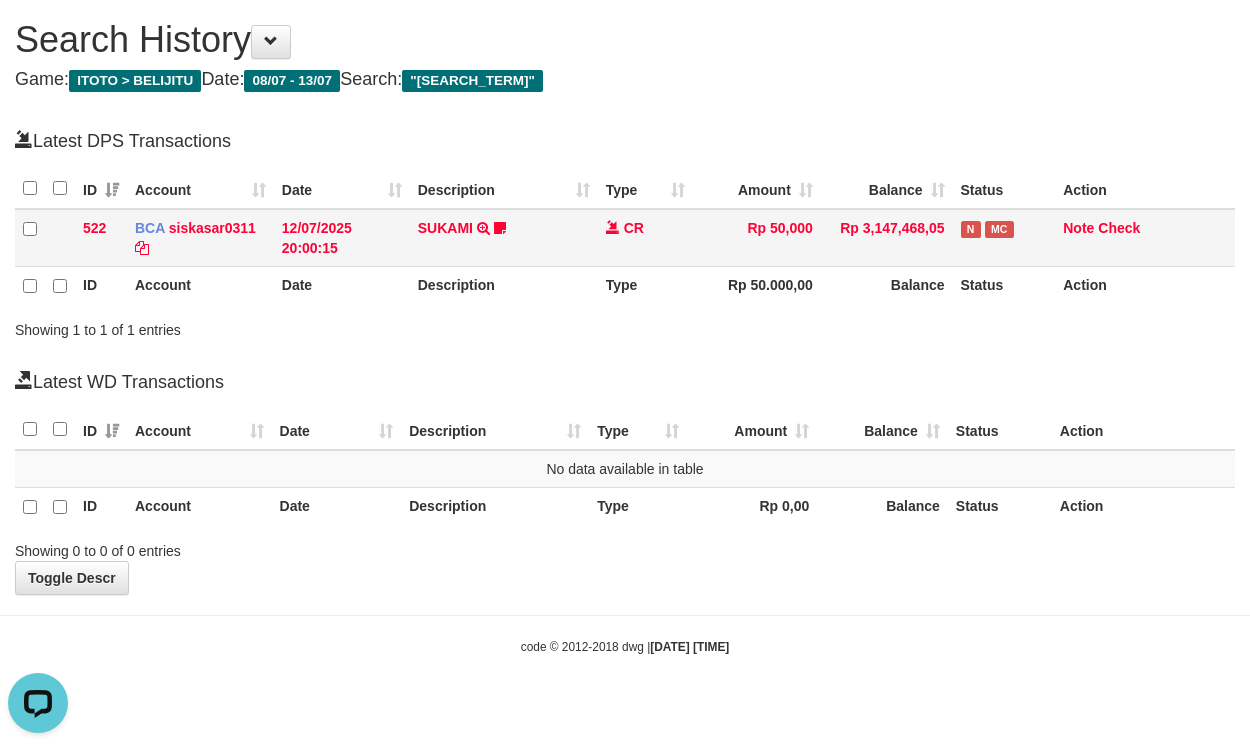 scroll, scrollTop: 0, scrollLeft: 0, axis: both 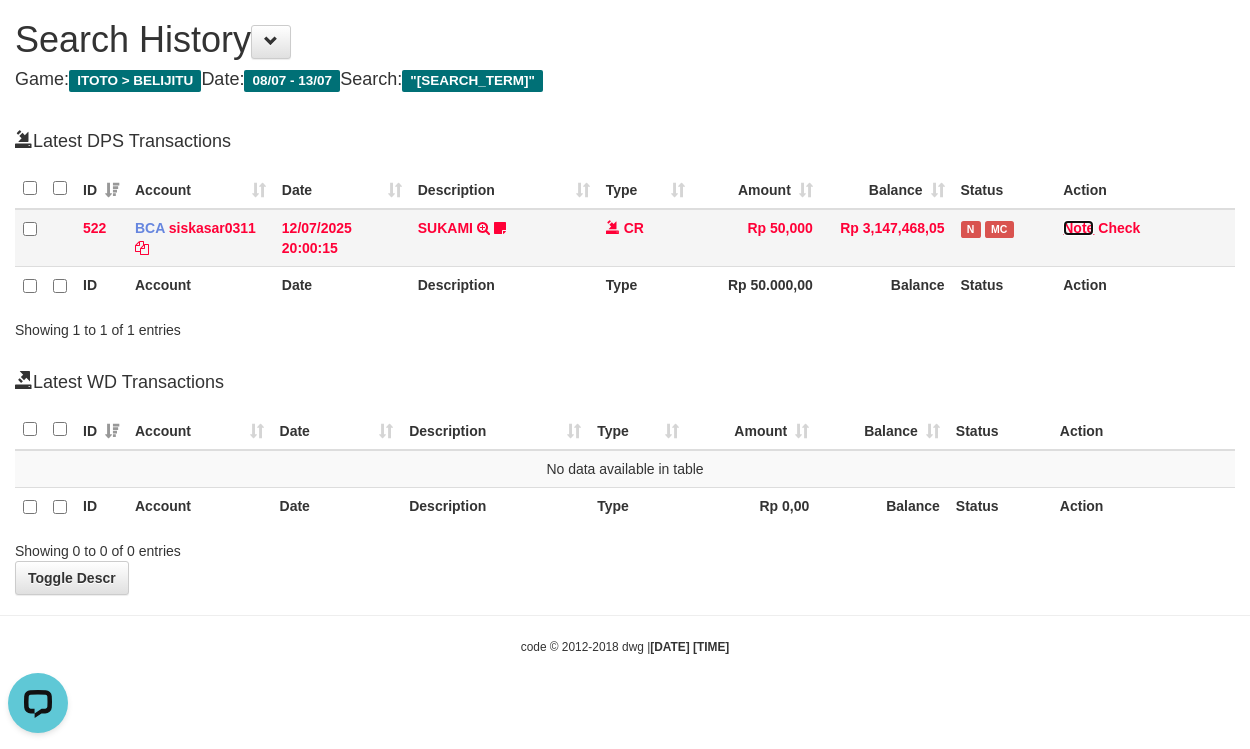 click on "Note" at bounding box center [1078, 228] 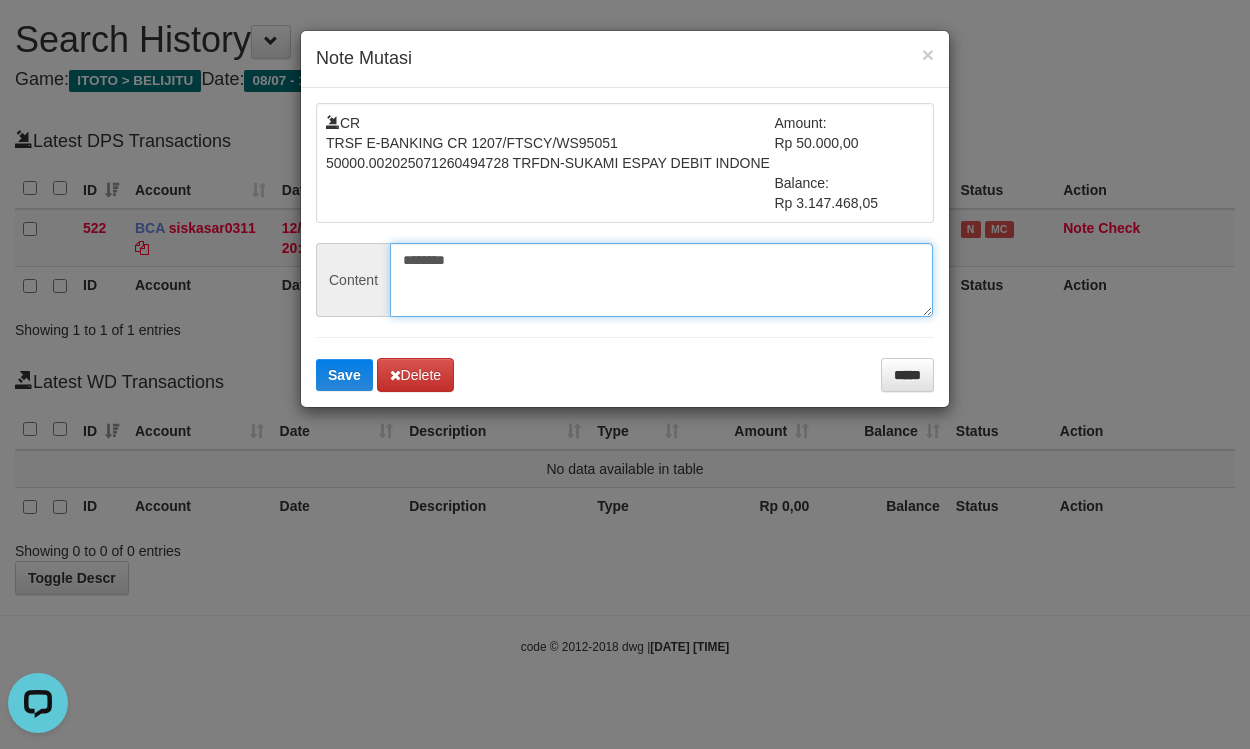 click on "********" at bounding box center [661, 280] 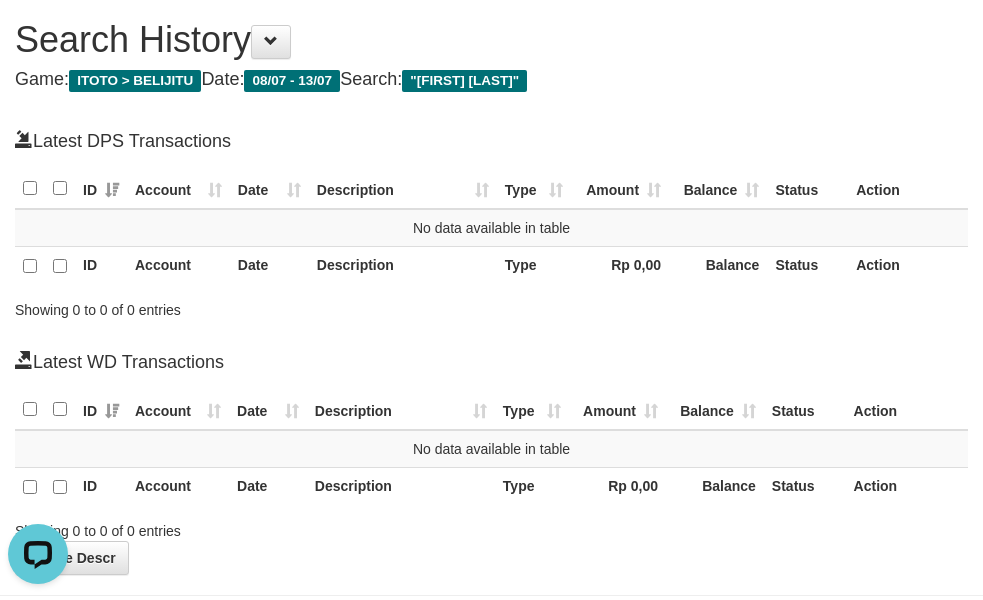 scroll, scrollTop: 0, scrollLeft: 0, axis: both 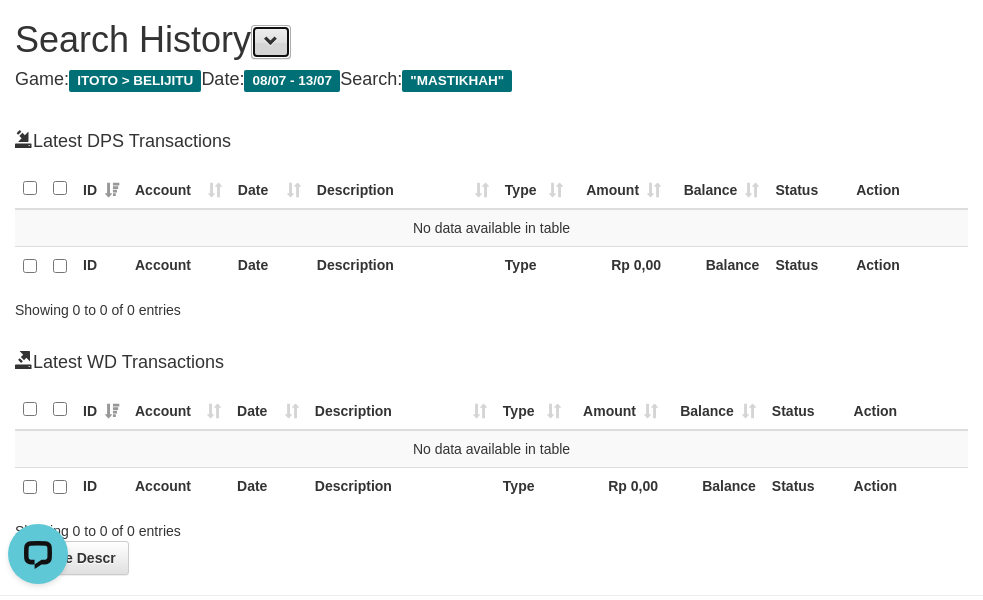 click at bounding box center [271, 42] 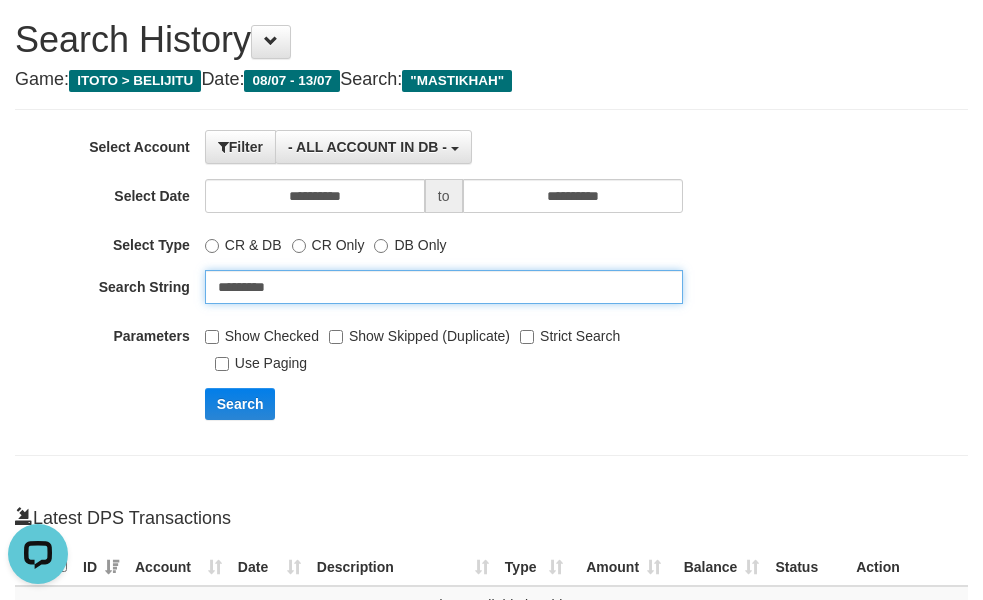 click on "*********" at bounding box center [444, 287] 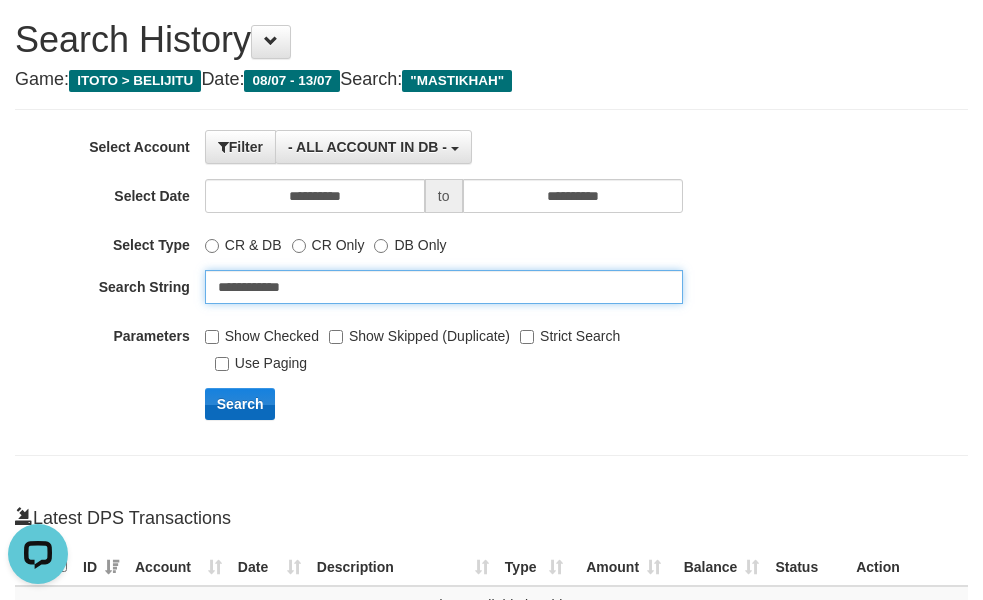 type on "**********" 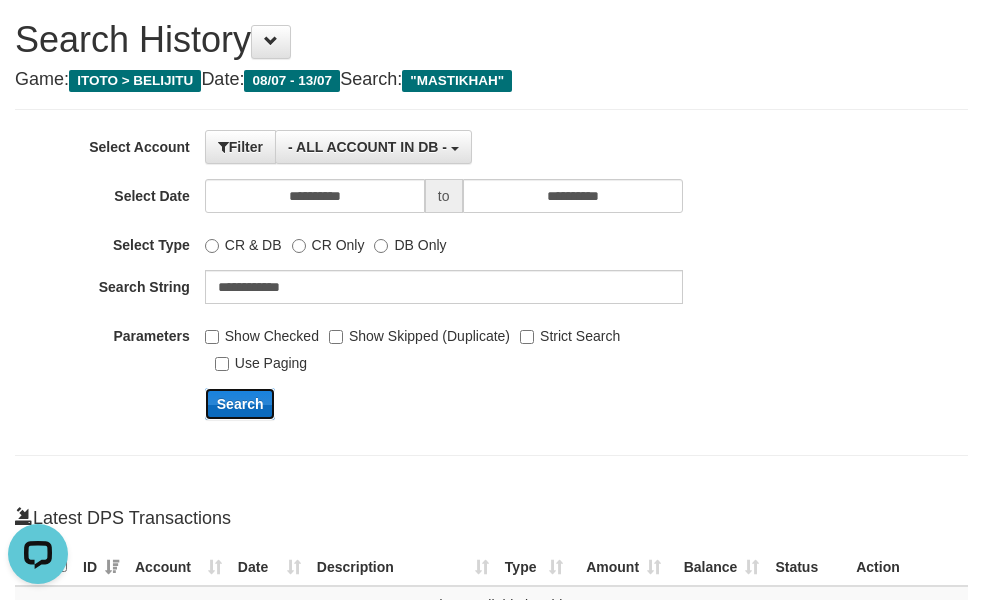 click on "Search" at bounding box center [240, 404] 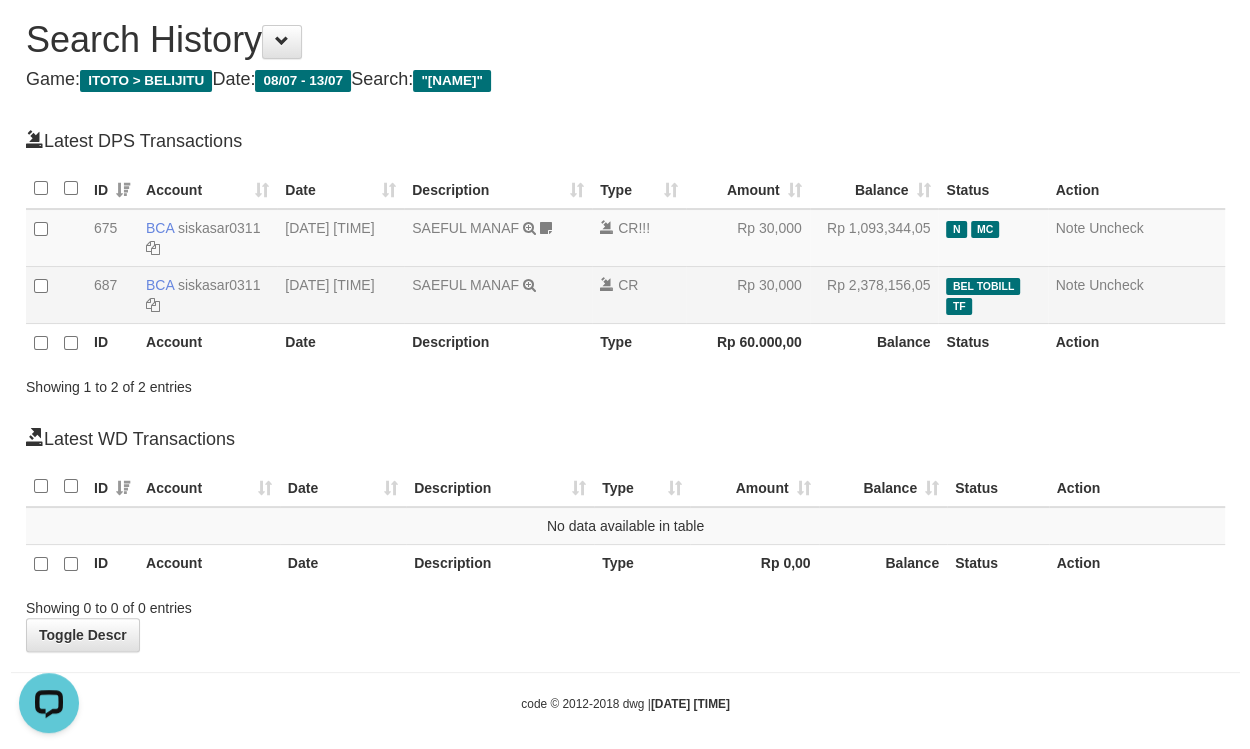 scroll, scrollTop: 0, scrollLeft: 0, axis: both 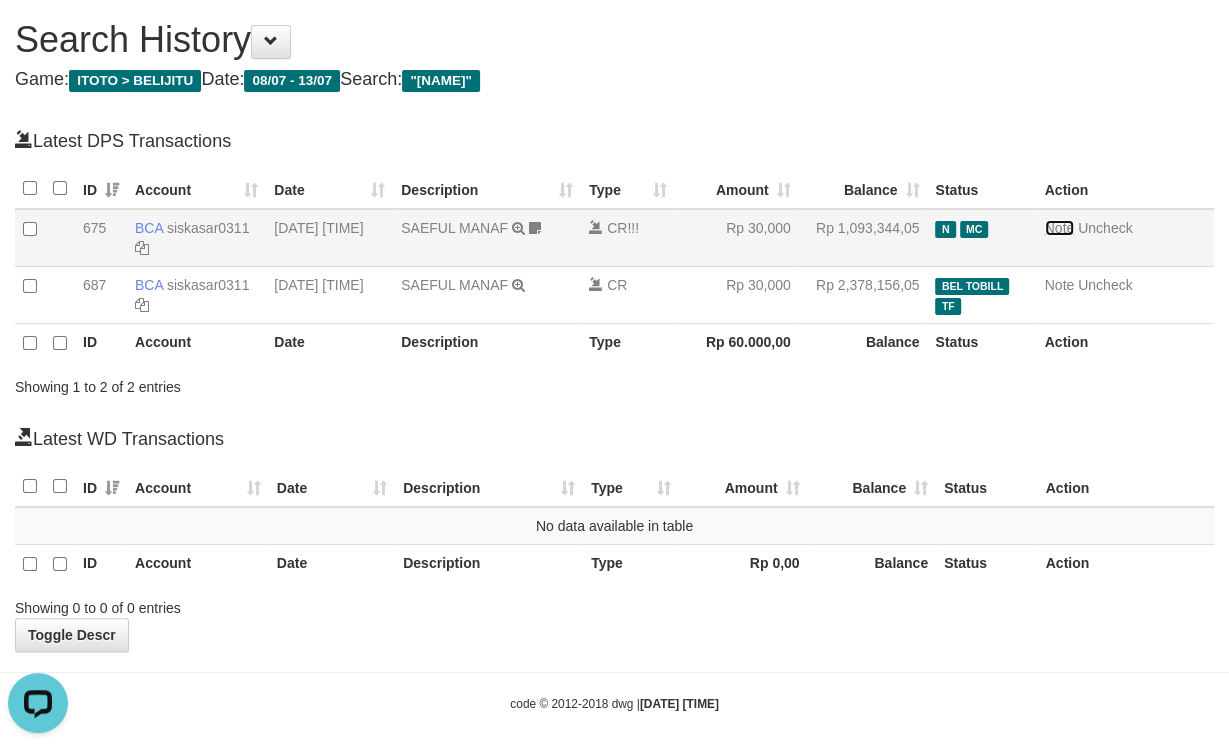 click on "Note" at bounding box center [1060, 228] 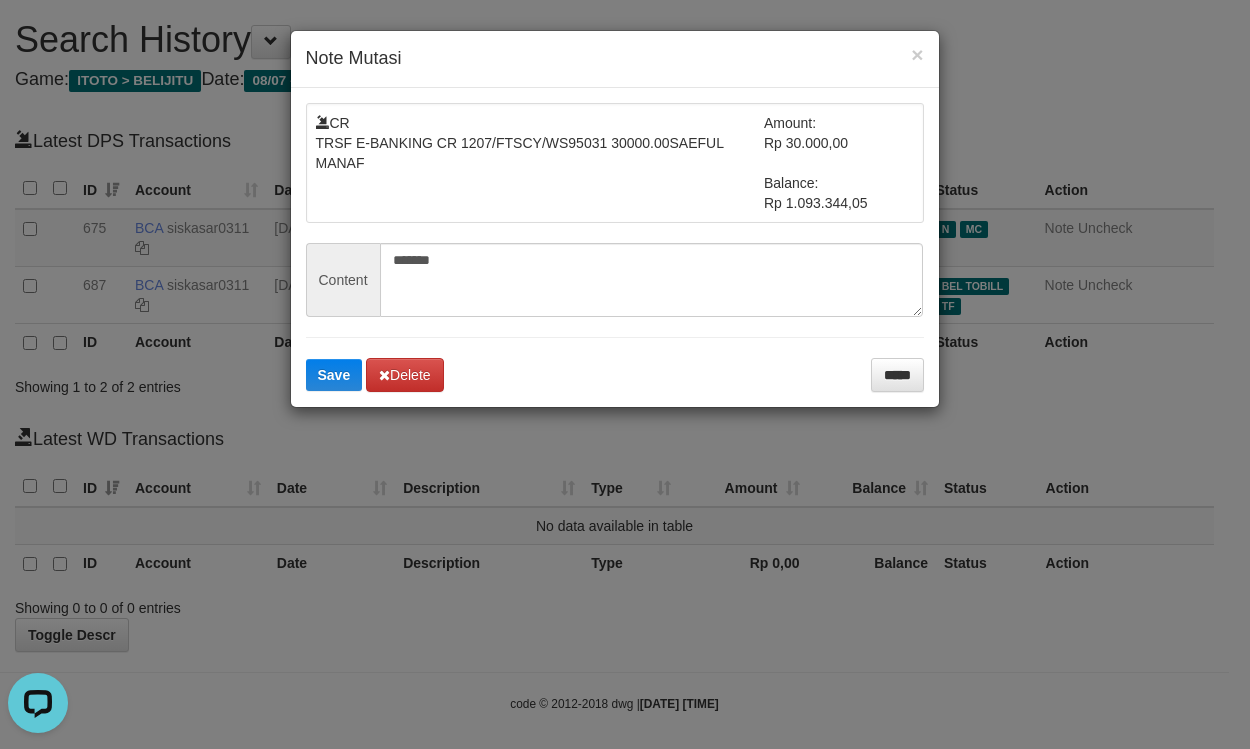 drag, startPoint x: 548, startPoint y: 368, endPoint x: 563, endPoint y: 218, distance: 150.74814 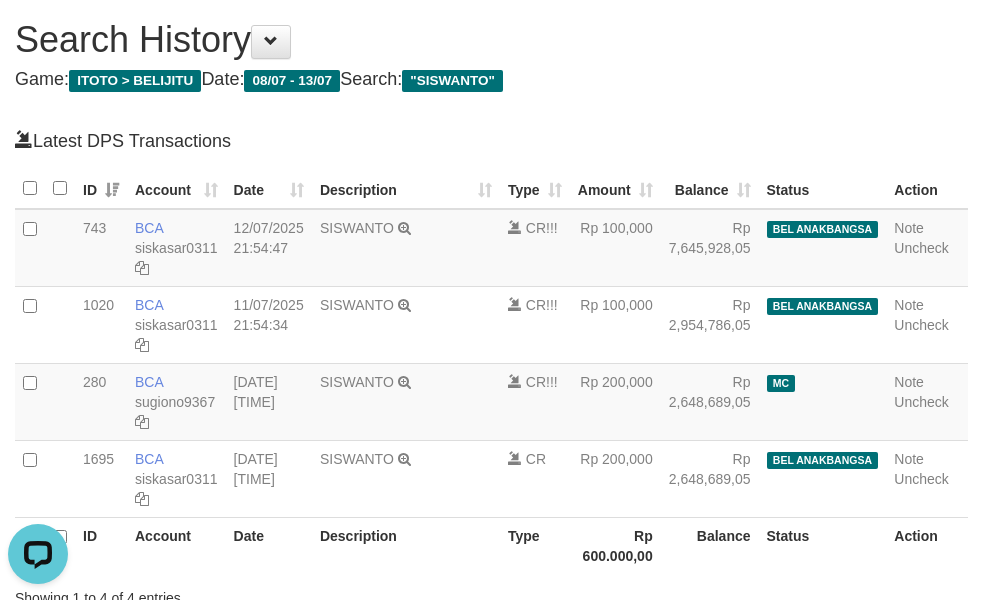 scroll, scrollTop: 0, scrollLeft: 0, axis: both 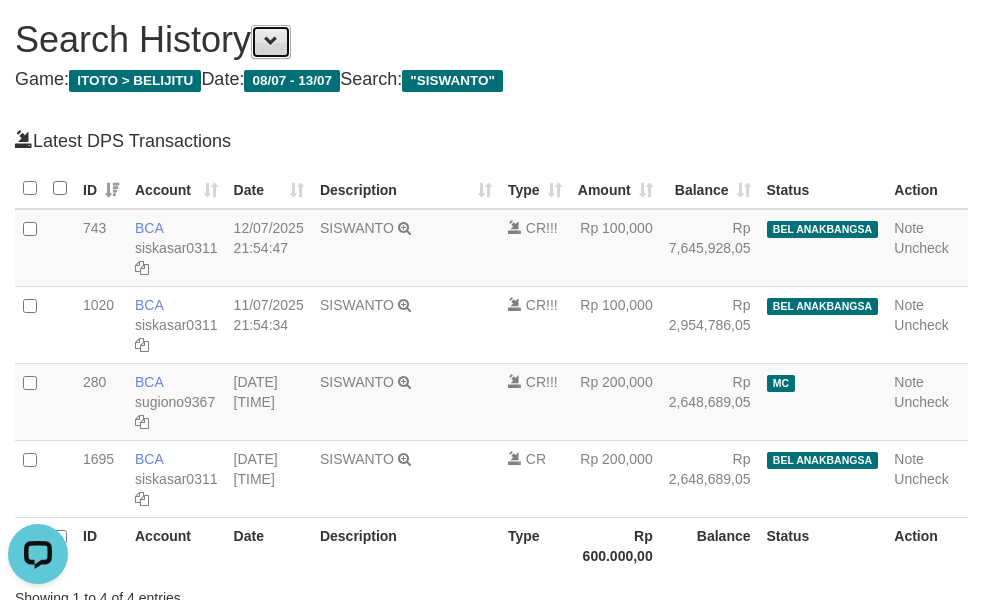 click at bounding box center [271, 41] 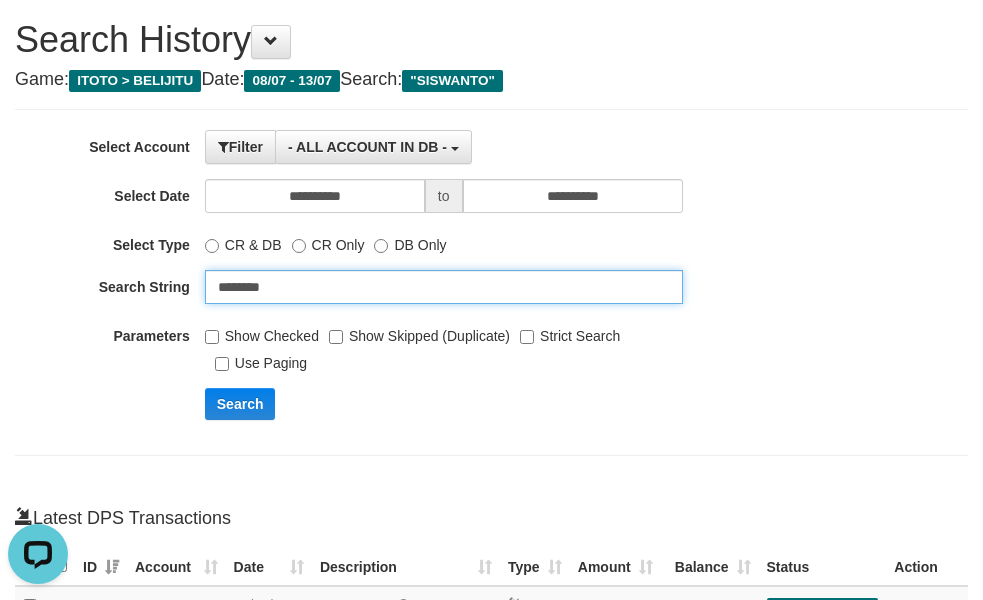 click on "********" at bounding box center (444, 287) 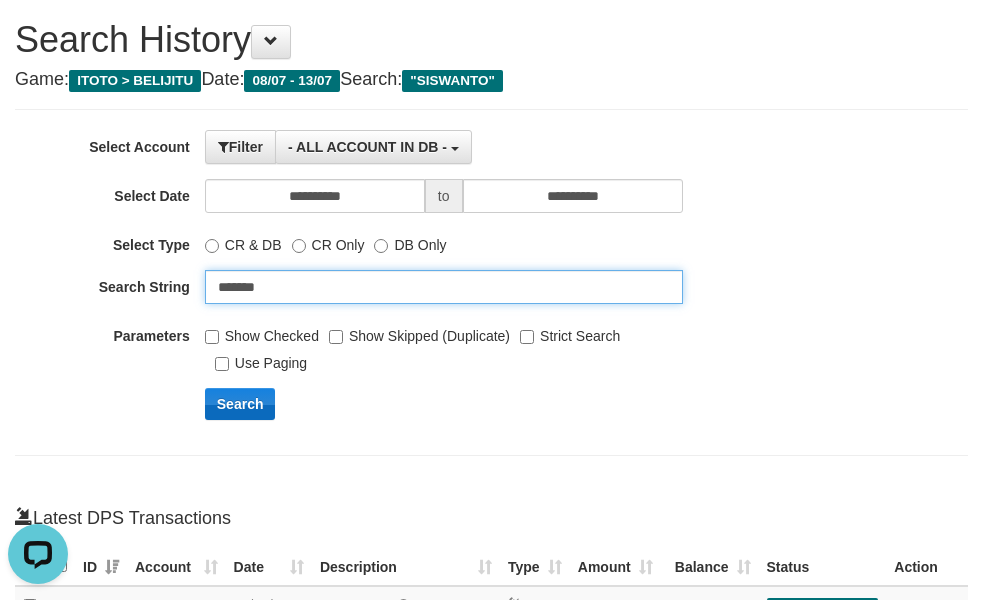 type on "*******" 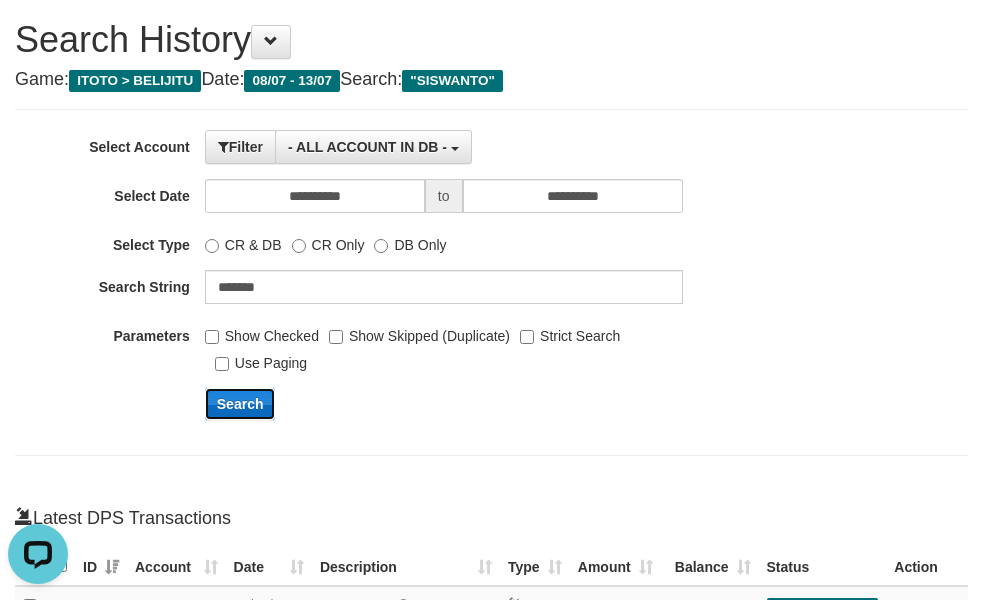 click on "Search" at bounding box center (240, 404) 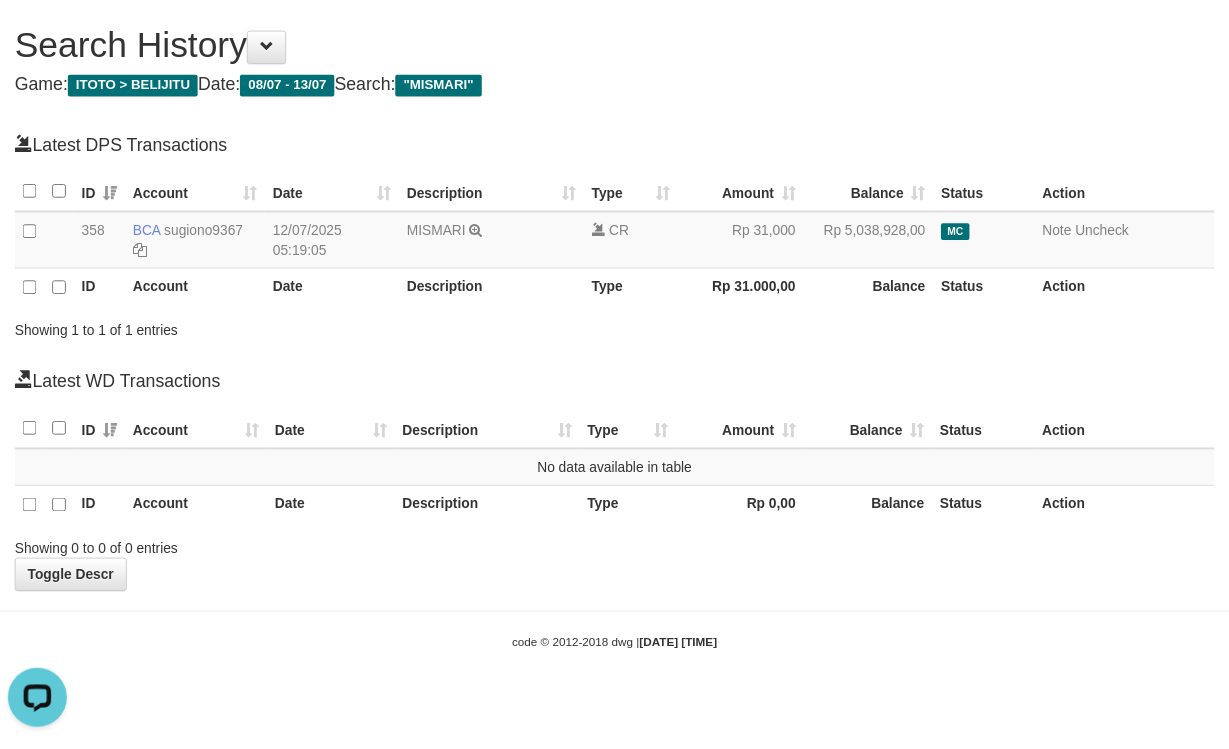 scroll, scrollTop: 0, scrollLeft: 0, axis: both 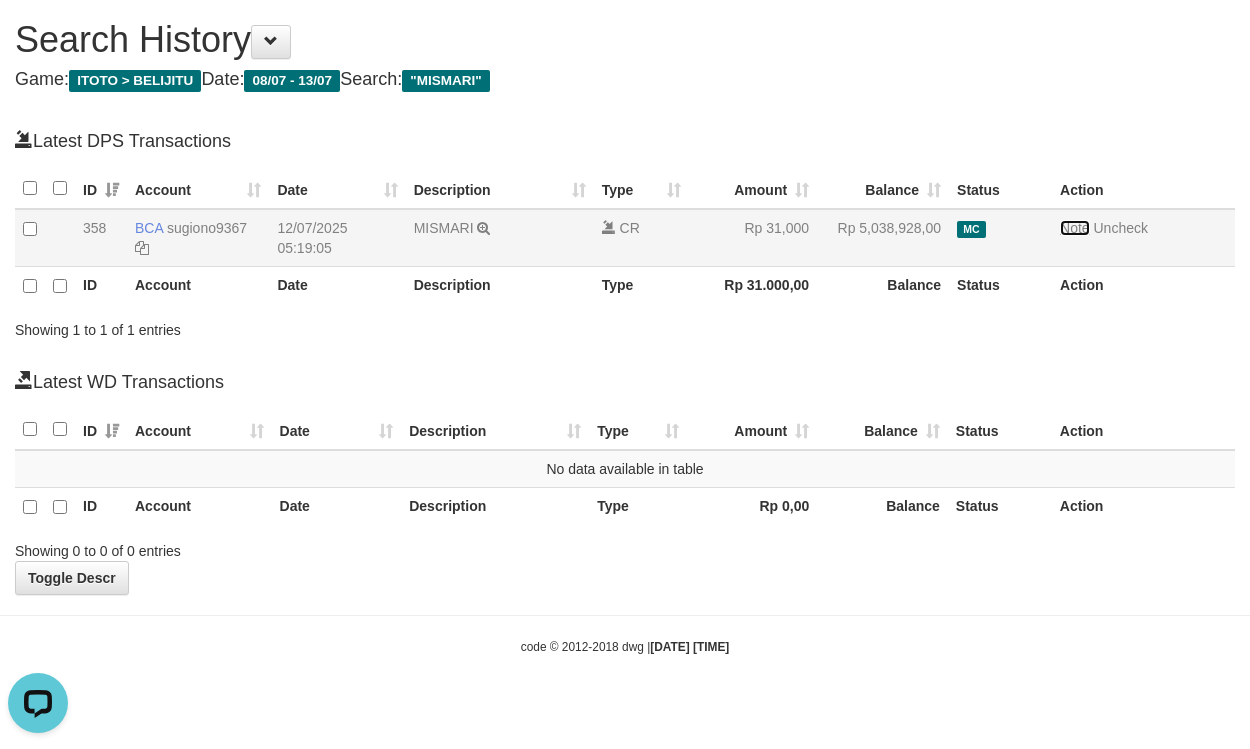 click on "Note" at bounding box center (1075, 228) 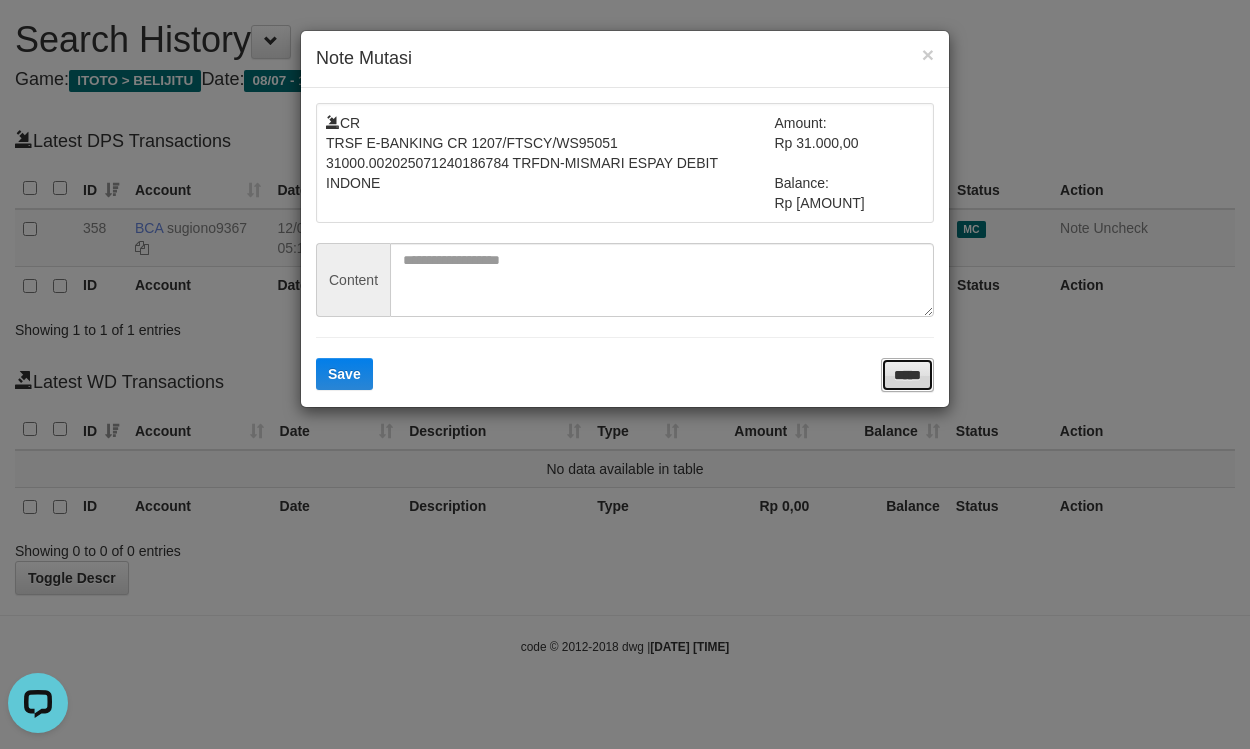 click on "*****" at bounding box center [907, 375] 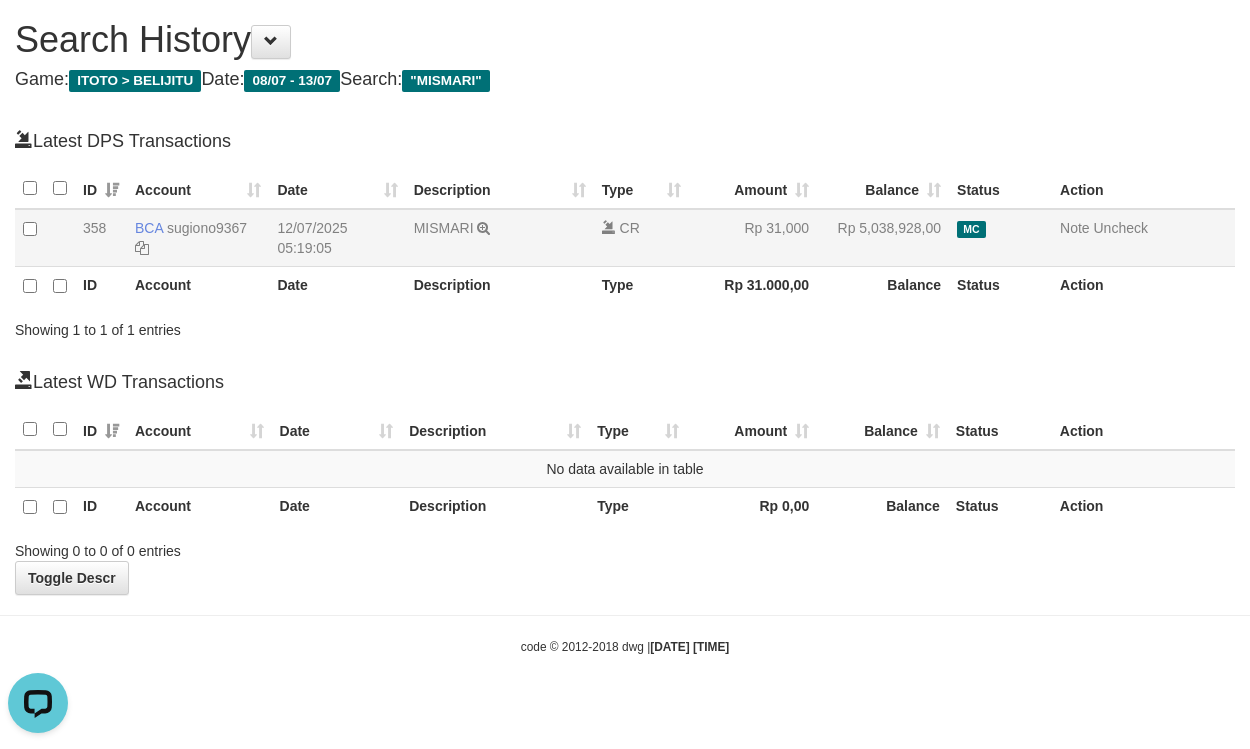 click on "MISMARI       TRSF E-BANKING CR 1207/FTSCY/WS95051
31000.002025071240186784 TRFDN-MISMARI ESPAY DEBIT INDONE" at bounding box center [500, 238] 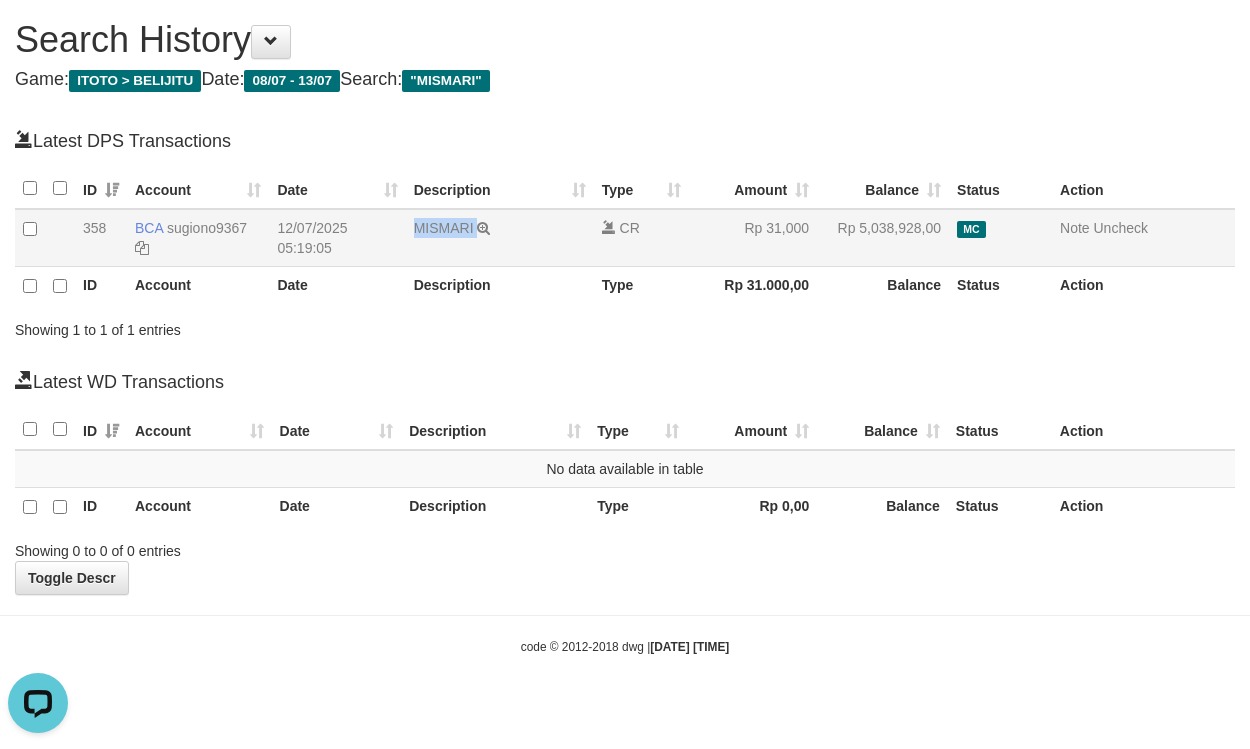 click on "MISMARI       TRSF E-BANKING CR 1207/FTSCY/WS95051
31000.002025071240186784 TRFDN-MISMARI ESPAY DEBIT INDONE" at bounding box center (500, 238) 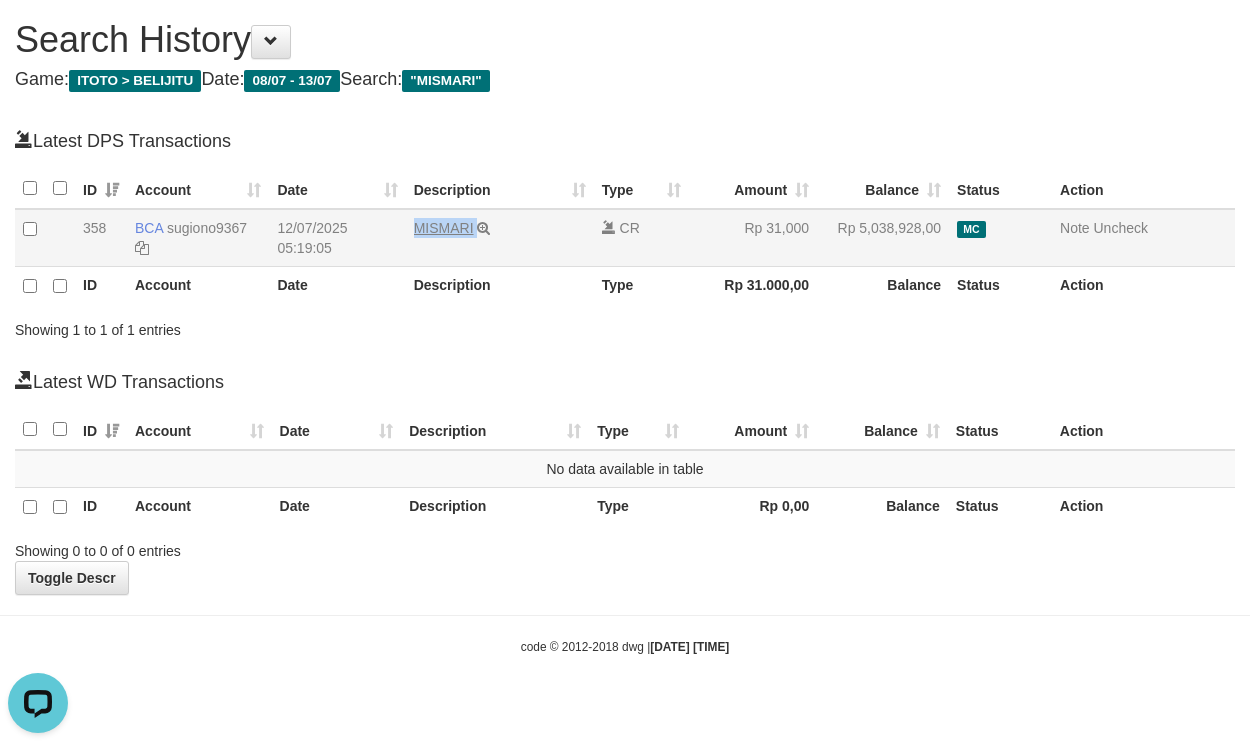 copy on "MISMARI" 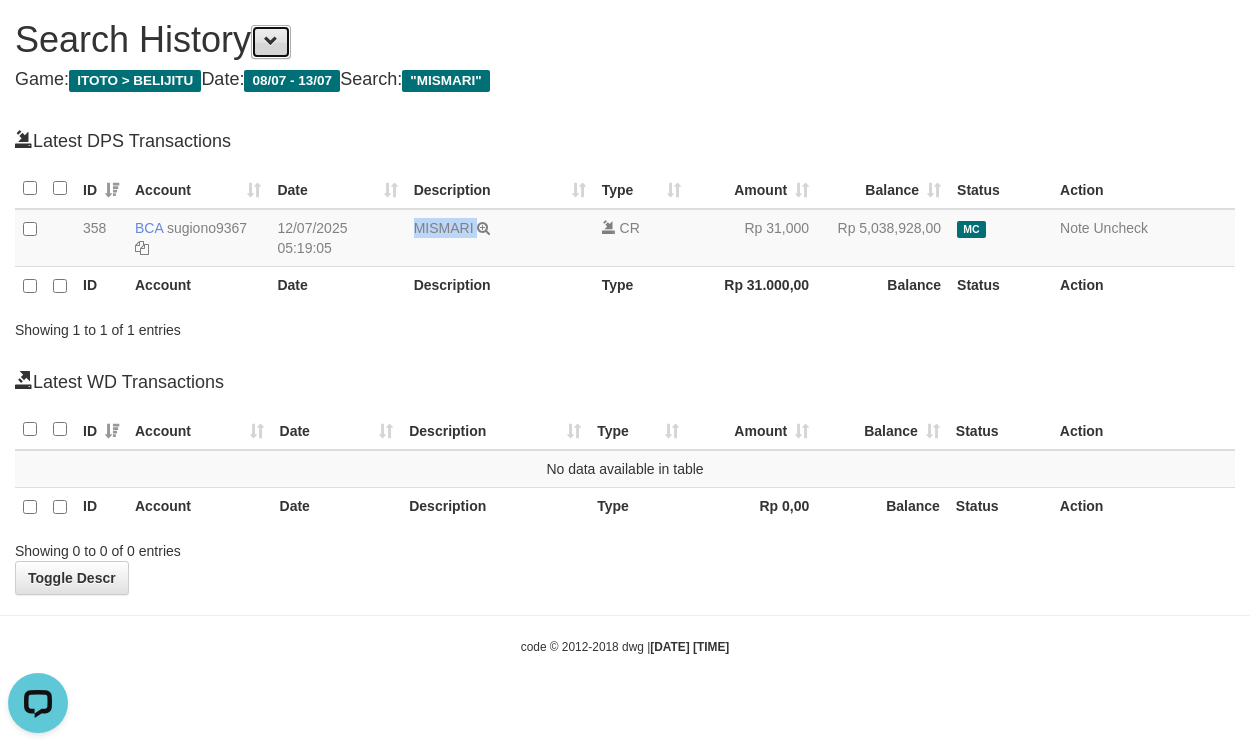 click at bounding box center [271, 41] 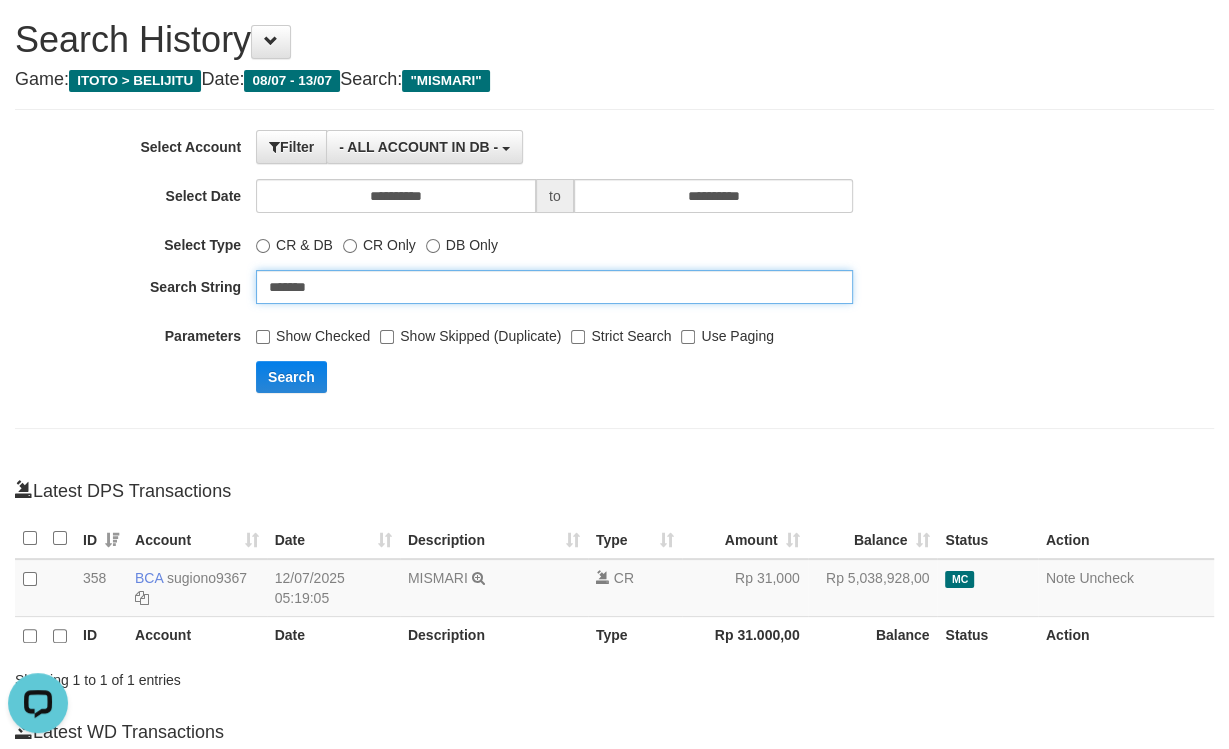 click on "*******" at bounding box center [554, 287] 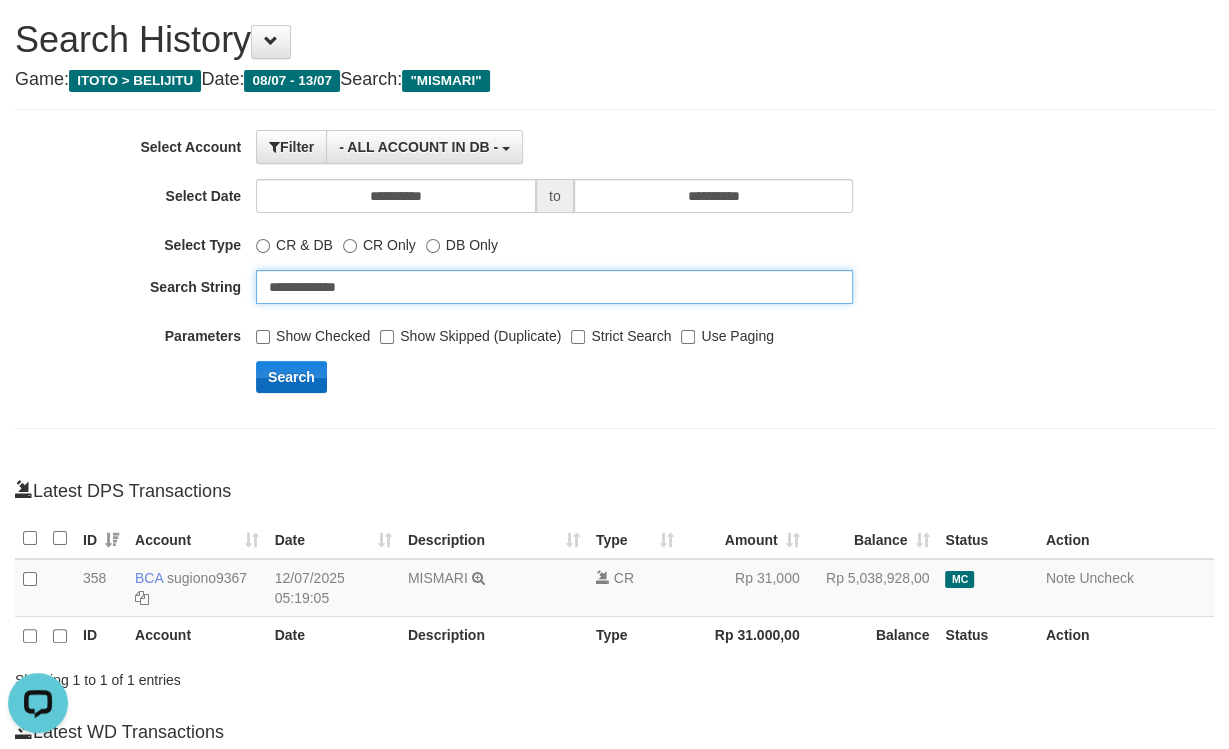 type on "**********" 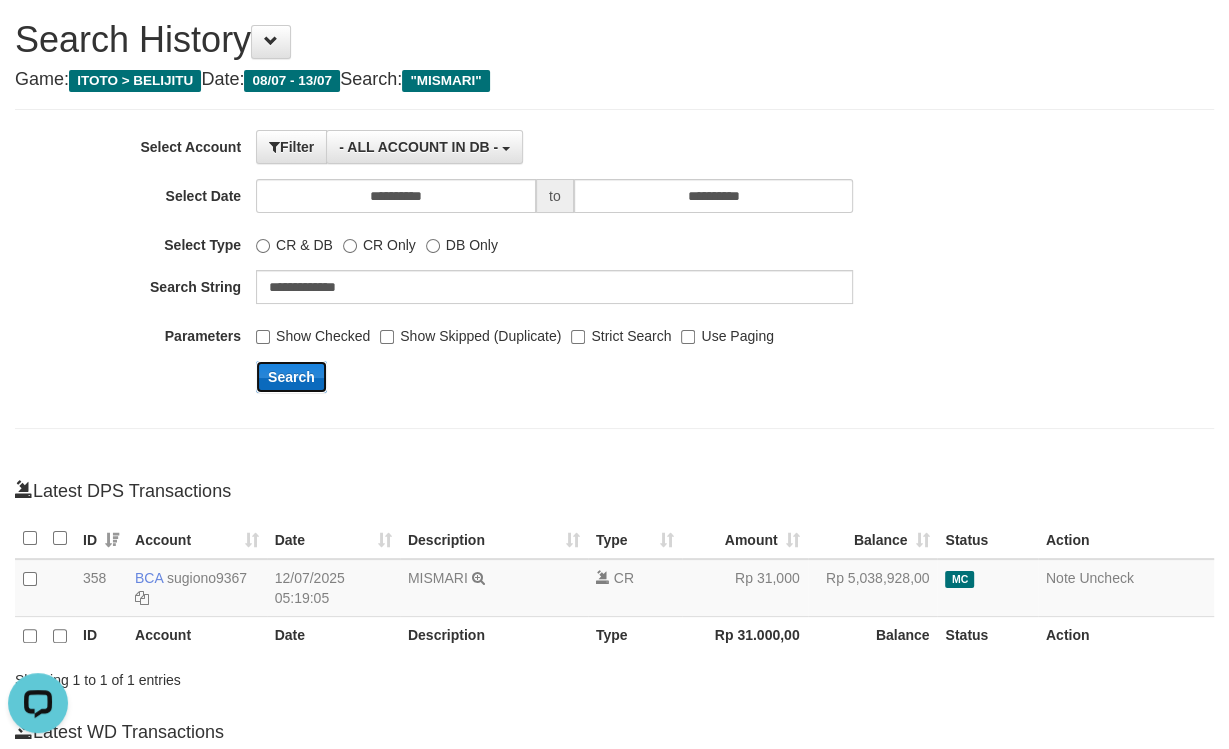 click on "Search" at bounding box center [291, 377] 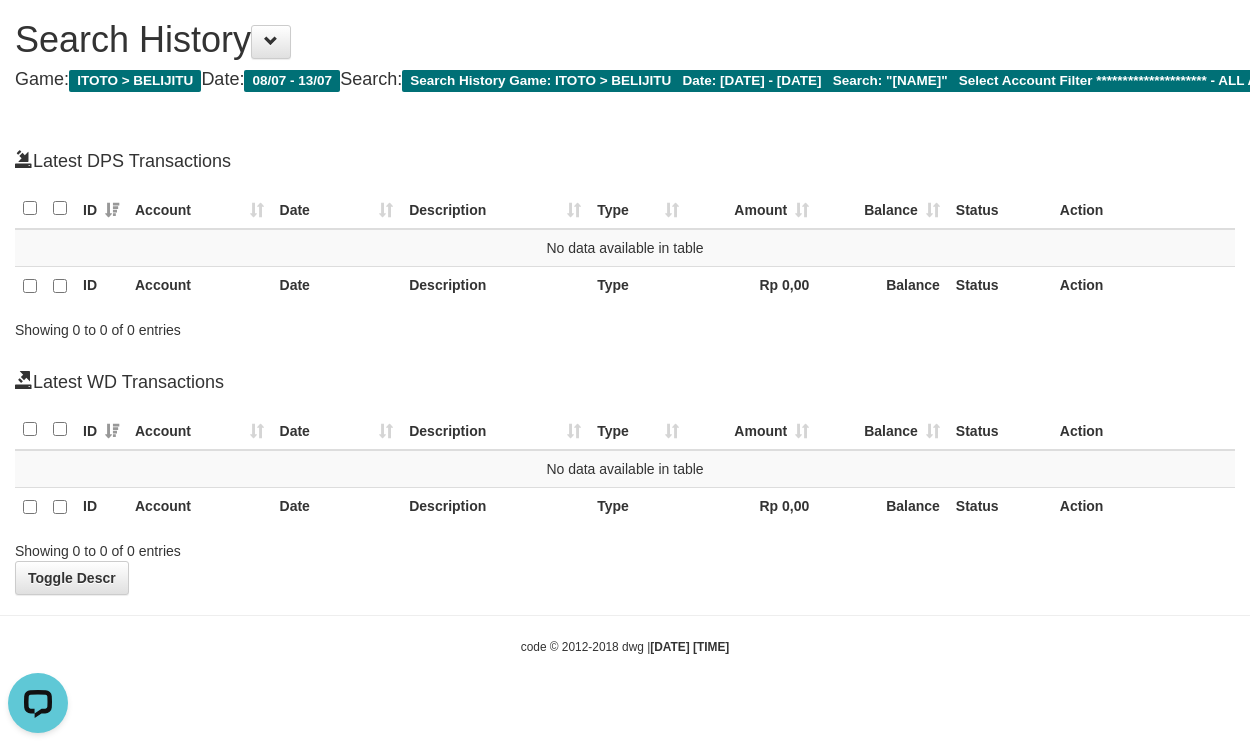 scroll, scrollTop: 0, scrollLeft: 0, axis: both 